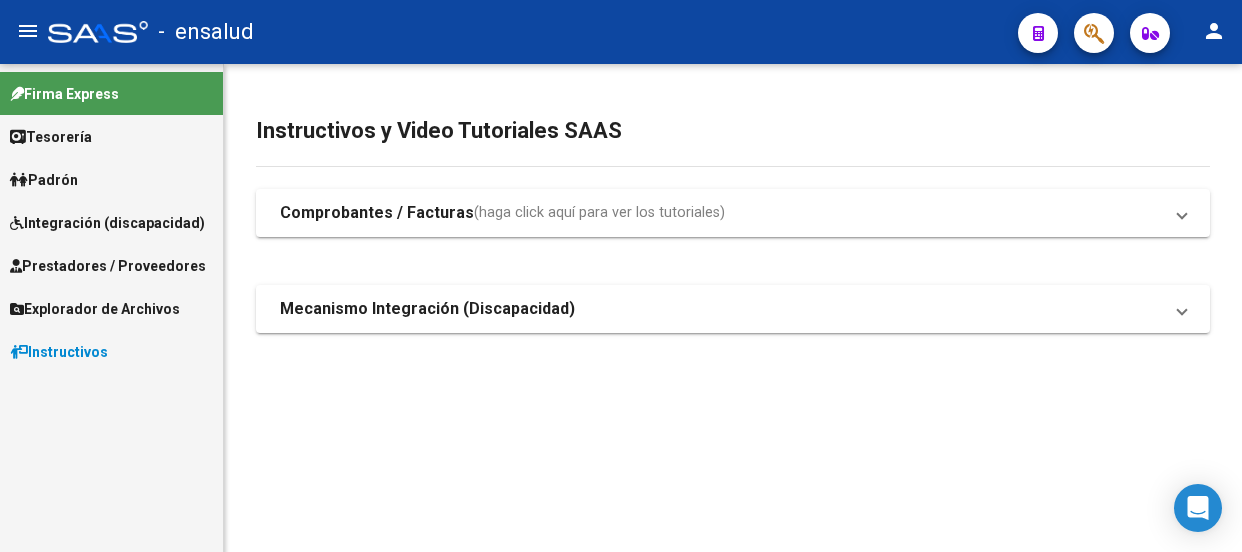 scroll, scrollTop: 0, scrollLeft: 0, axis: both 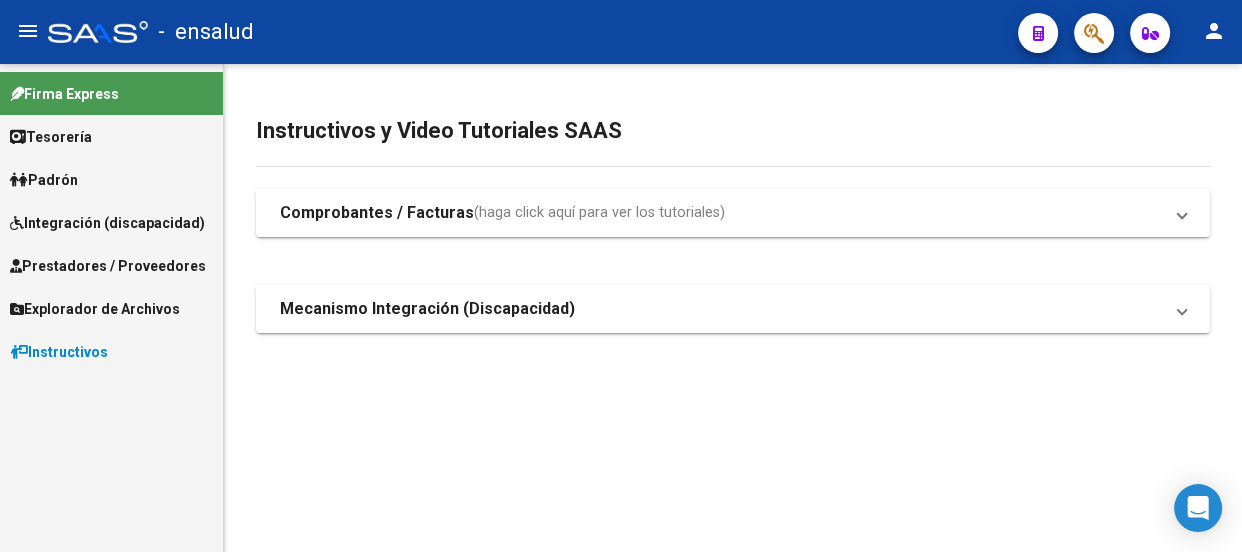 click on "Prestadores / Proveedores" at bounding box center (108, 266) 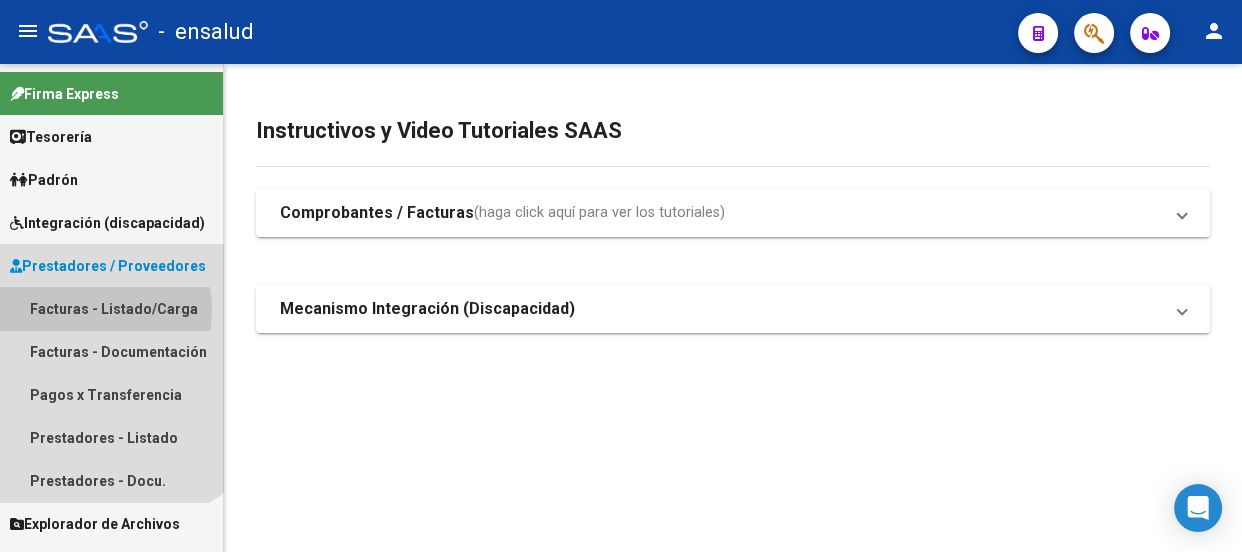 click on "Facturas - Listado/Carga" at bounding box center (111, 308) 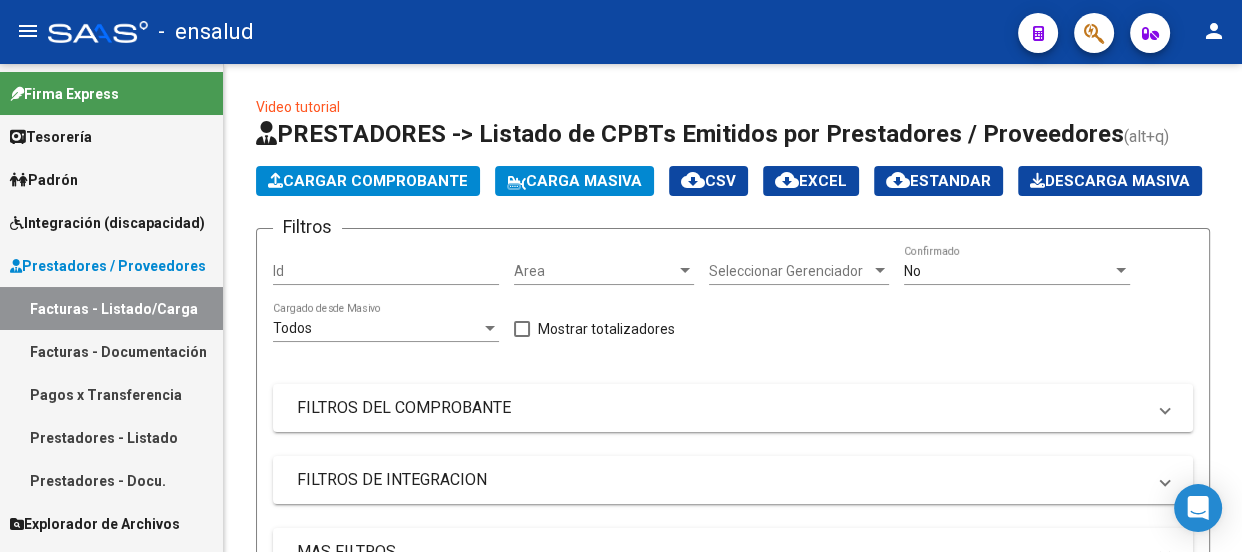 click on "Cargar Comprobante" 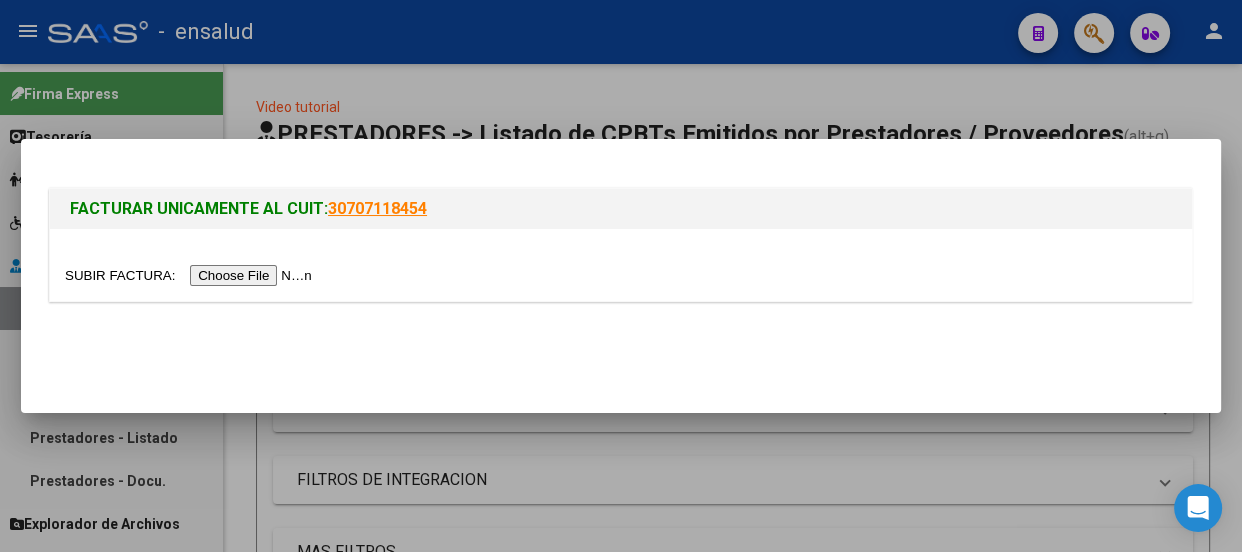 click at bounding box center (191, 275) 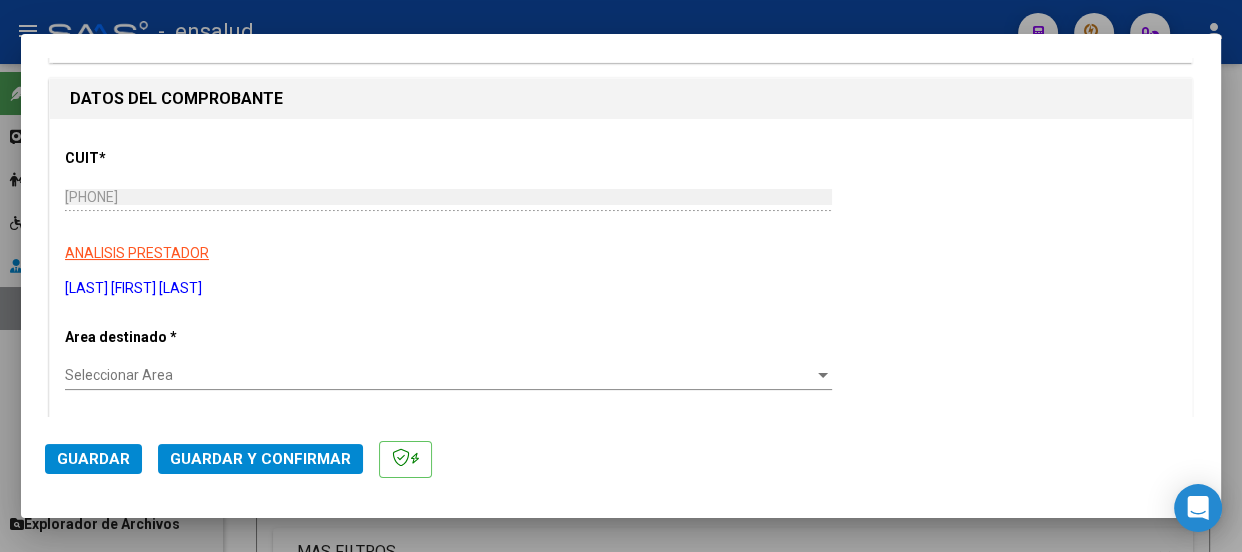scroll, scrollTop: 274, scrollLeft: 0, axis: vertical 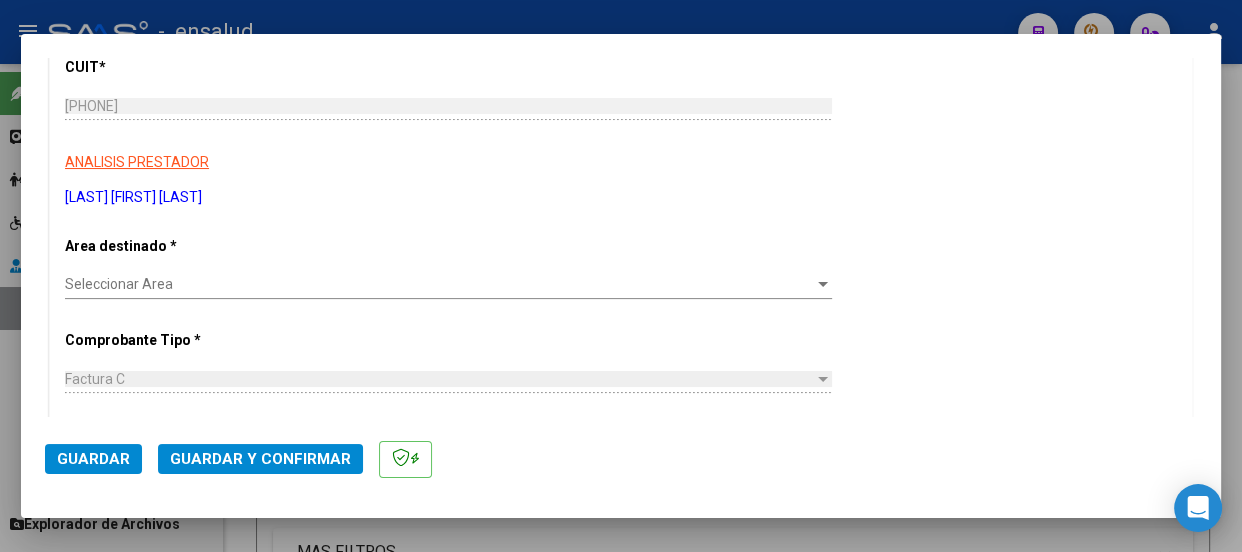 click on "Seleccionar Area" at bounding box center (439, 284) 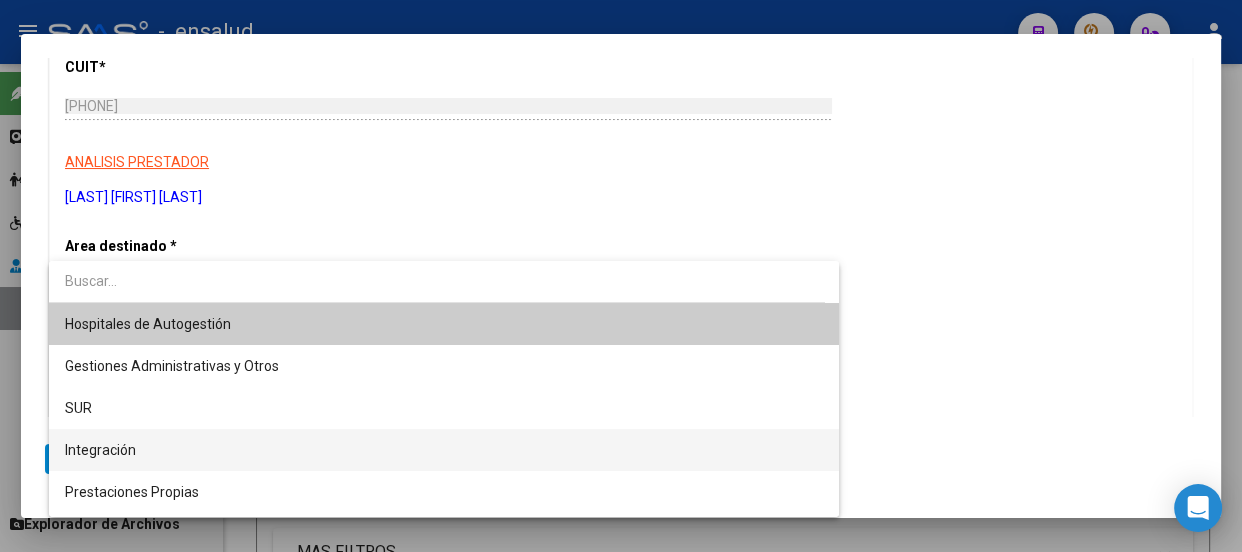 click on "Integración" at bounding box center [444, 450] 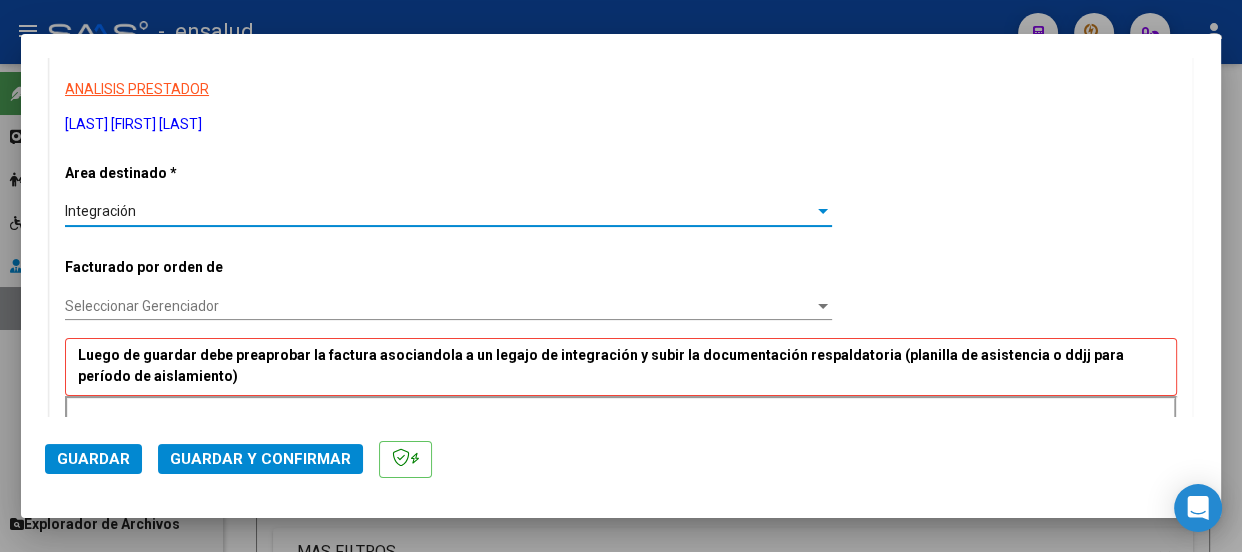 scroll, scrollTop: 456, scrollLeft: 0, axis: vertical 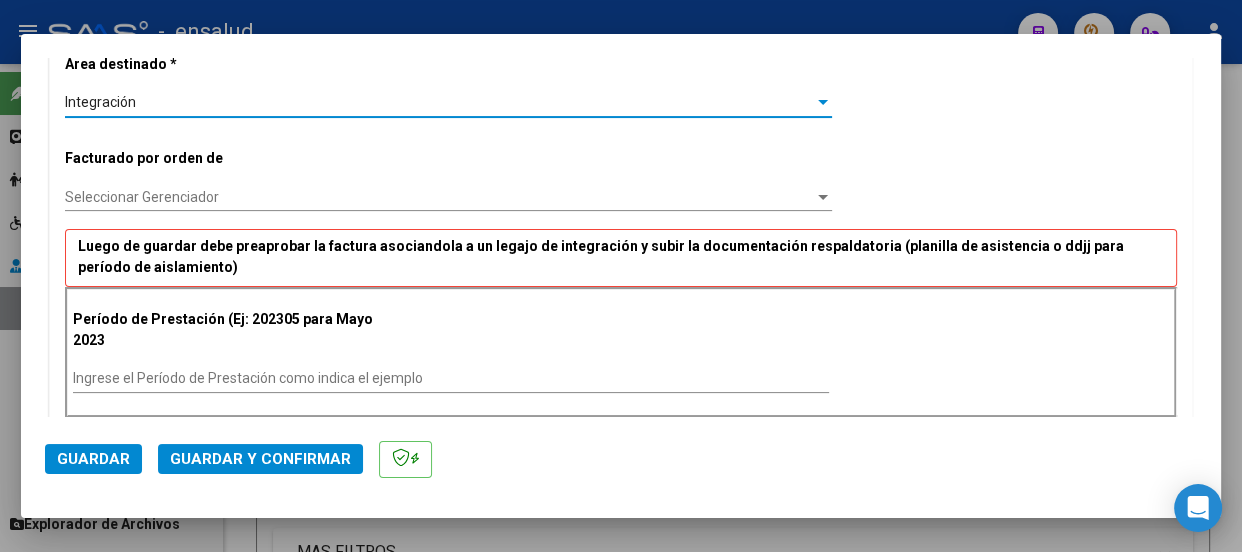 click on "Seleccionar Gerenciador" at bounding box center (439, 197) 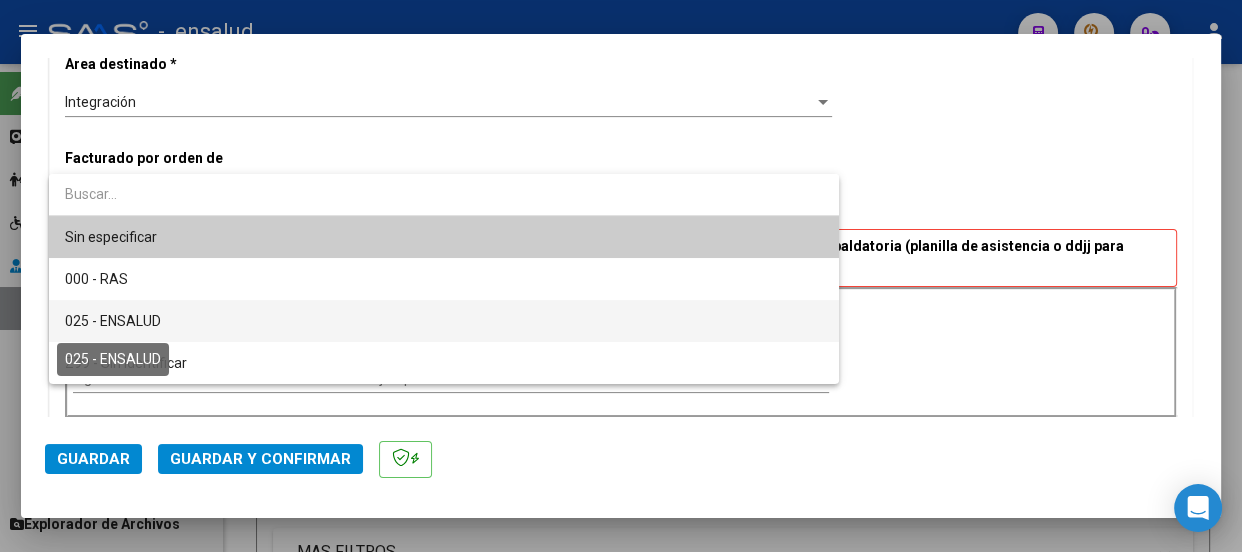 drag, startPoint x: 150, startPoint y: 310, endPoint x: 152, endPoint y: 322, distance: 12.165525 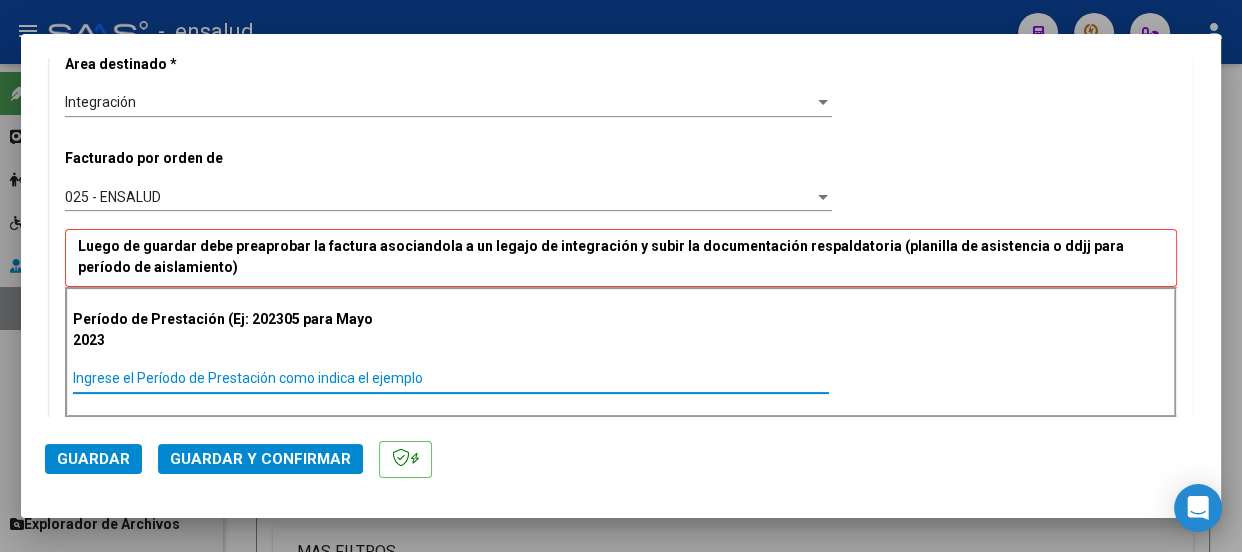 click on "Ingrese el Período de Prestación como indica el ejemplo" at bounding box center (451, 378) 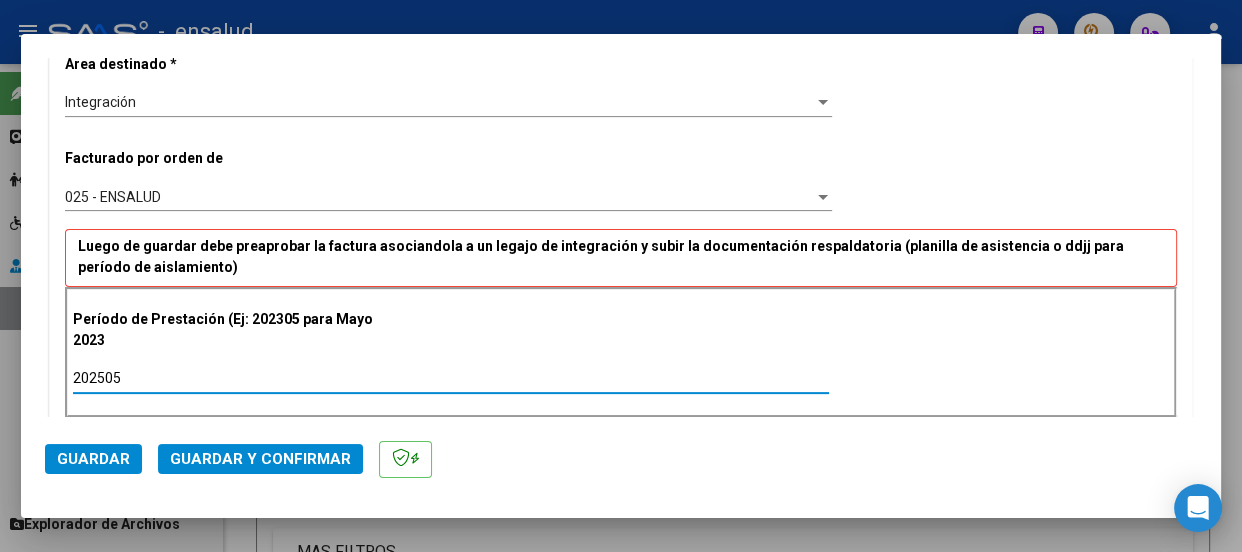 type on "202505" 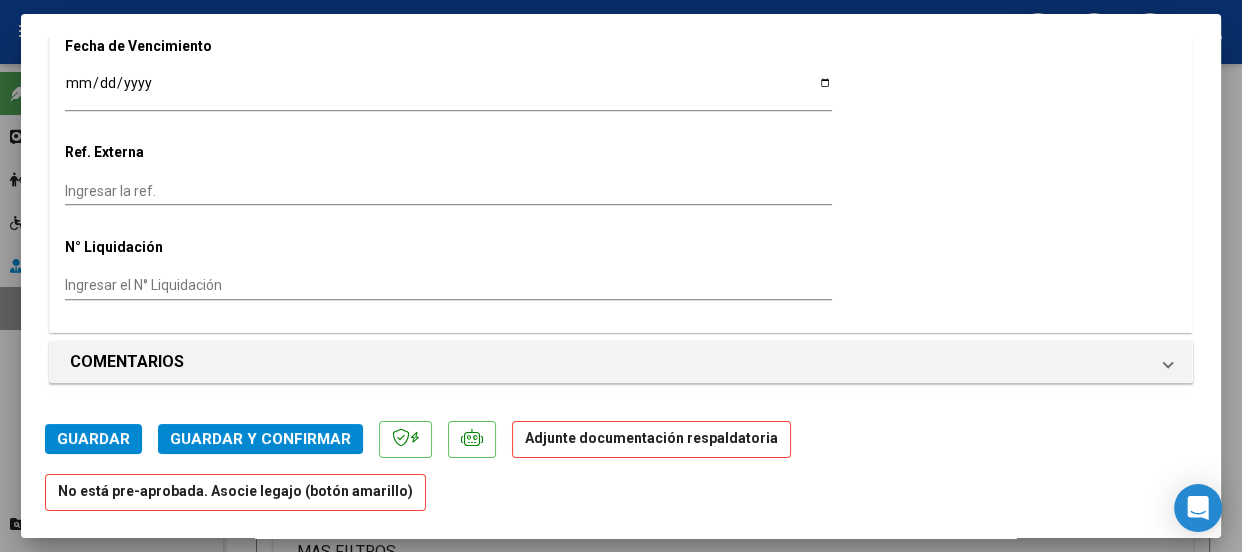 scroll, scrollTop: 1727, scrollLeft: 0, axis: vertical 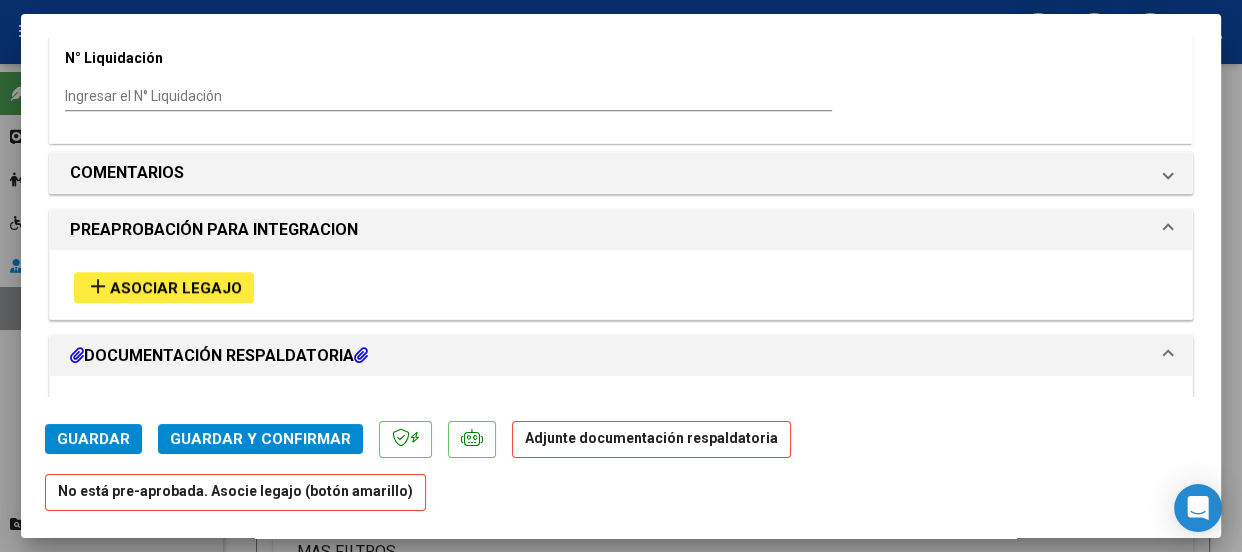 click on "Asociar Legajo" at bounding box center [176, 288] 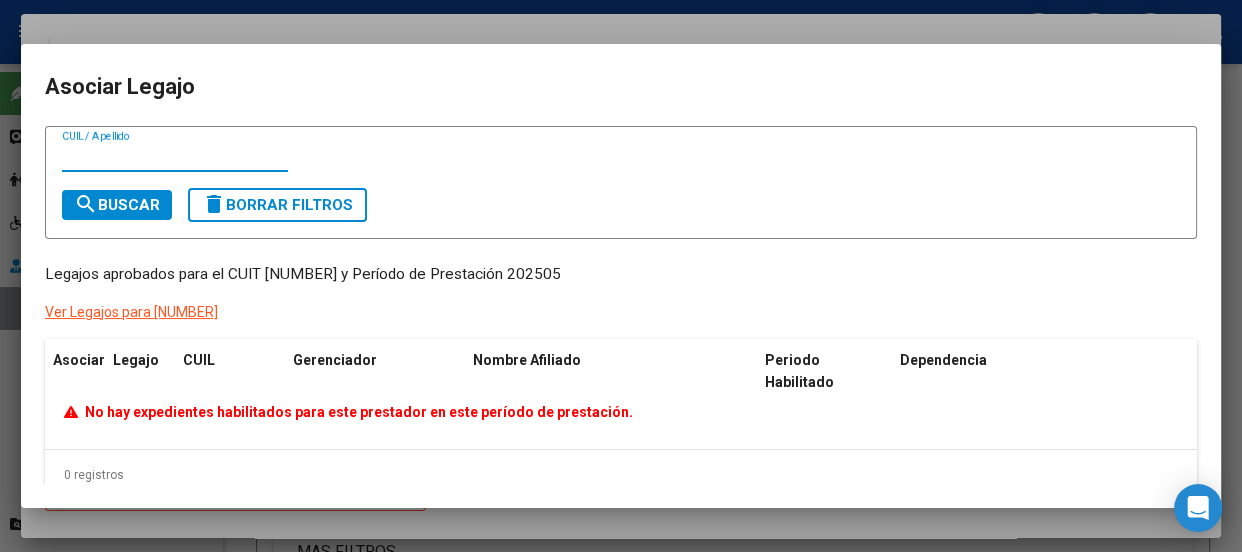 click at bounding box center [621, 276] 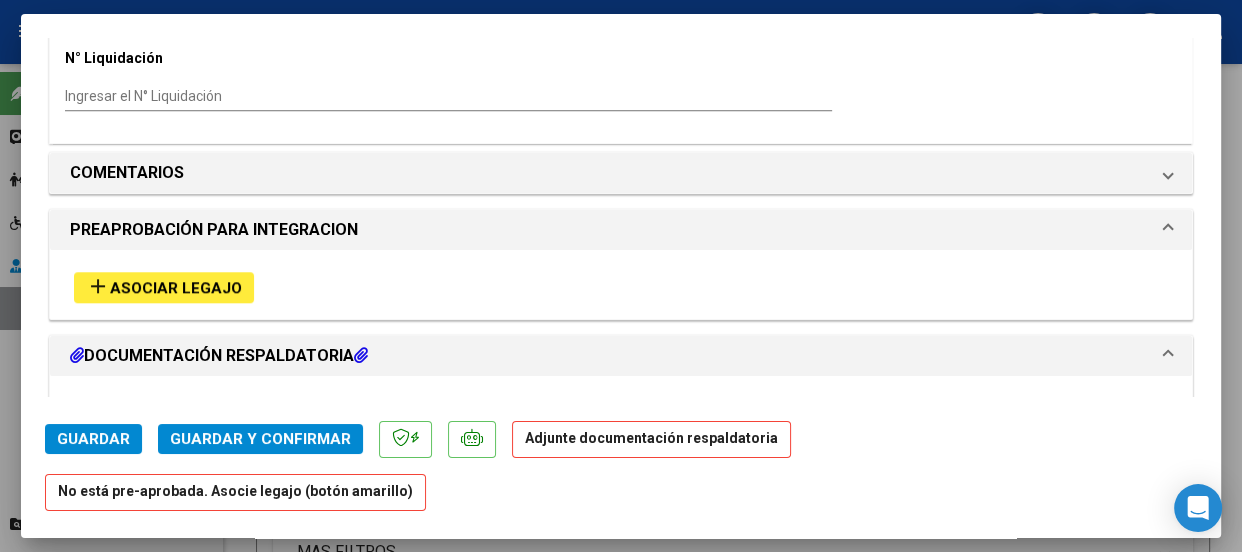 click at bounding box center (621, 276) 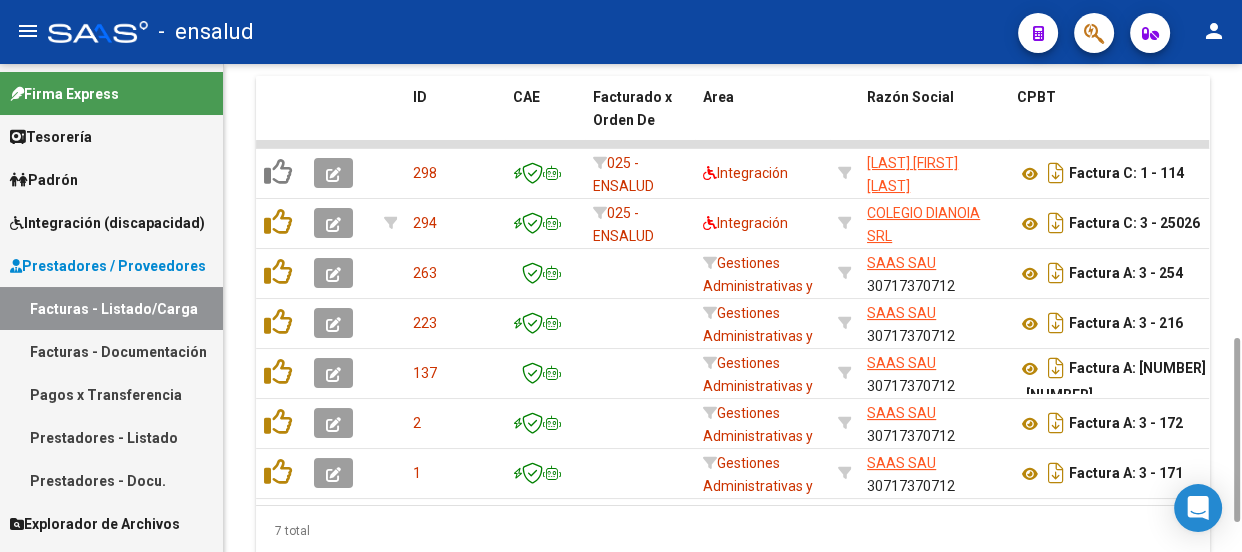 scroll, scrollTop: 545, scrollLeft: 0, axis: vertical 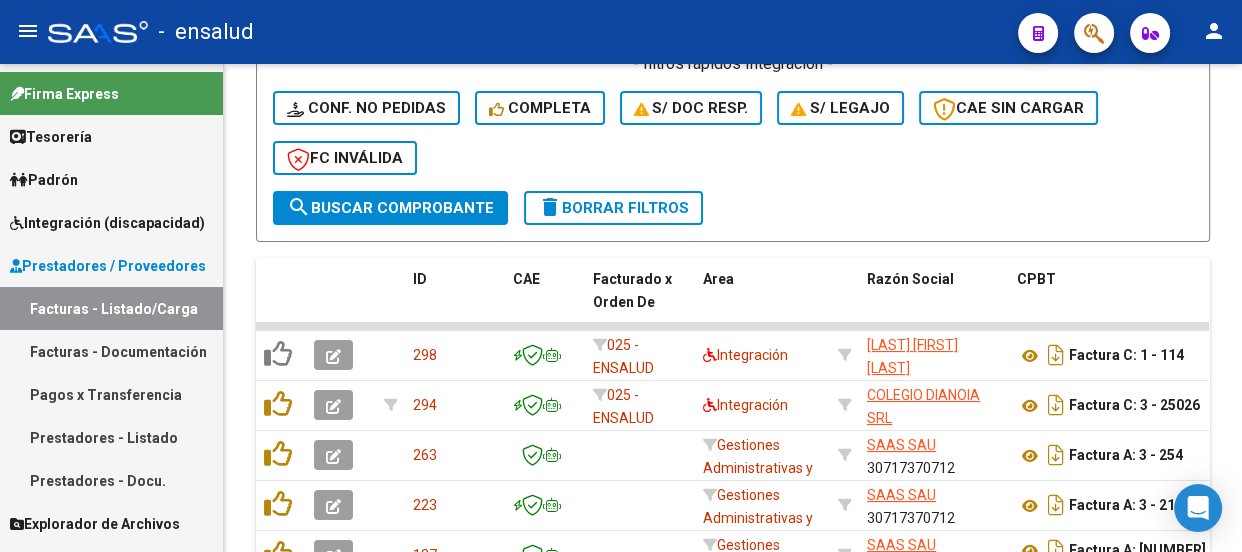 click on "Padrón" at bounding box center (111, 179) 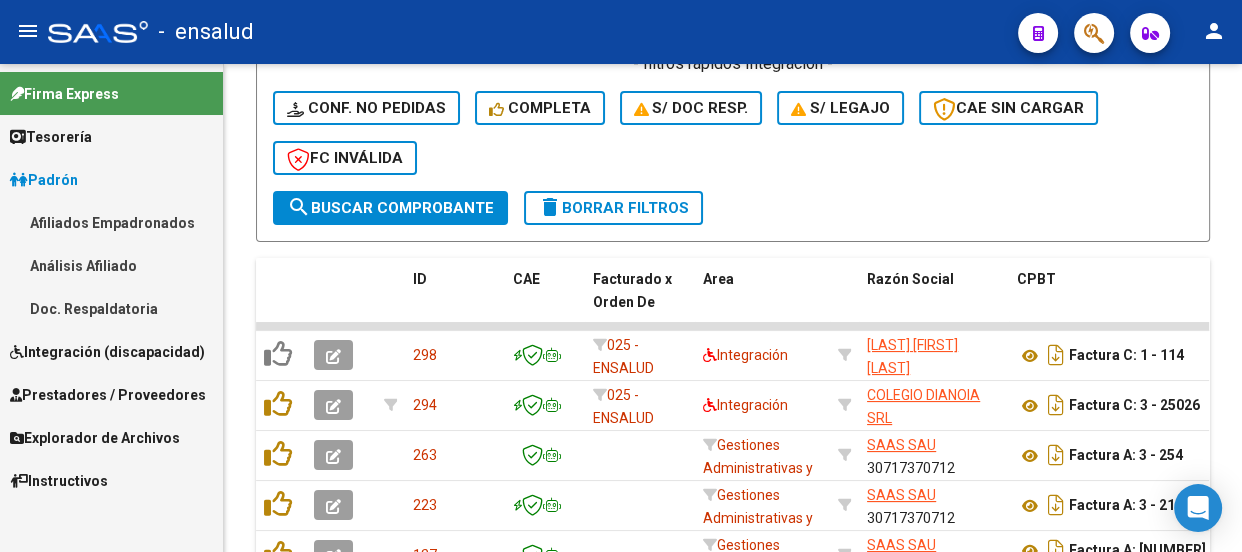 click on "Integración (discapacidad)" at bounding box center (107, 352) 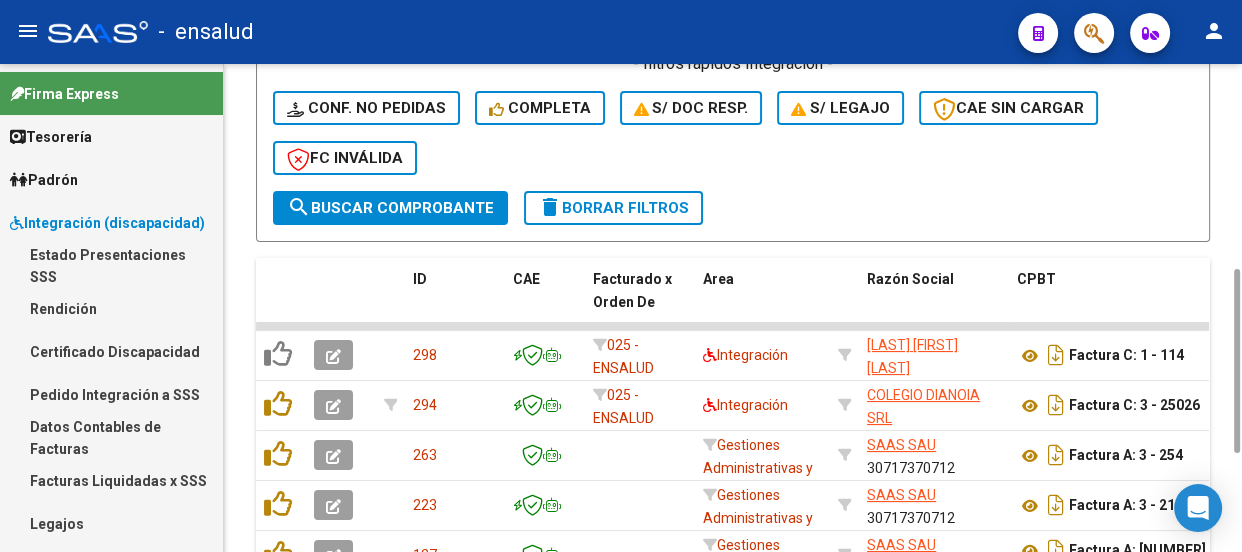 click on "- filtros rápidos Integración -    Conf. no pedidas    Completa    S/ Doc Resp.    S/ legajo  CAE SIN CARGAR  FC Inválida" 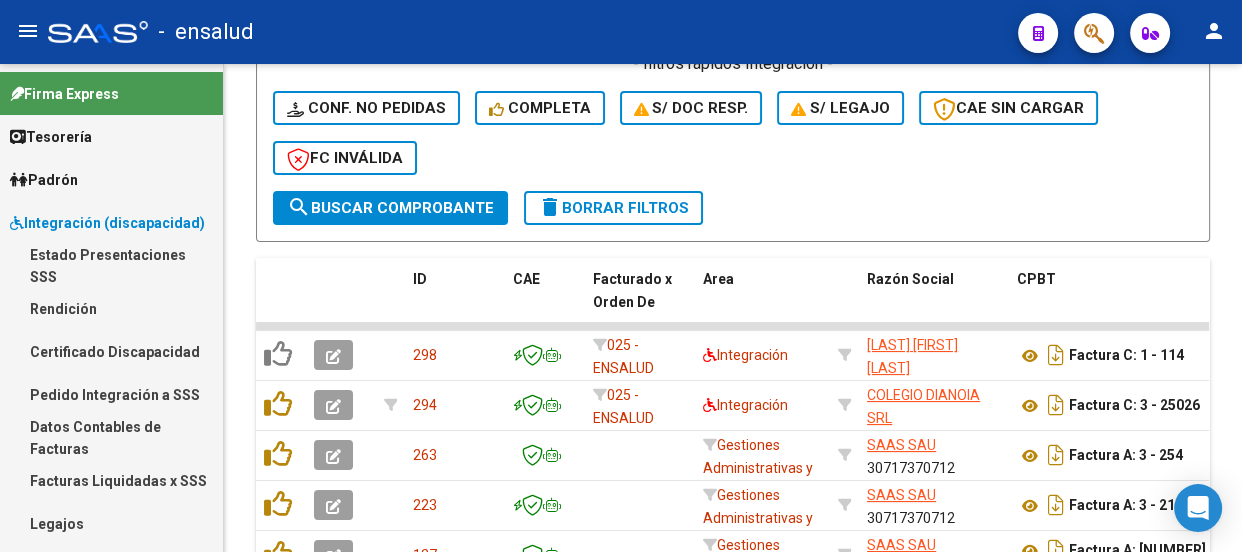 click on "Legajos" at bounding box center (111, 523) 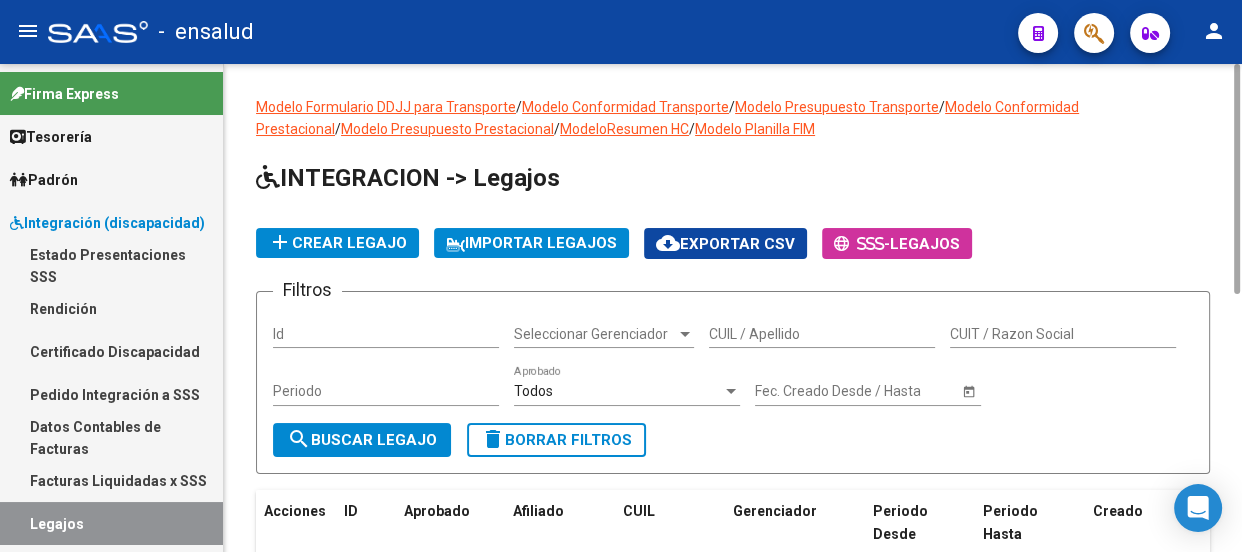 scroll, scrollTop: 635, scrollLeft: 0, axis: vertical 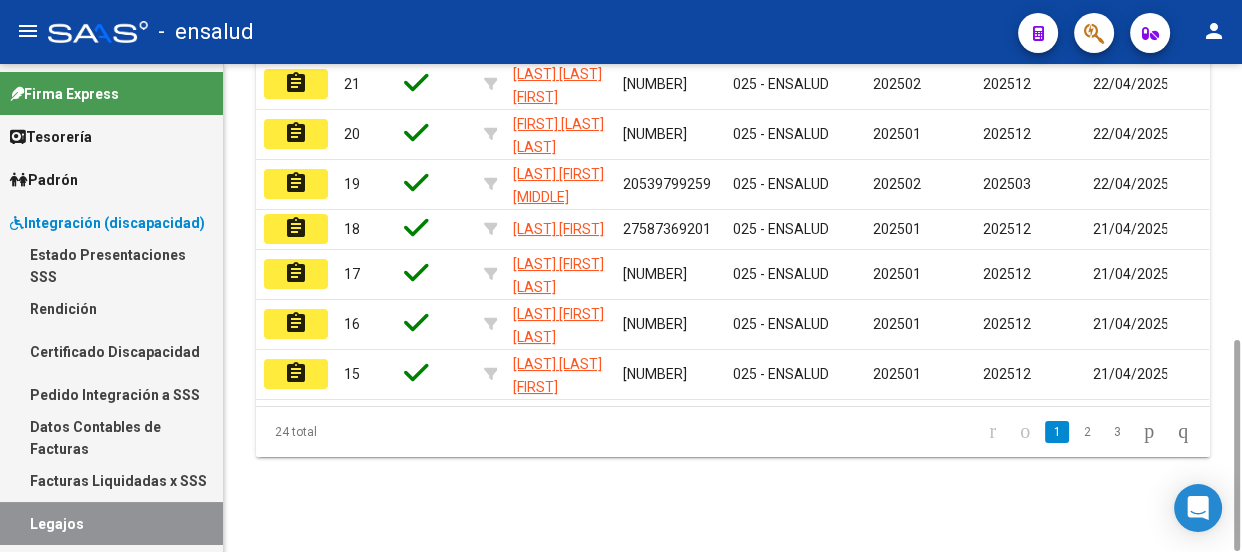click on "2" 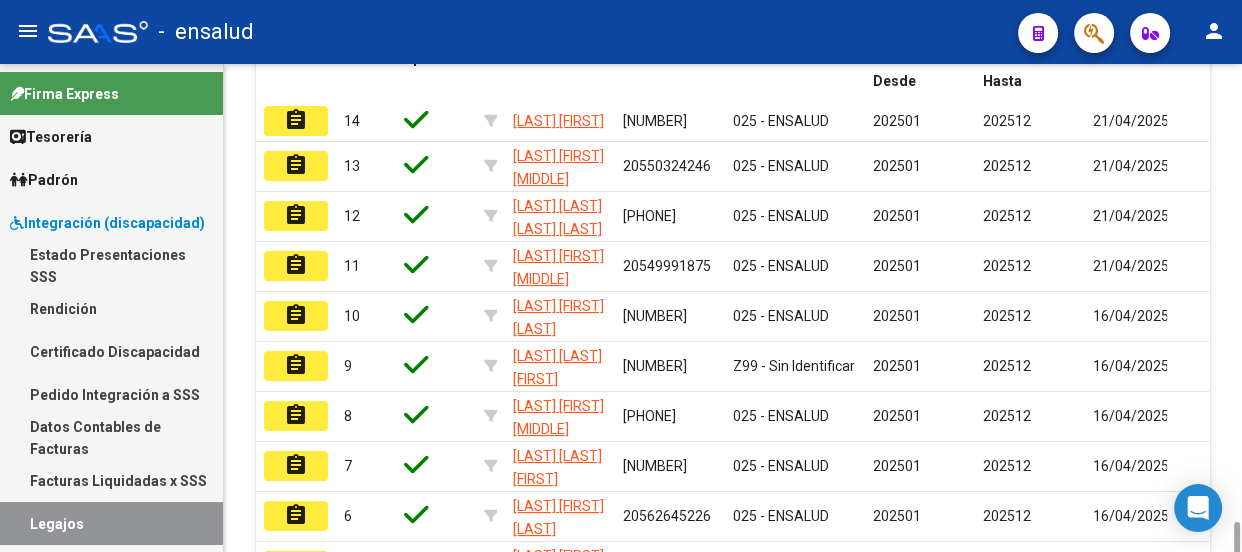 scroll, scrollTop: 635, scrollLeft: 0, axis: vertical 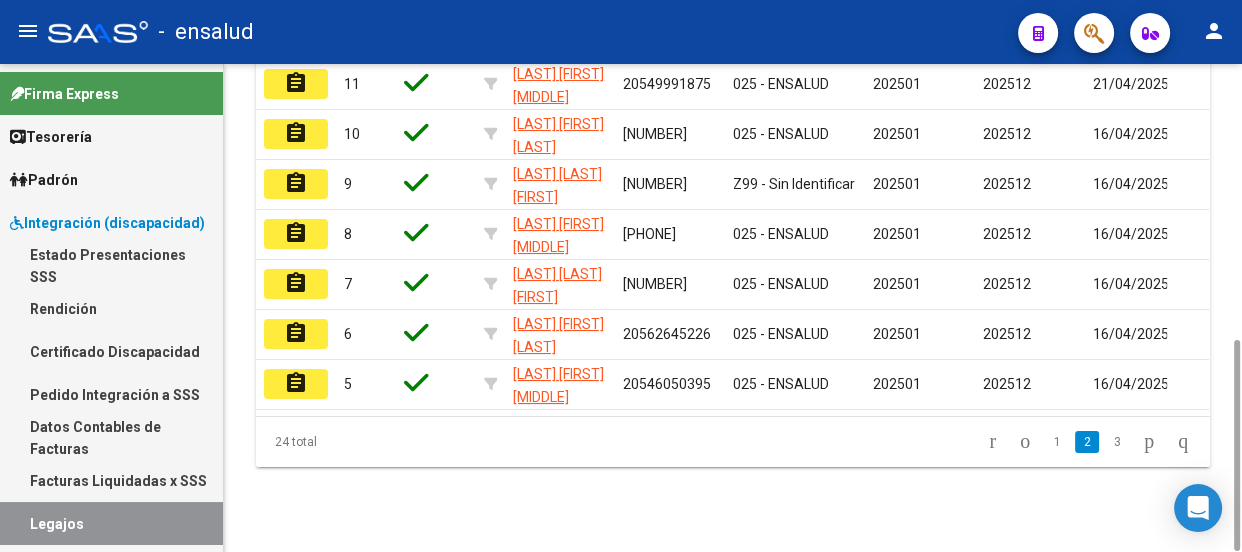 drag, startPoint x: 1099, startPoint y: 470, endPoint x: 1076, endPoint y: 471, distance: 23.021729 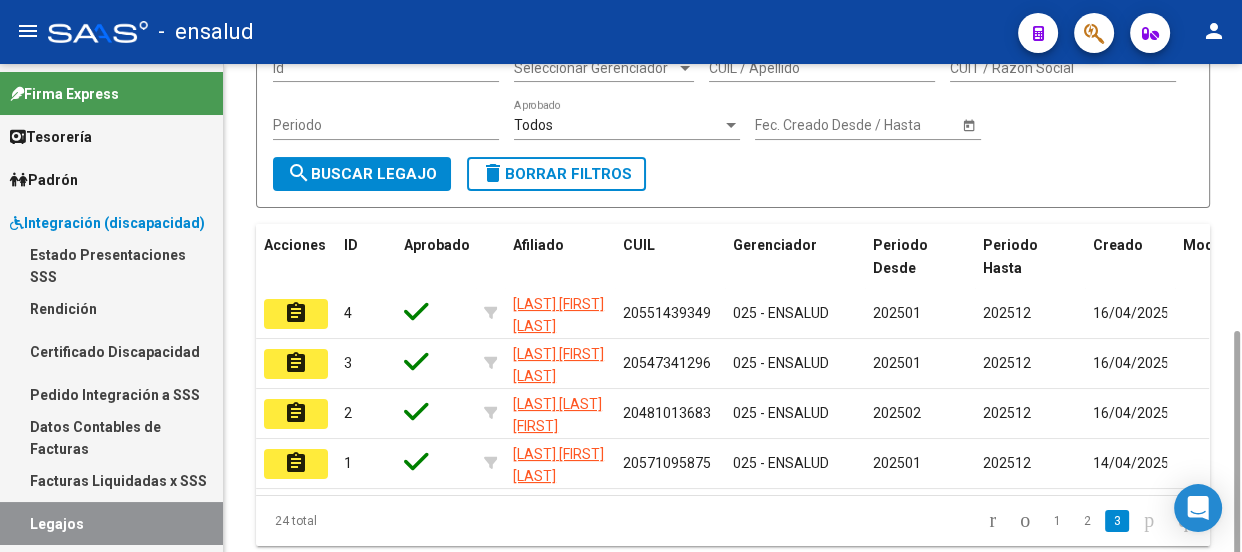 scroll, scrollTop: 335, scrollLeft: 0, axis: vertical 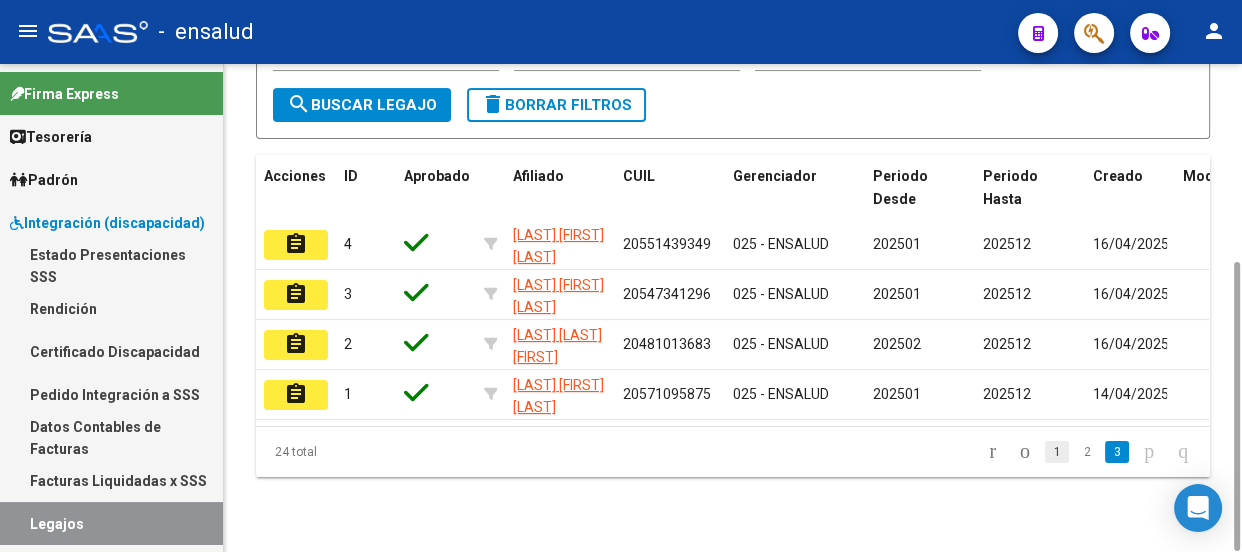 click on "1" 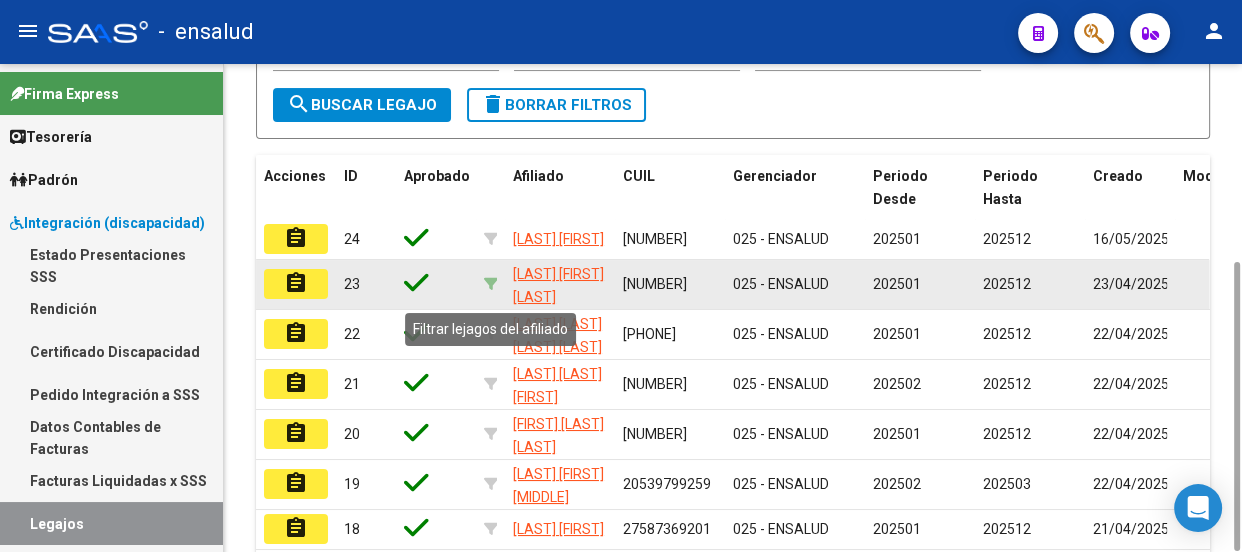 click 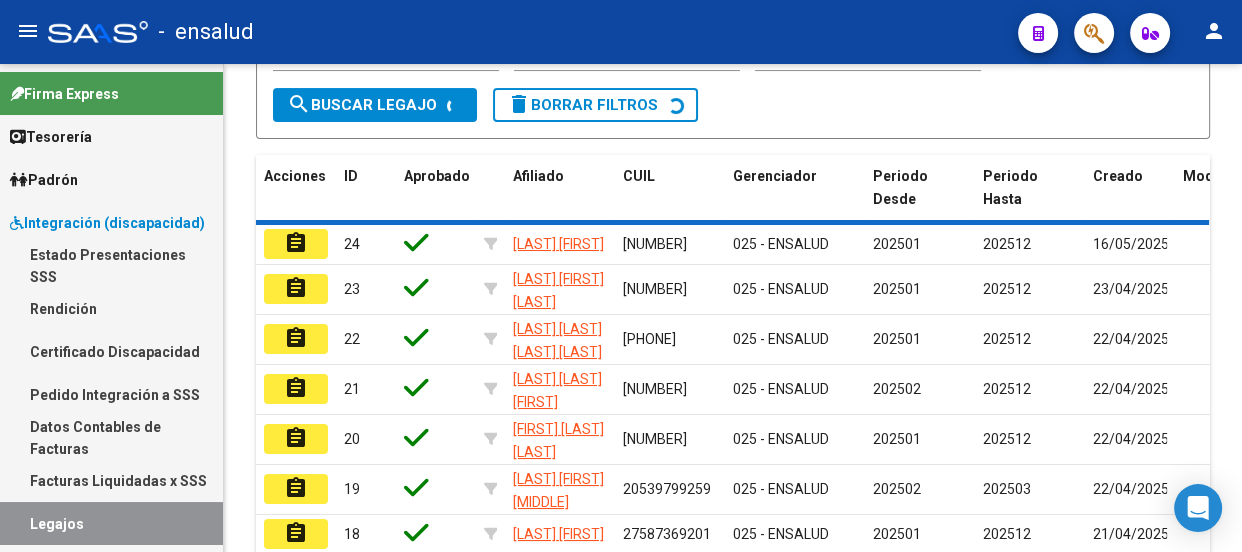scroll, scrollTop: 330, scrollLeft: 0, axis: vertical 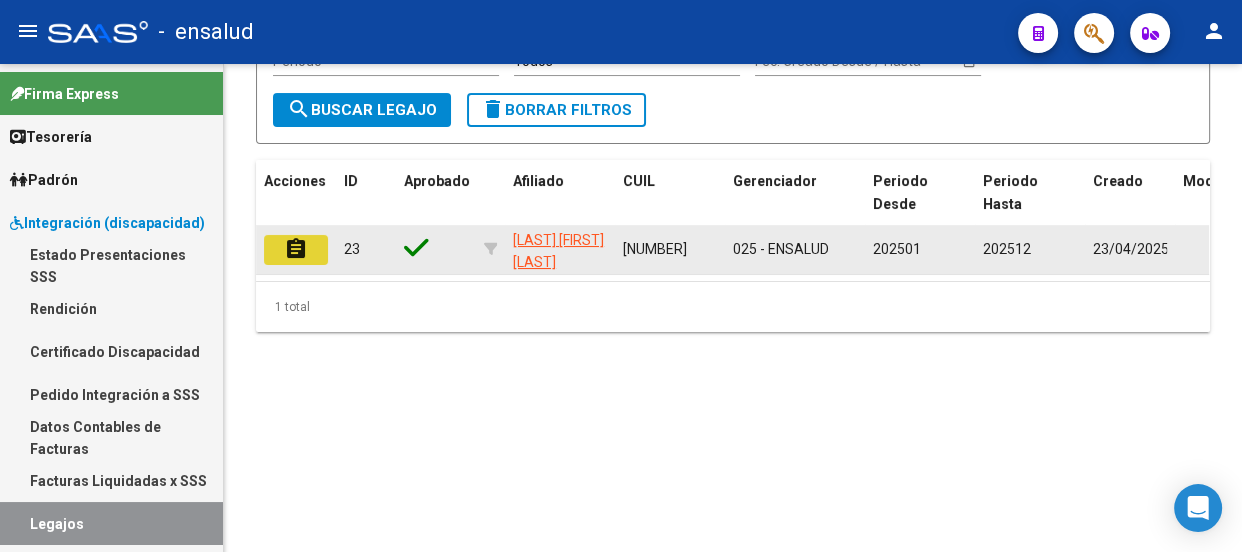 click on "assignment" 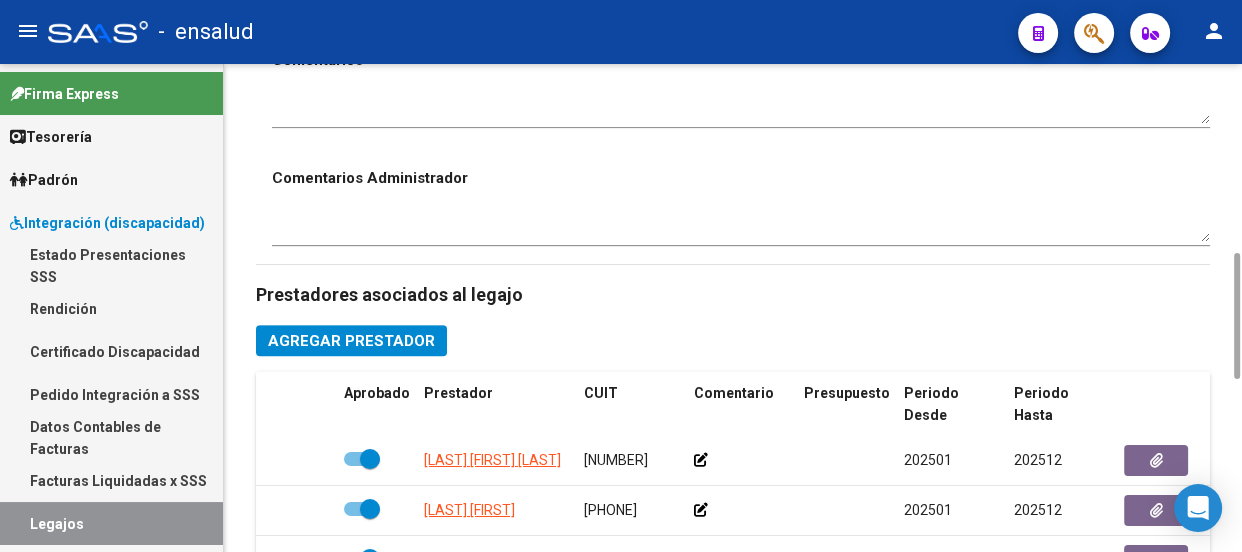 scroll, scrollTop: 909, scrollLeft: 0, axis: vertical 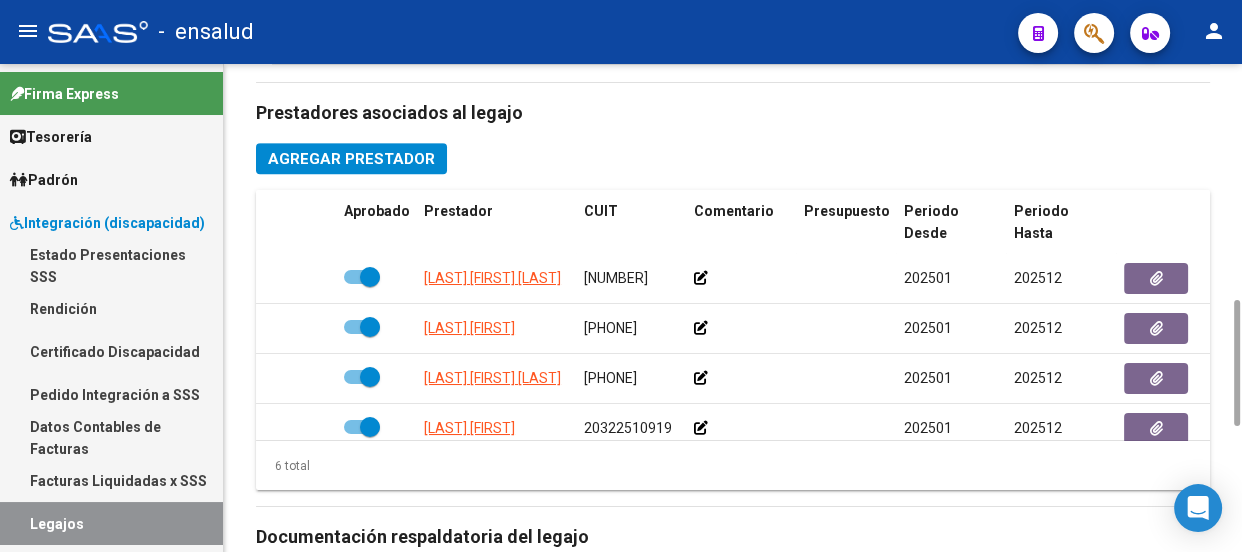 click on "Agregar Prestador" 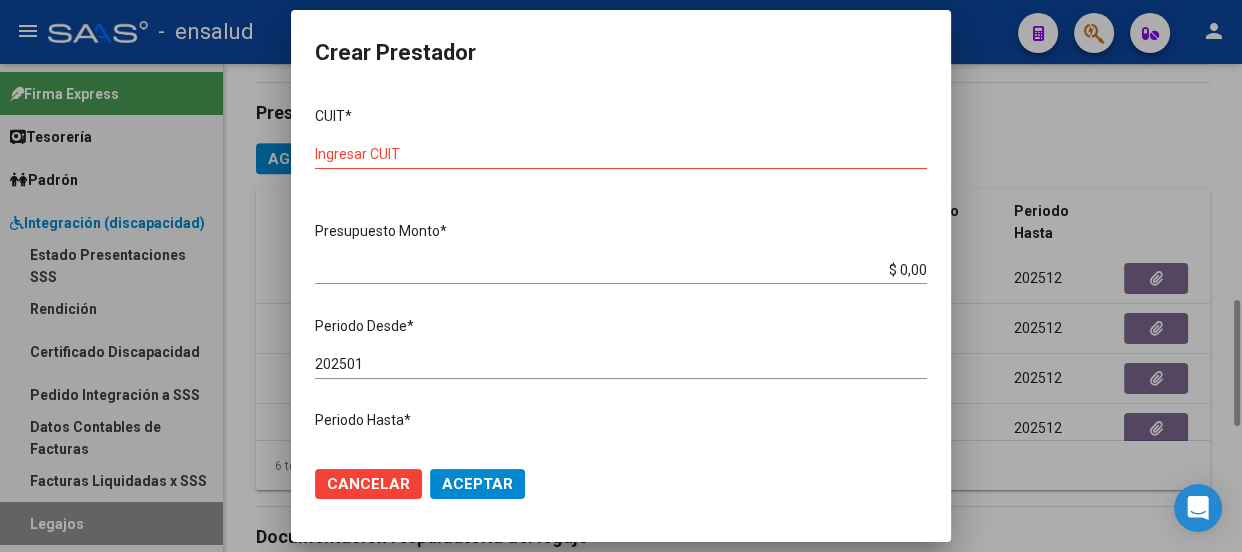 drag, startPoint x: 1039, startPoint y: 133, endPoint x: 1031, endPoint y: 185, distance: 52.611786 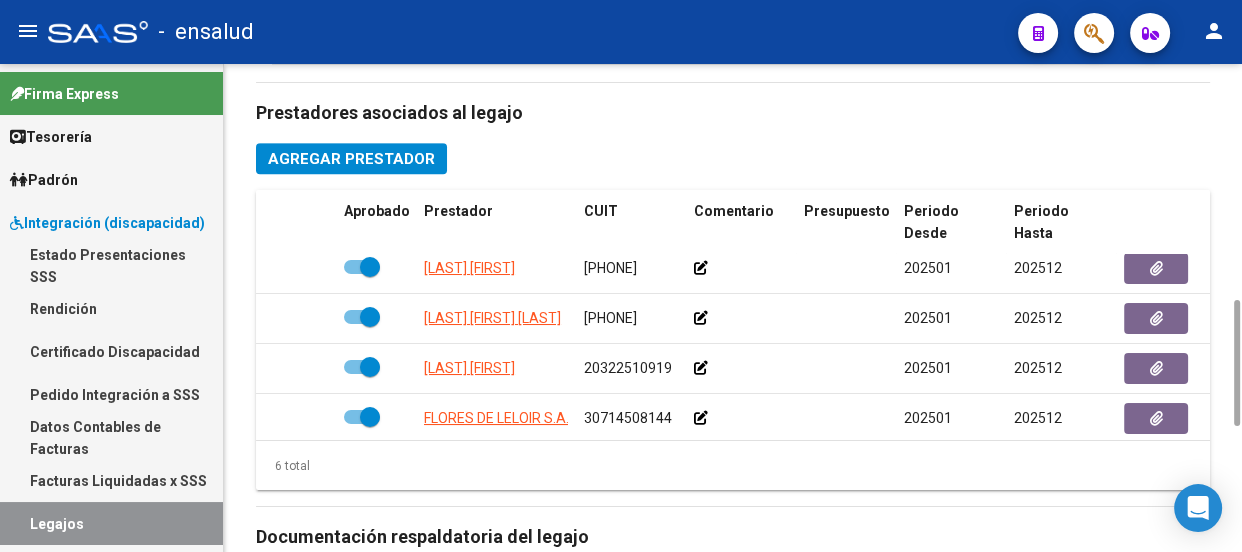 scroll, scrollTop: 72, scrollLeft: 0, axis: vertical 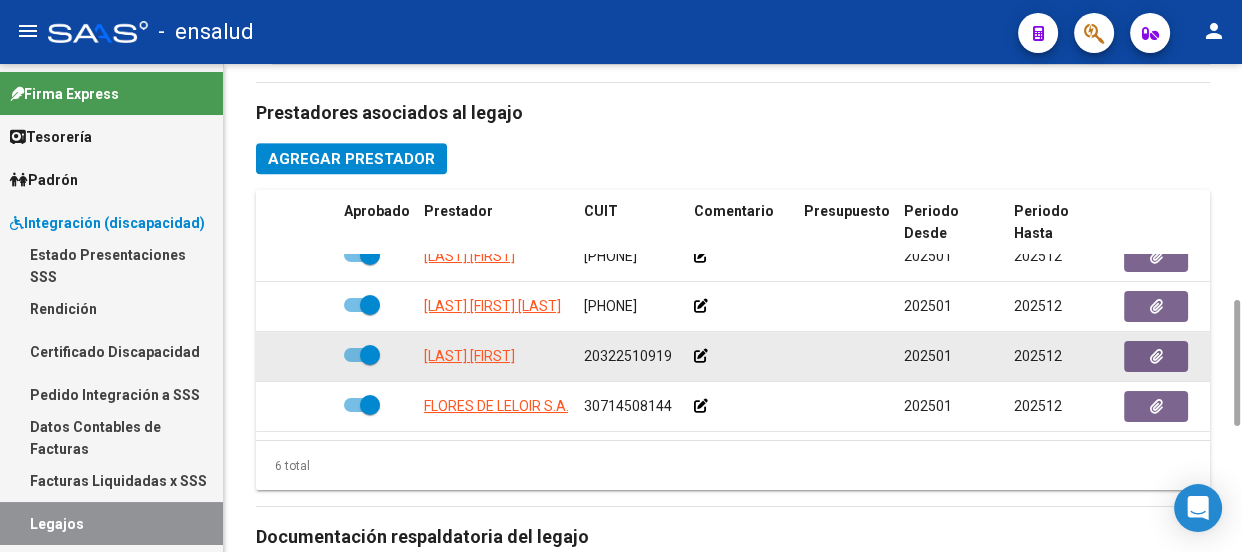 click at bounding box center [370, 355] 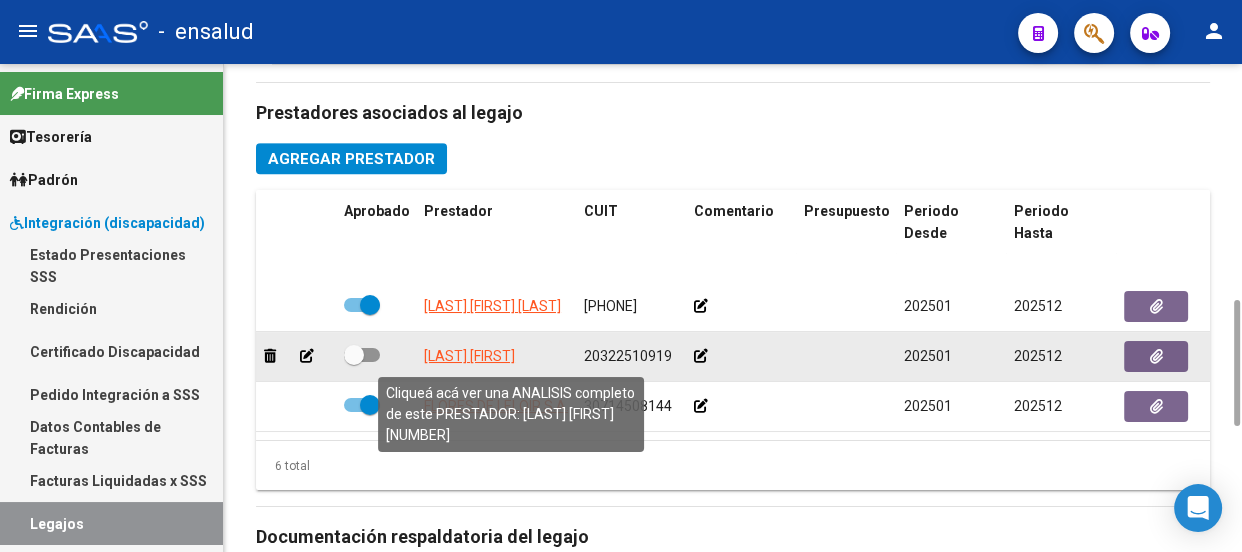 scroll, scrollTop: 133, scrollLeft: 0, axis: vertical 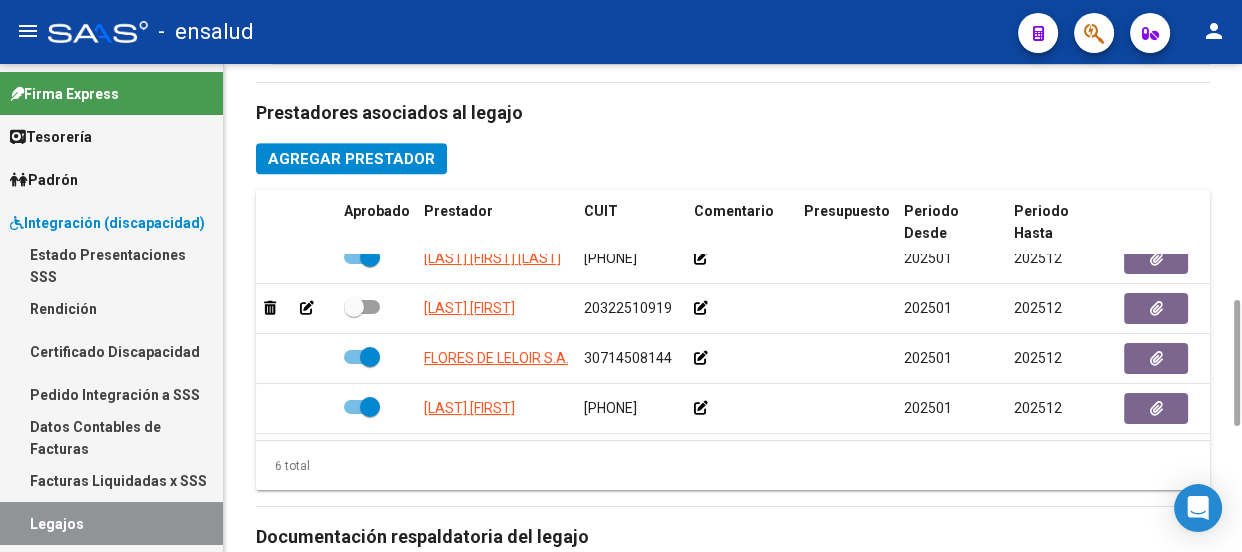 click on "Agregar Prestador" 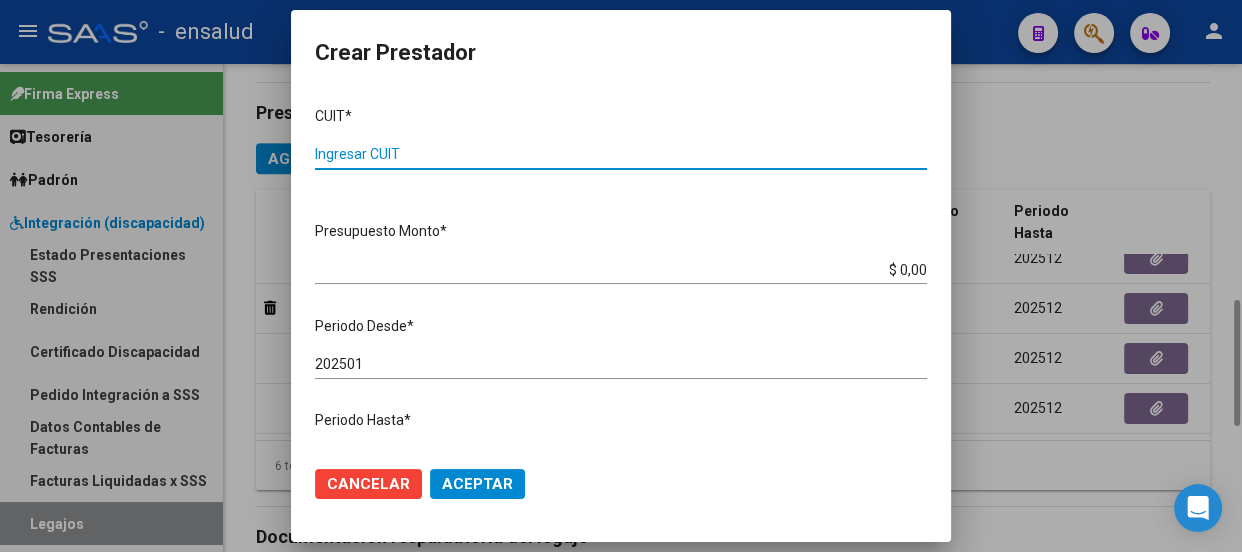 click on "Ingresar CUIT" at bounding box center [621, 154] 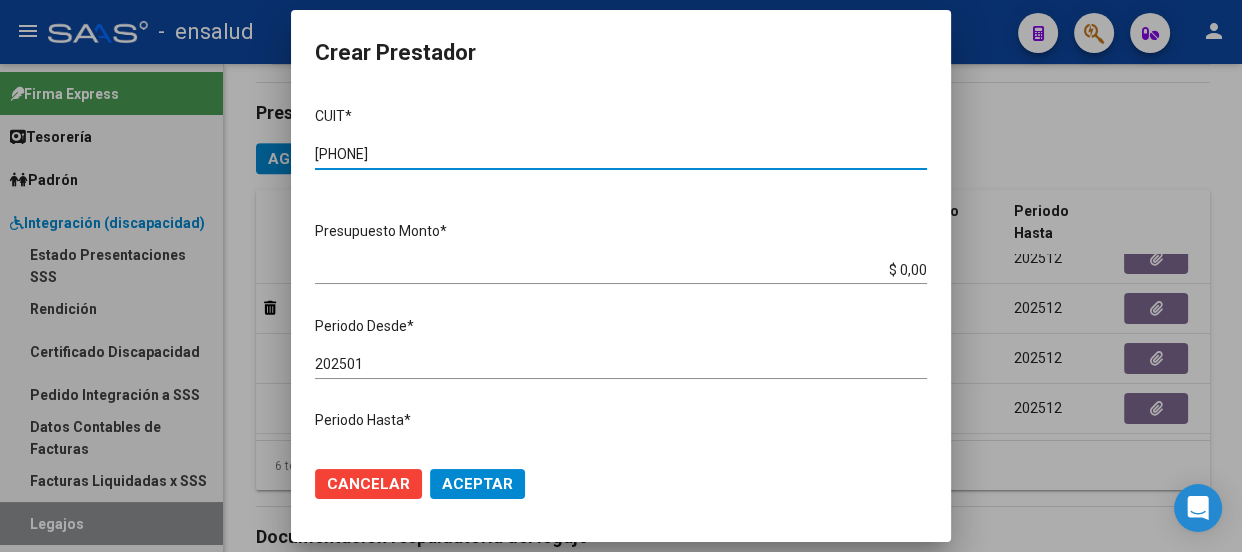 type on "[PHONE]" 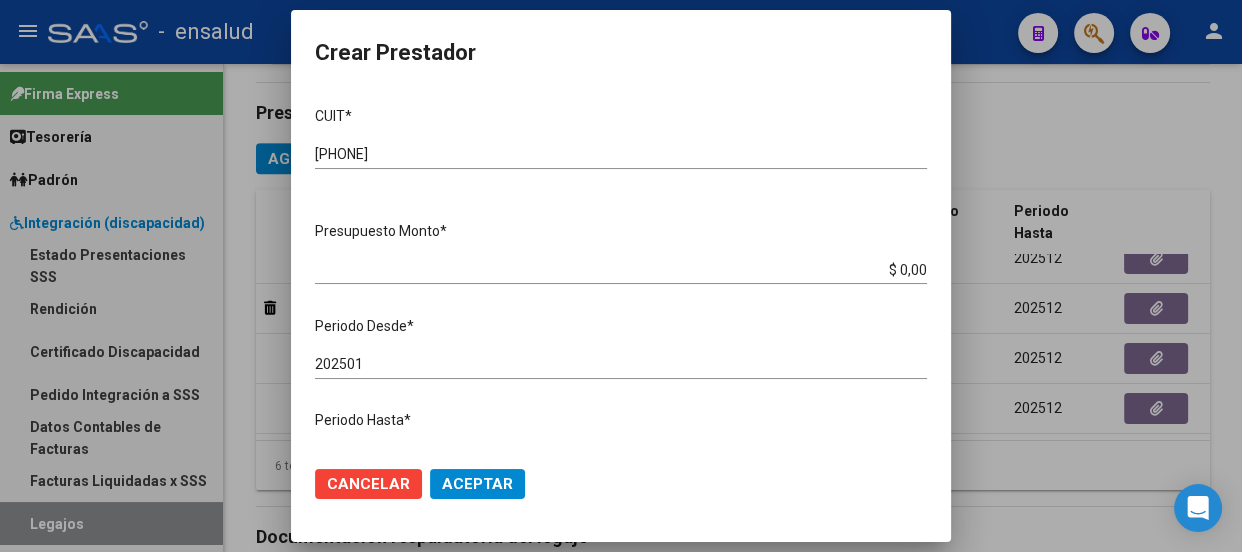 drag, startPoint x: 909, startPoint y: 268, endPoint x: 899, endPoint y: 308, distance: 41.231056 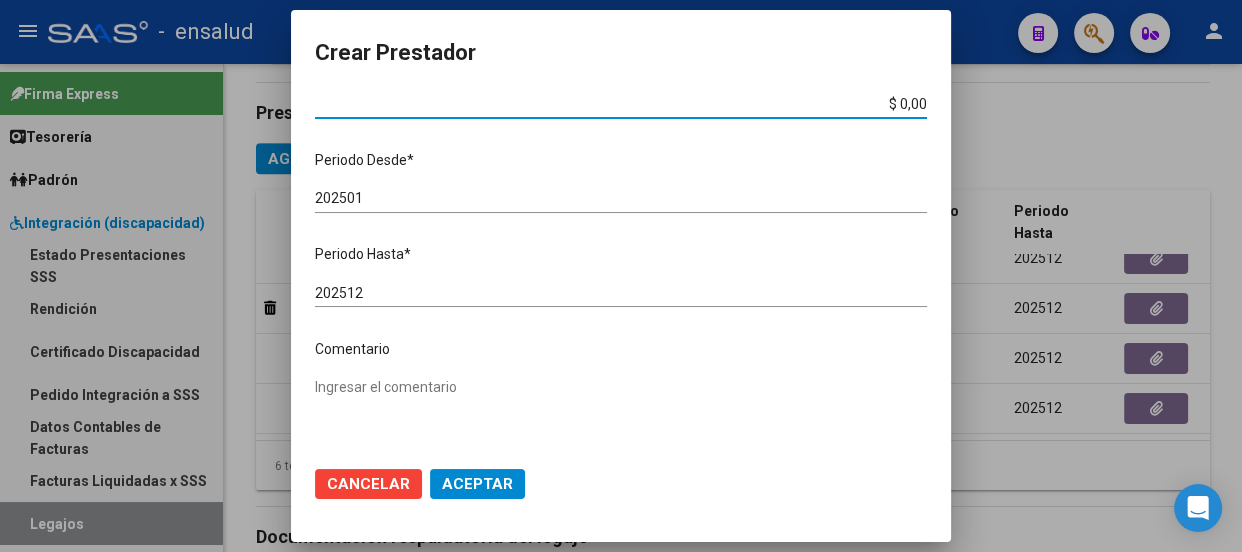 scroll, scrollTop: 181, scrollLeft: 0, axis: vertical 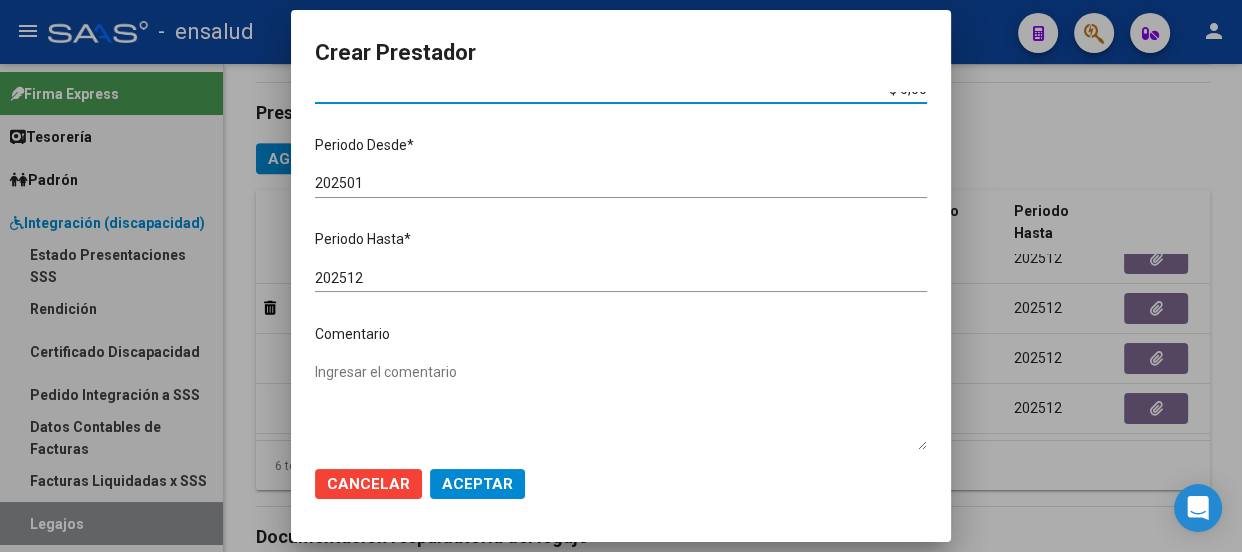 click on "202501" at bounding box center (621, 183) 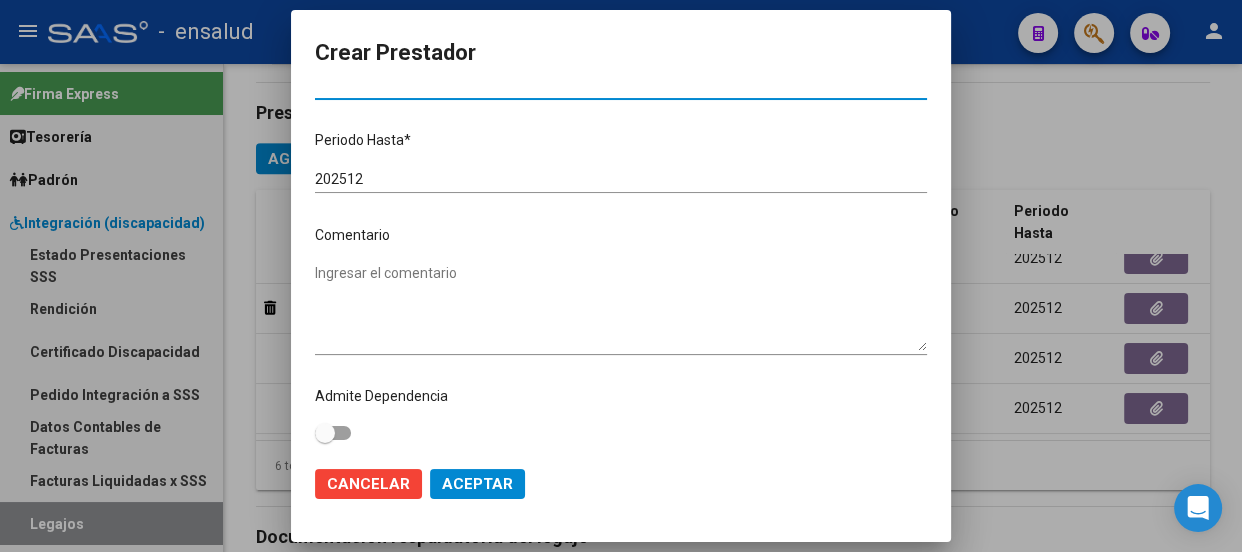 scroll, scrollTop: 282, scrollLeft: 0, axis: vertical 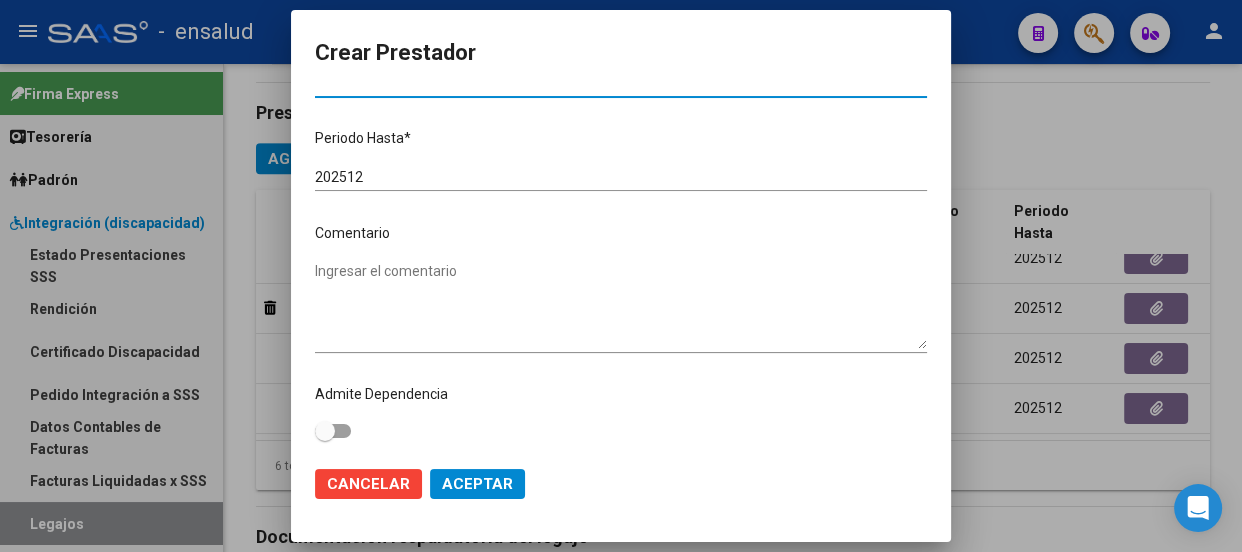 type on "202504" 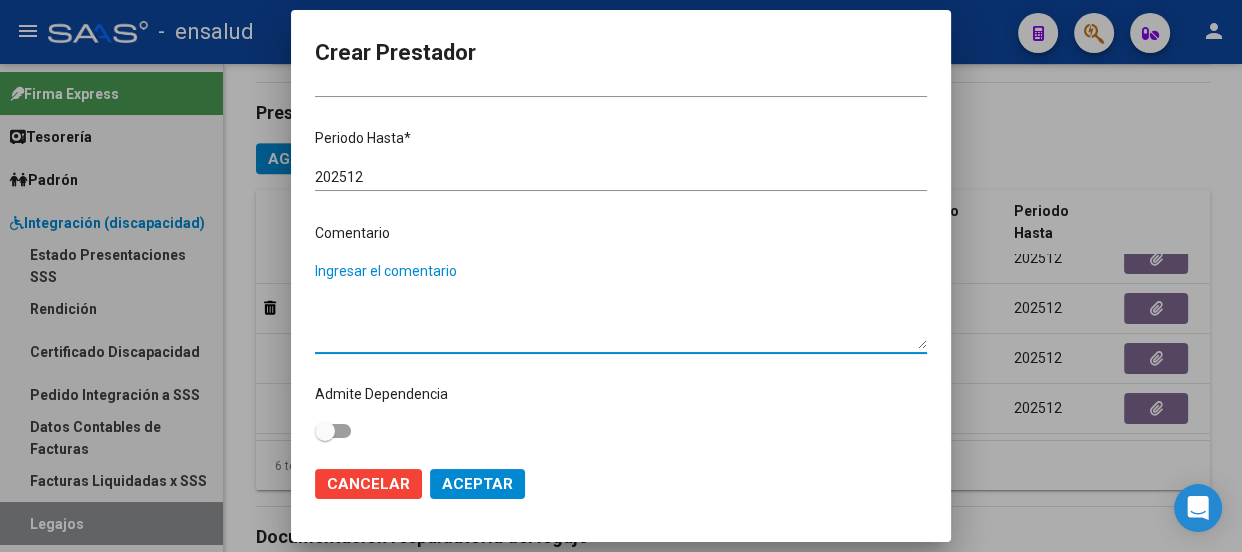 click on "Ingresar el comentario" at bounding box center [621, 305] 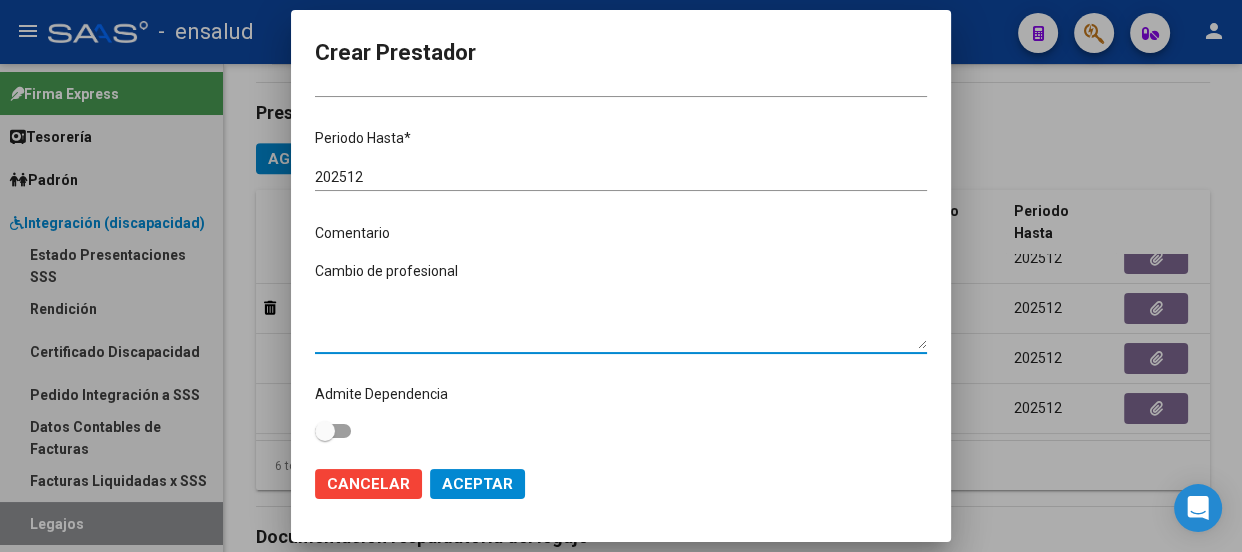 type on "Cambio de profesional" 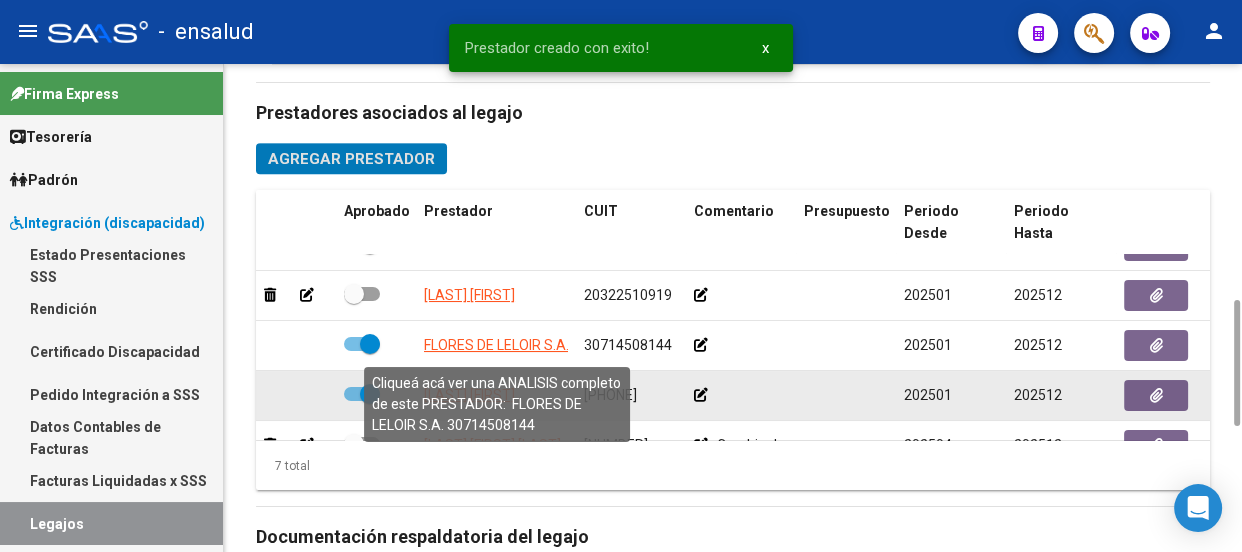 scroll, scrollTop: 183, scrollLeft: 0, axis: vertical 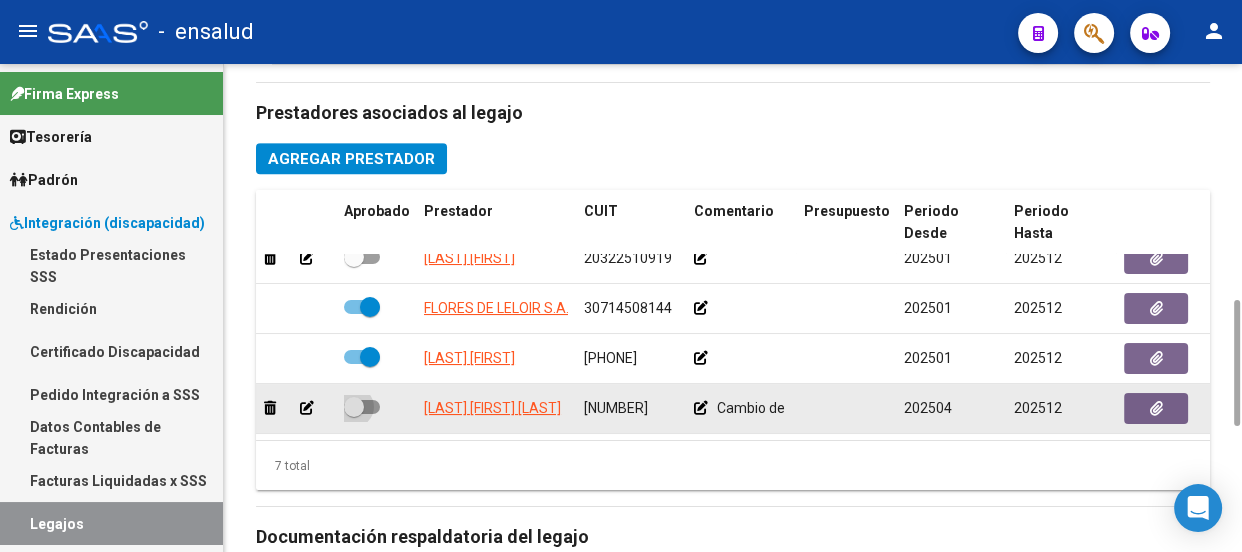 click at bounding box center (362, 407) 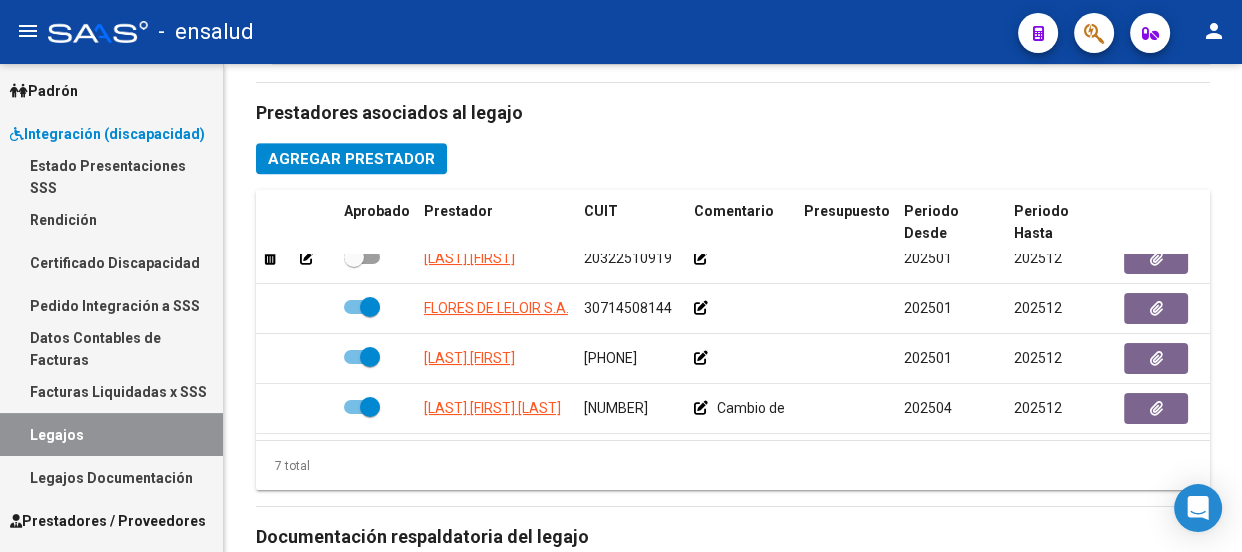 scroll, scrollTop: 164, scrollLeft: 0, axis: vertical 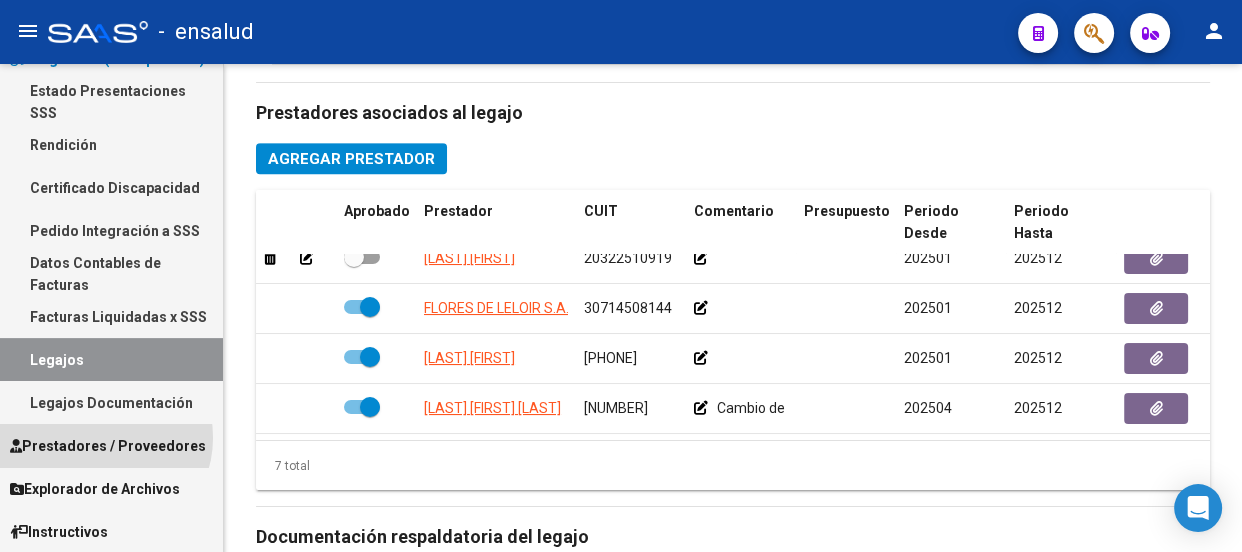 click on "Prestadores / Proveedores" at bounding box center [108, 446] 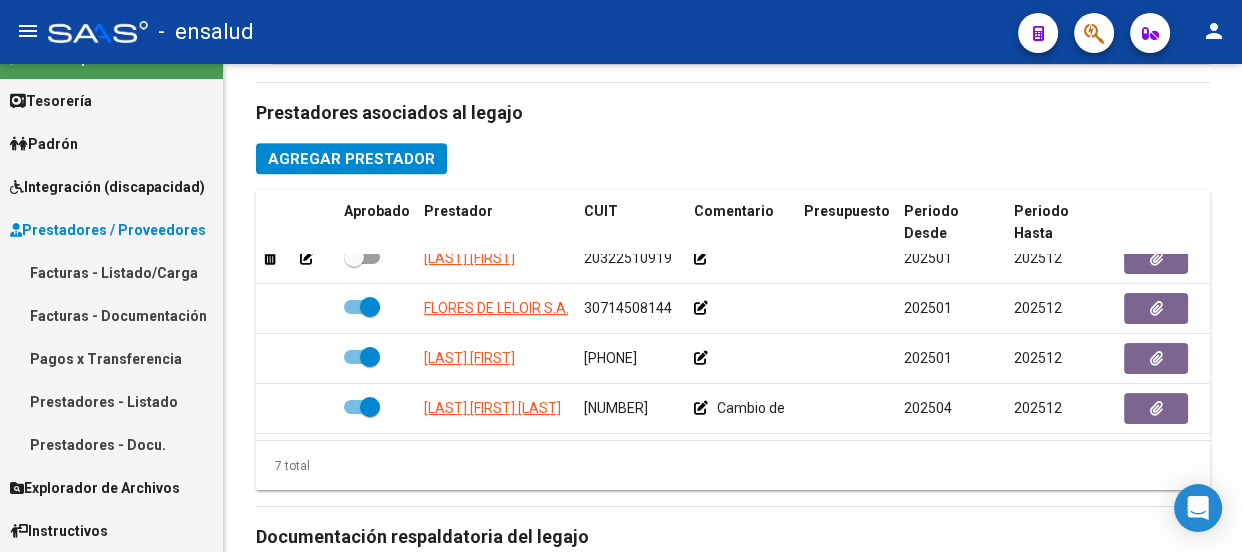 scroll, scrollTop: 35, scrollLeft: 0, axis: vertical 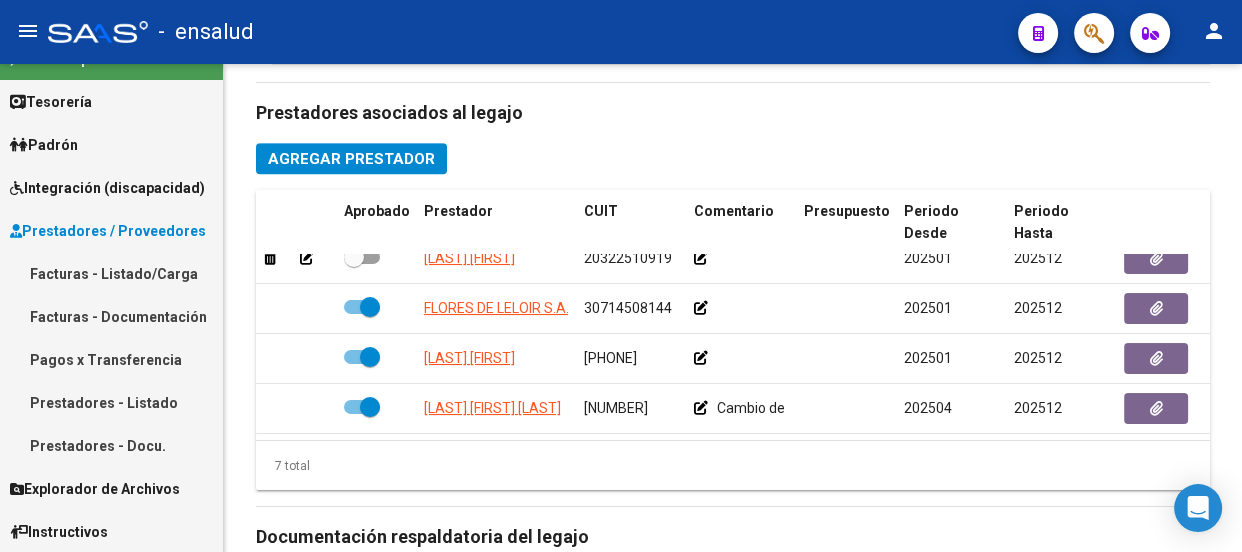 click on "Facturas - Listado/Carga" at bounding box center [111, 273] 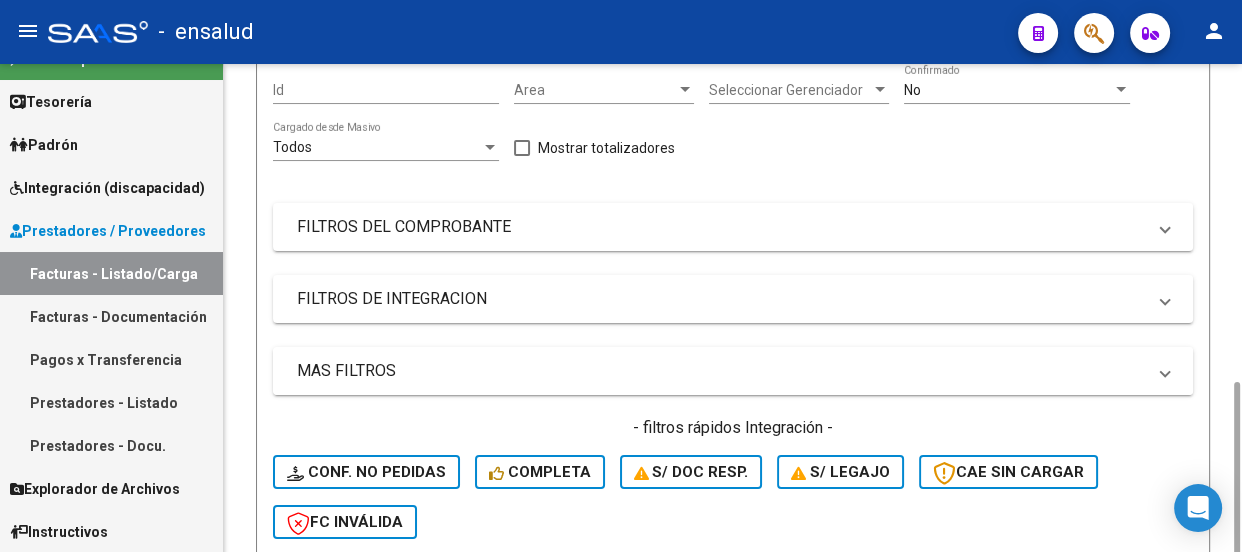 scroll, scrollTop: 727, scrollLeft: 0, axis: vertical 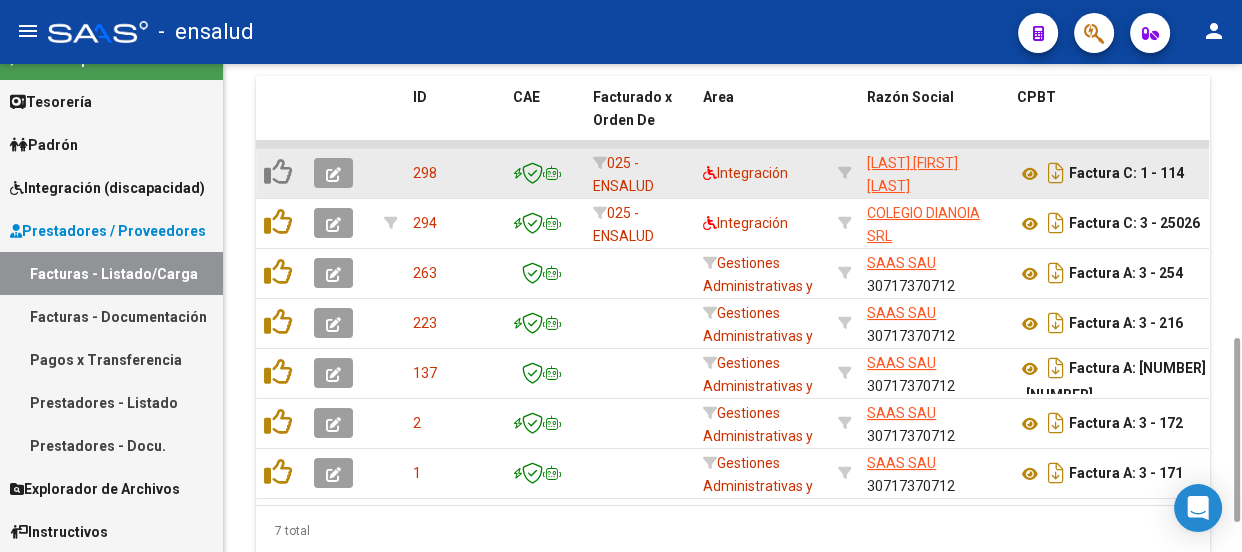 click 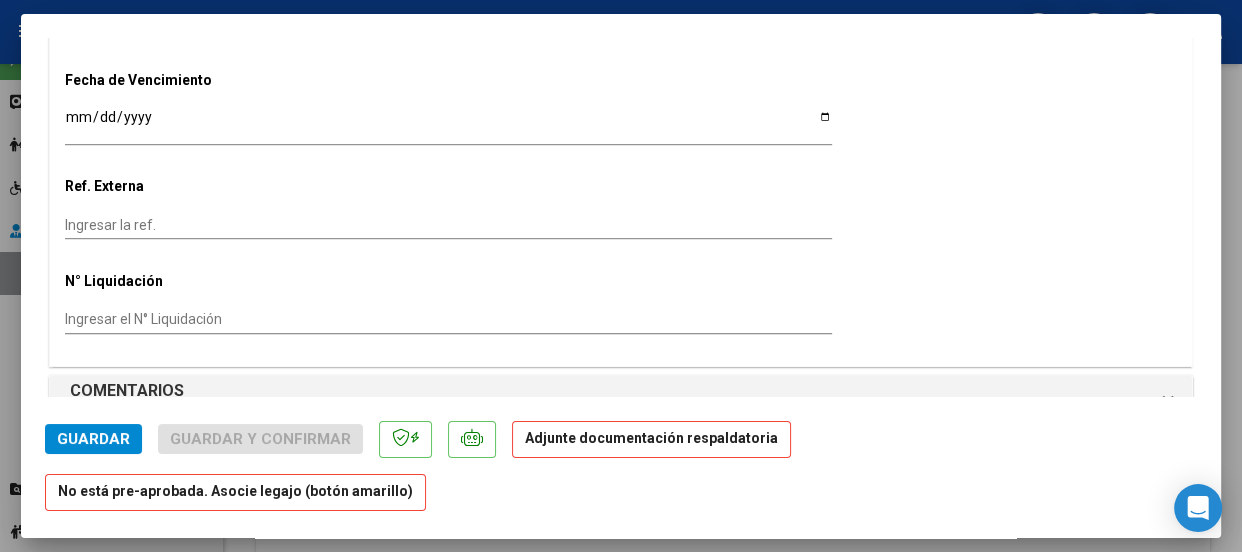 scroll, scrollTop: 1818, scrollLeft: 0, axis: vertical 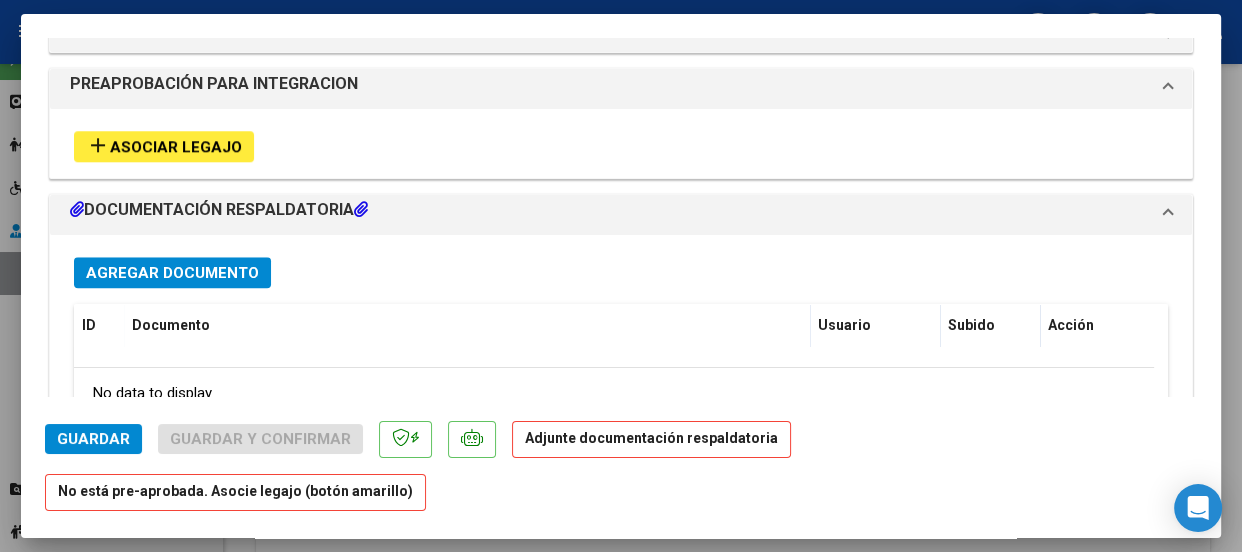 click on "Asociar Legajo" at bounding box center [176, 147] 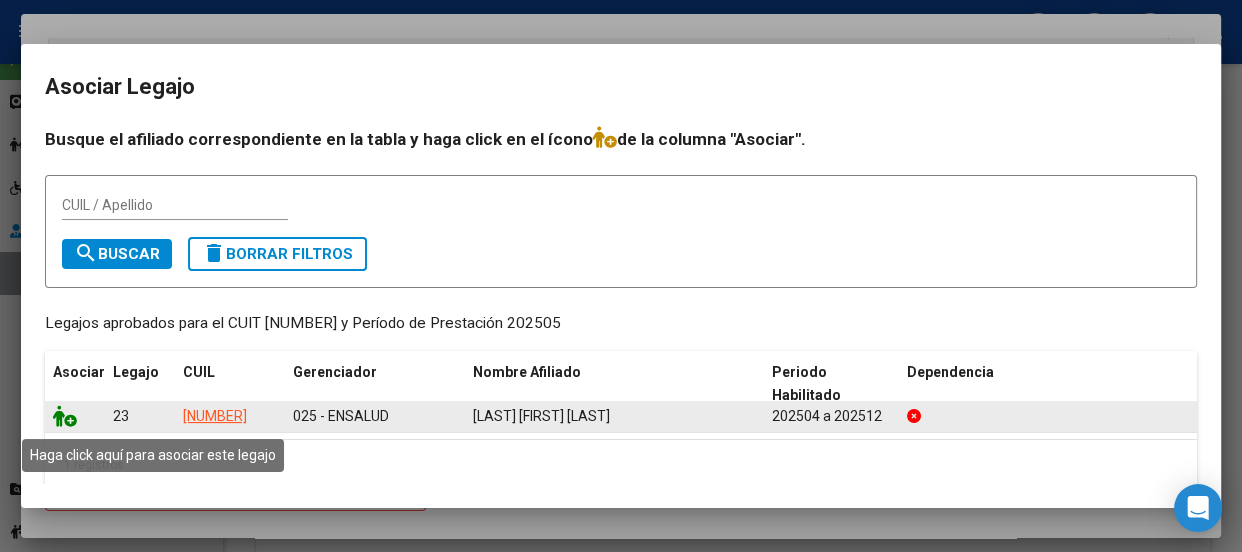click 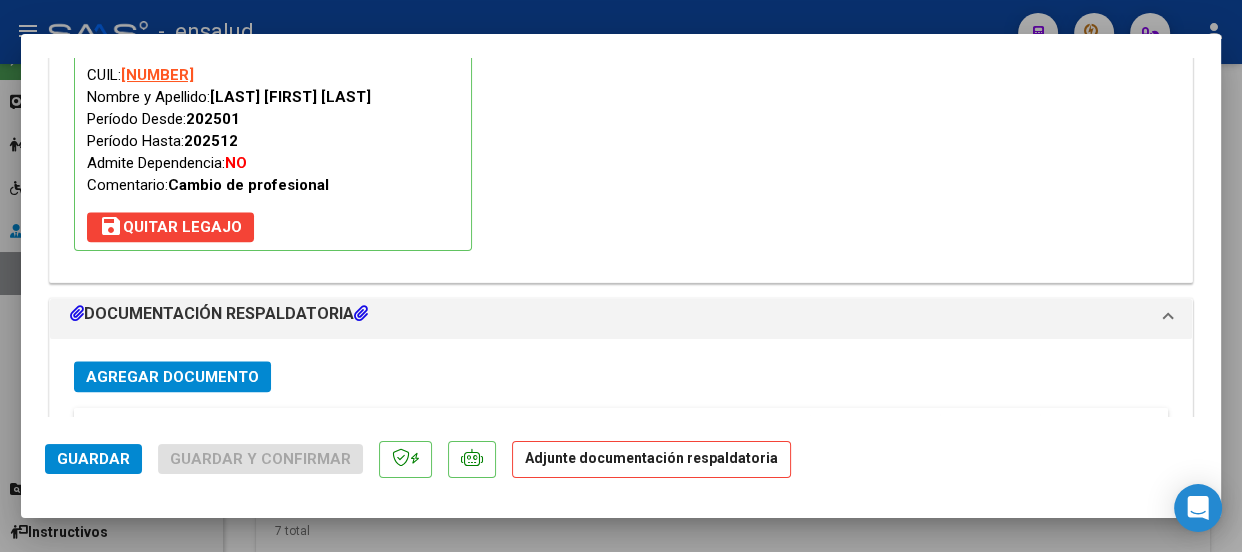 scroll, scrollTop: 2140, scrollLeft: 0, axis: vertical 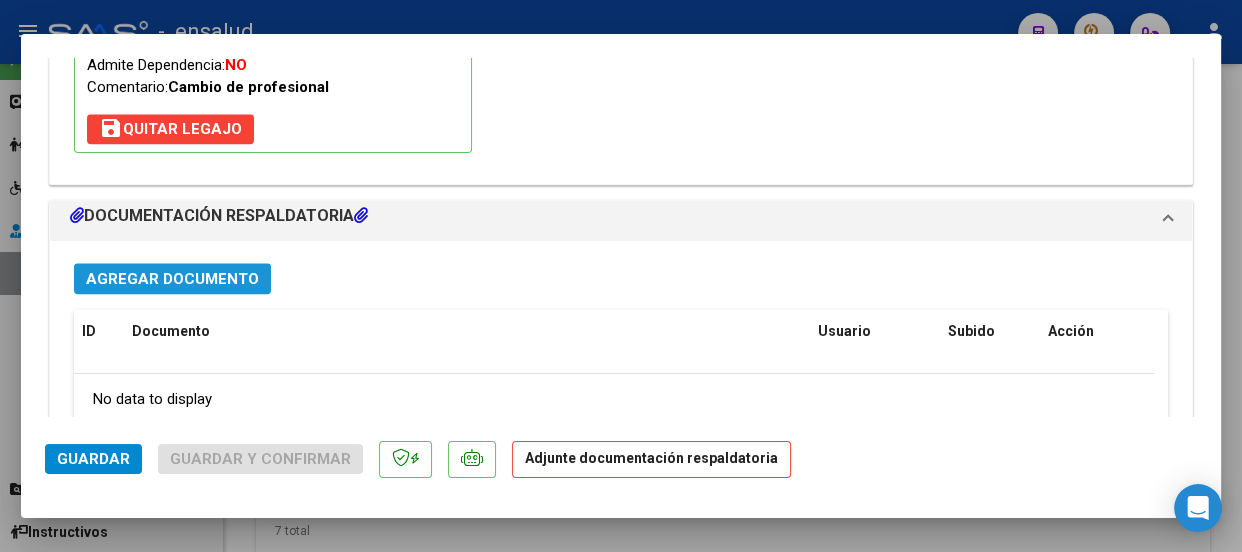 click on "Agregar Documento" at bounding box center (172, 279) 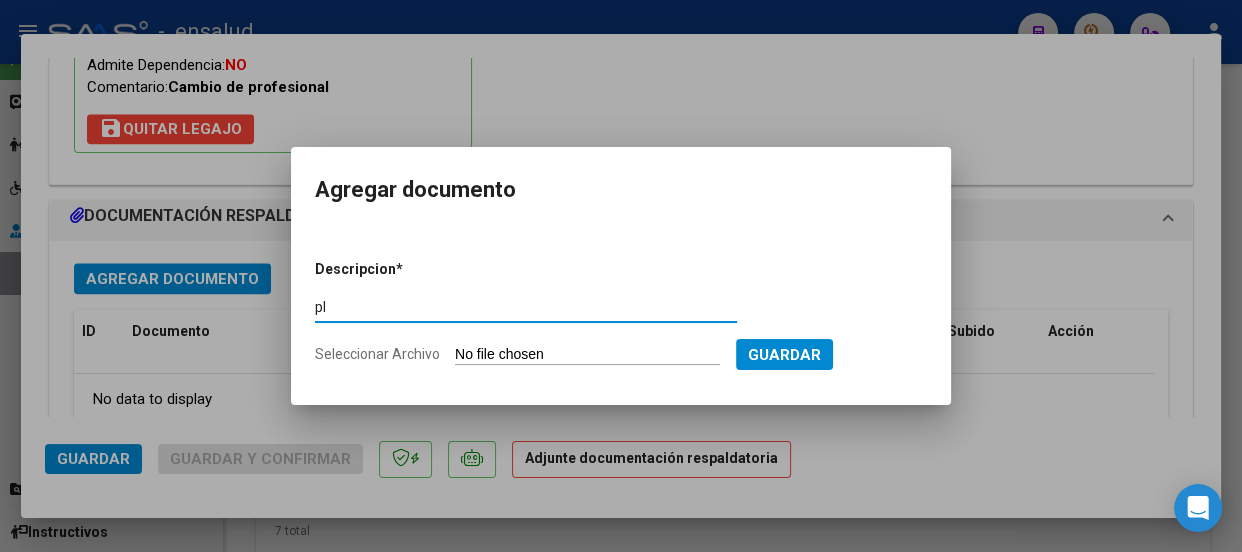 type on "p" 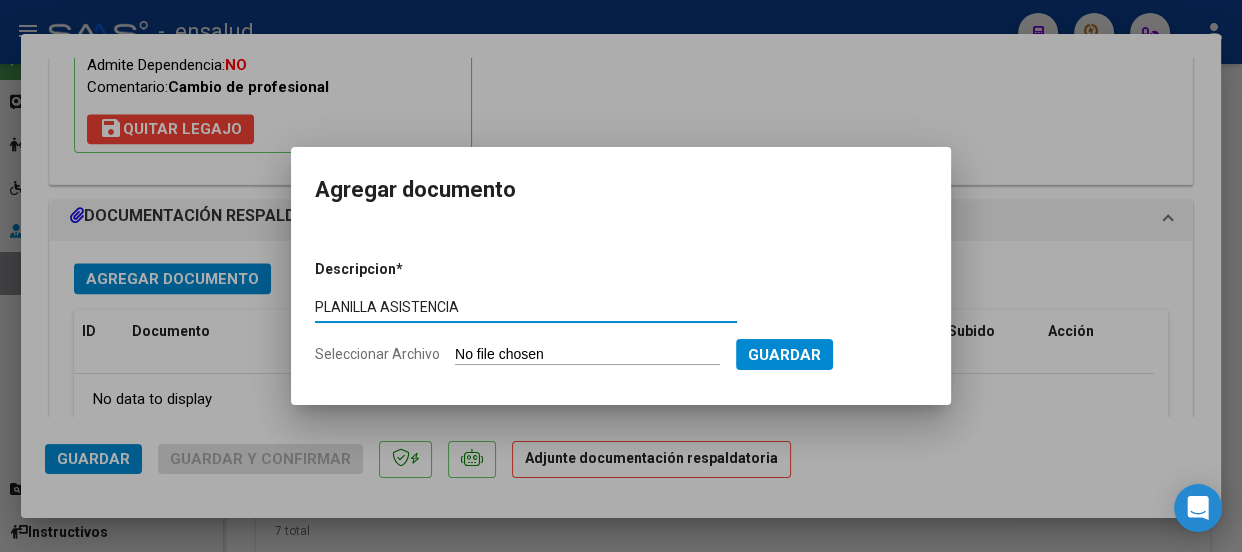 type on "PLANILLA ASISTENCIA" 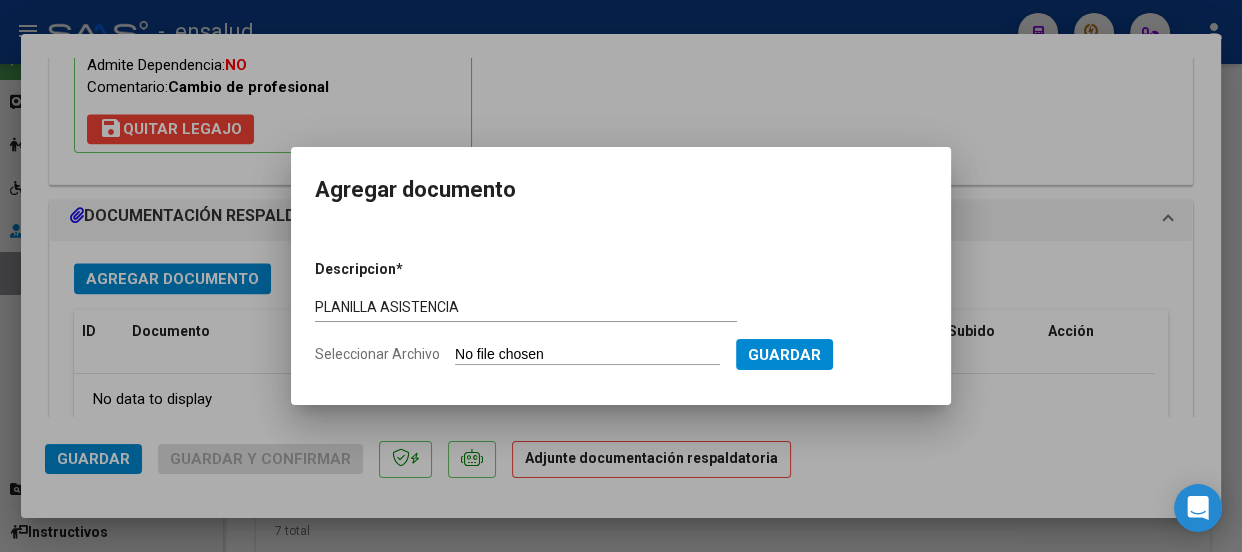 type on "C:\fakepath\[LAST] [FIRST]_[DATE]_[NUMBER]_[LAST] [FIRST]_[NUMBER]-[NUMBER].pdf" 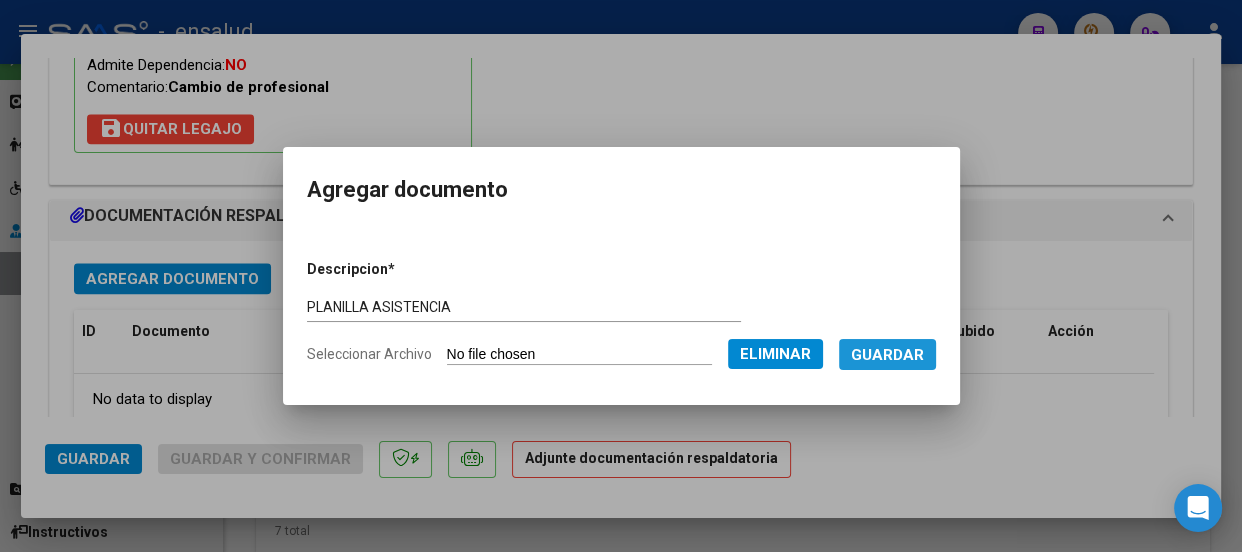 click on "Guardar" at bounding box center [887, 355] 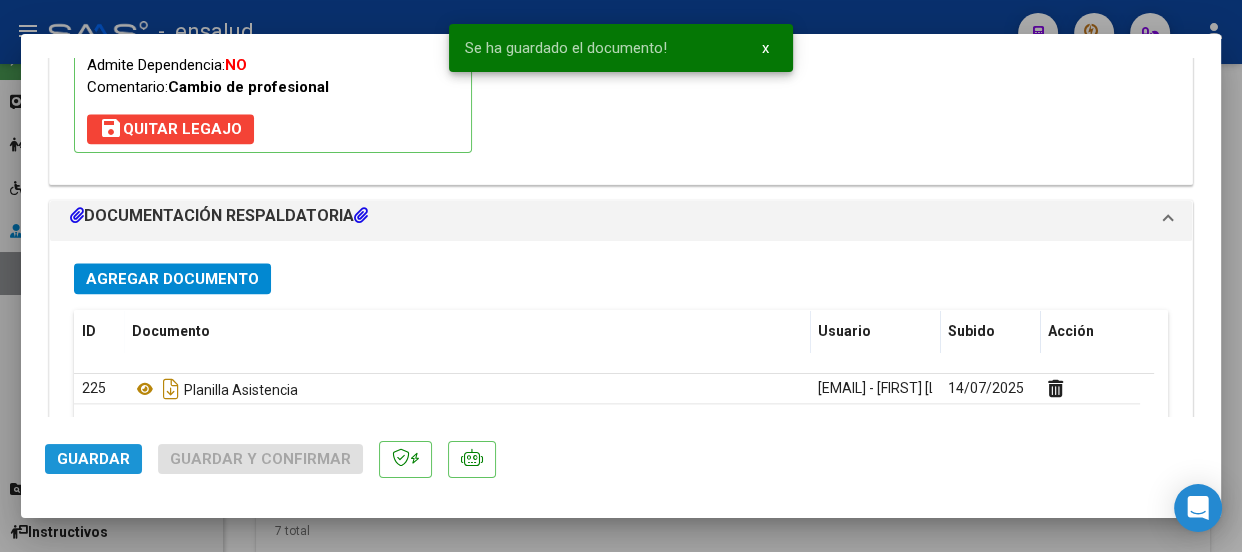 click on "Guardar" 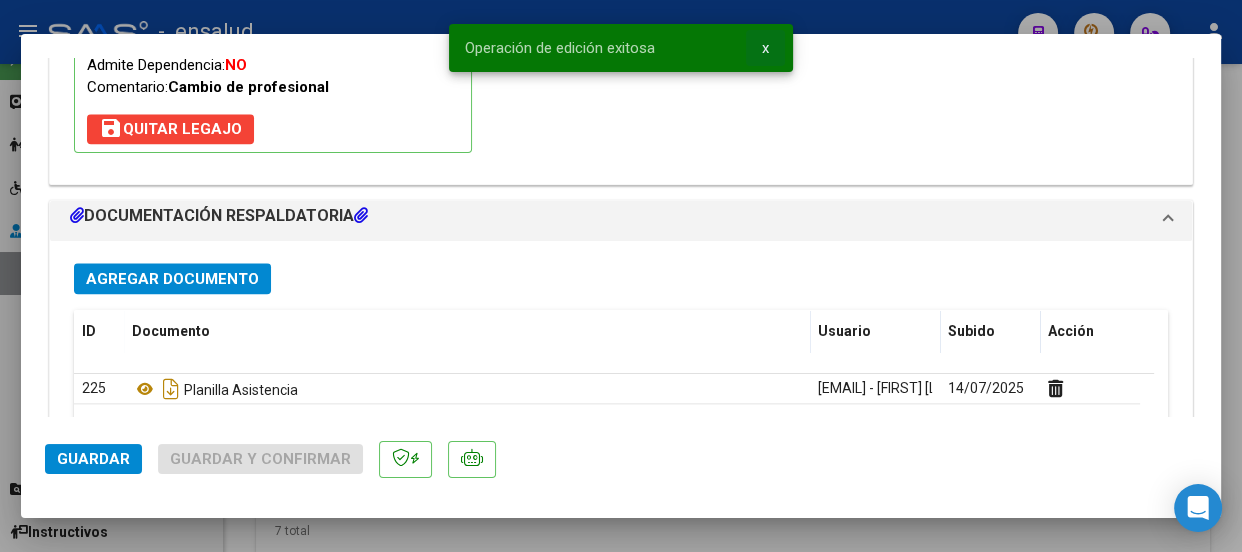 click on "x" at bounding box center [765, 48] 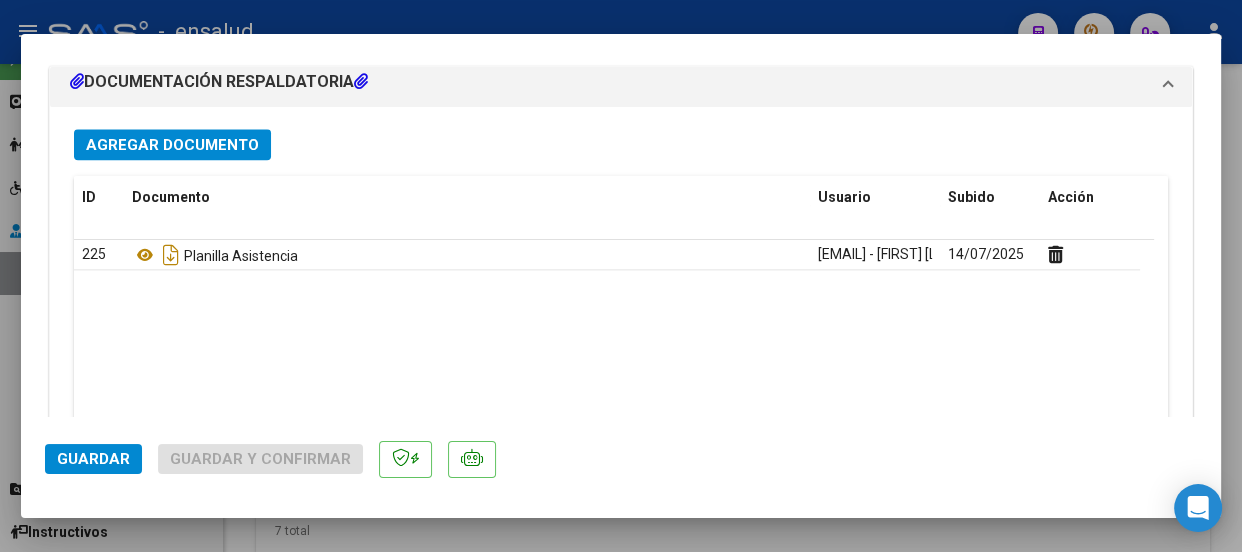 scroll, scrollTop: 2380, scrollLeft: 0, axis: vertical 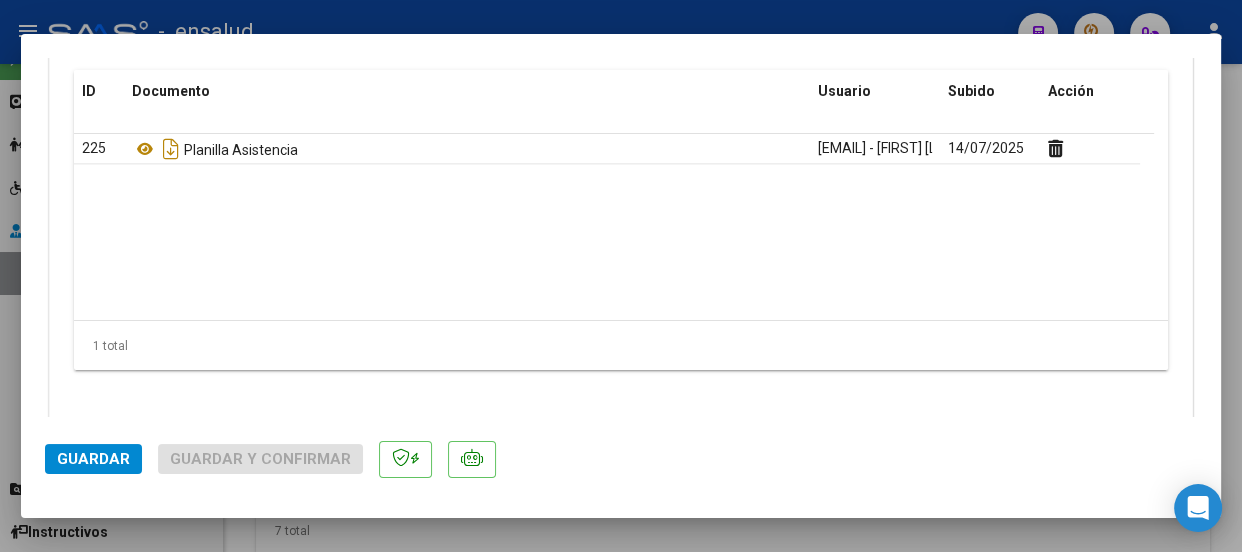 click at bounding box center [621, 276] 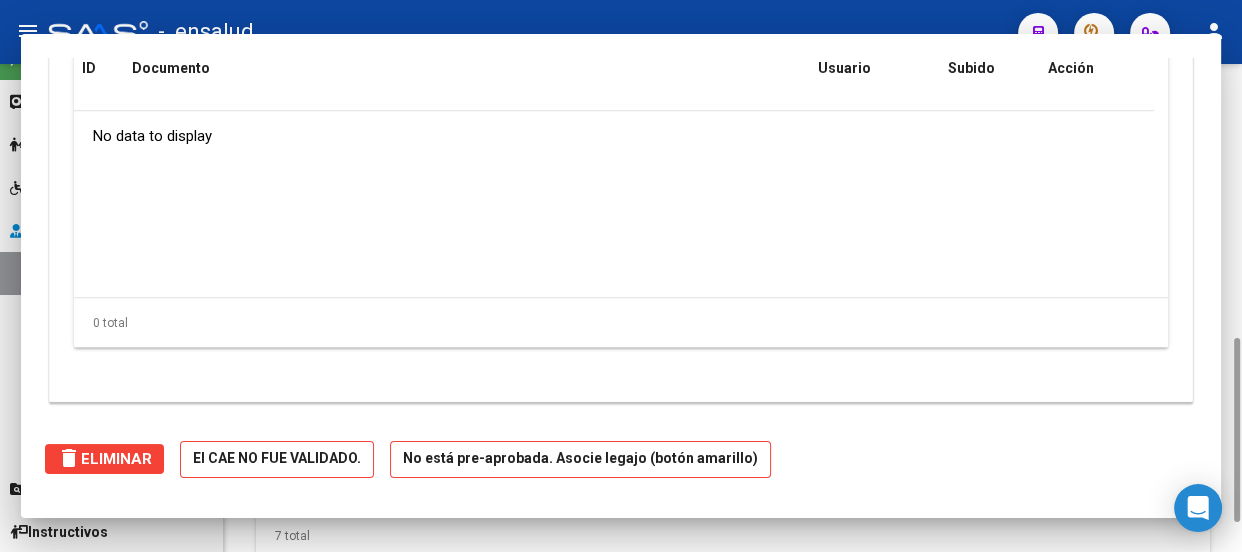 scroll, scrollTop: 0, scrollLeft: 0, axis: both 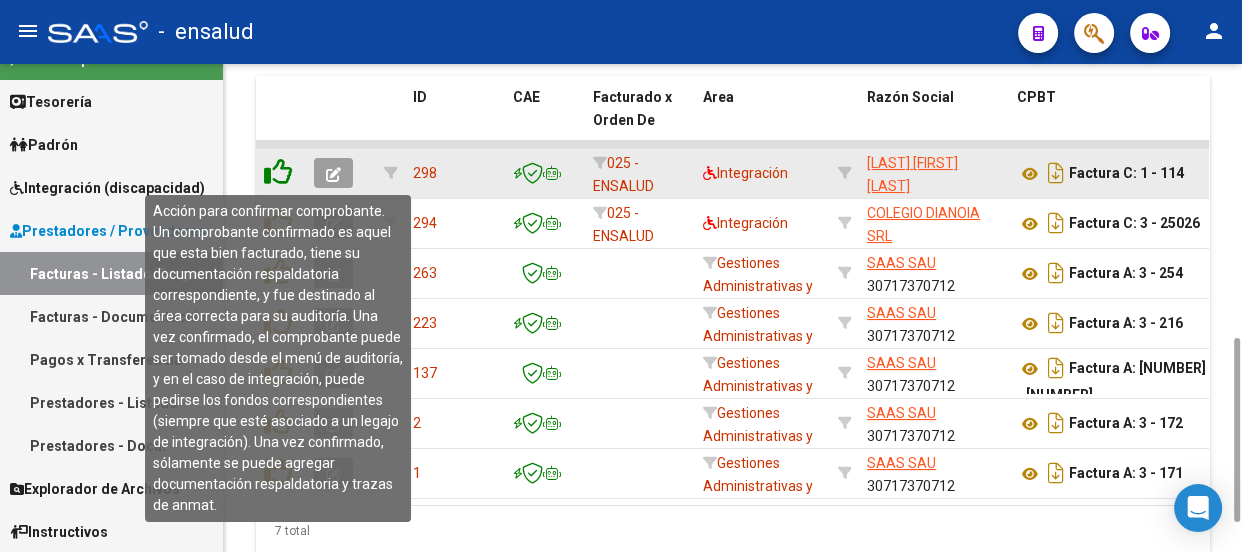 click 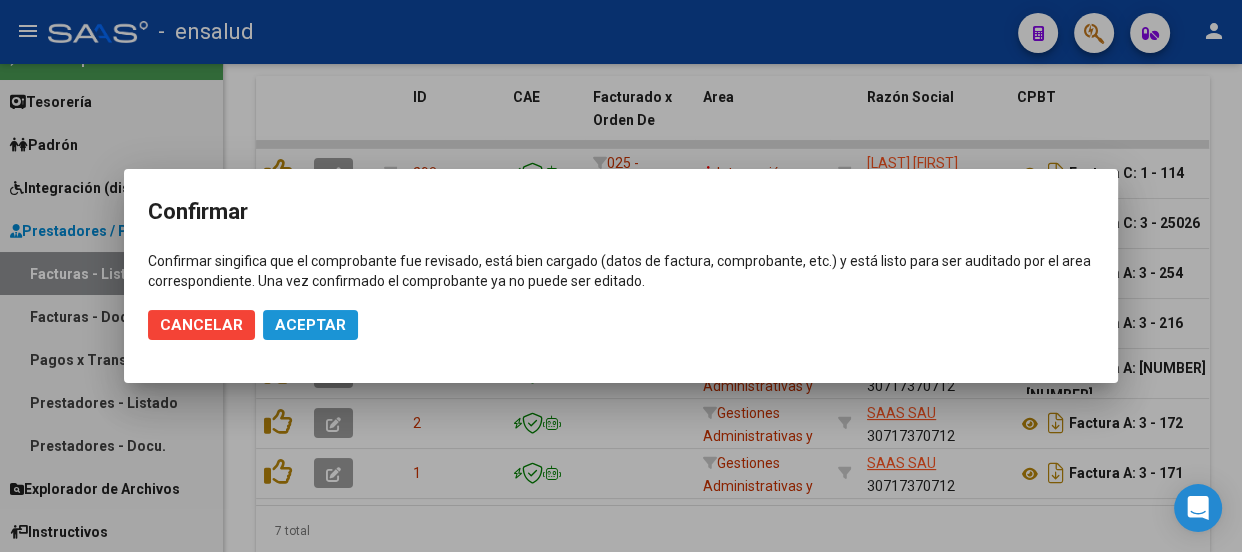 click on "Aceptar" 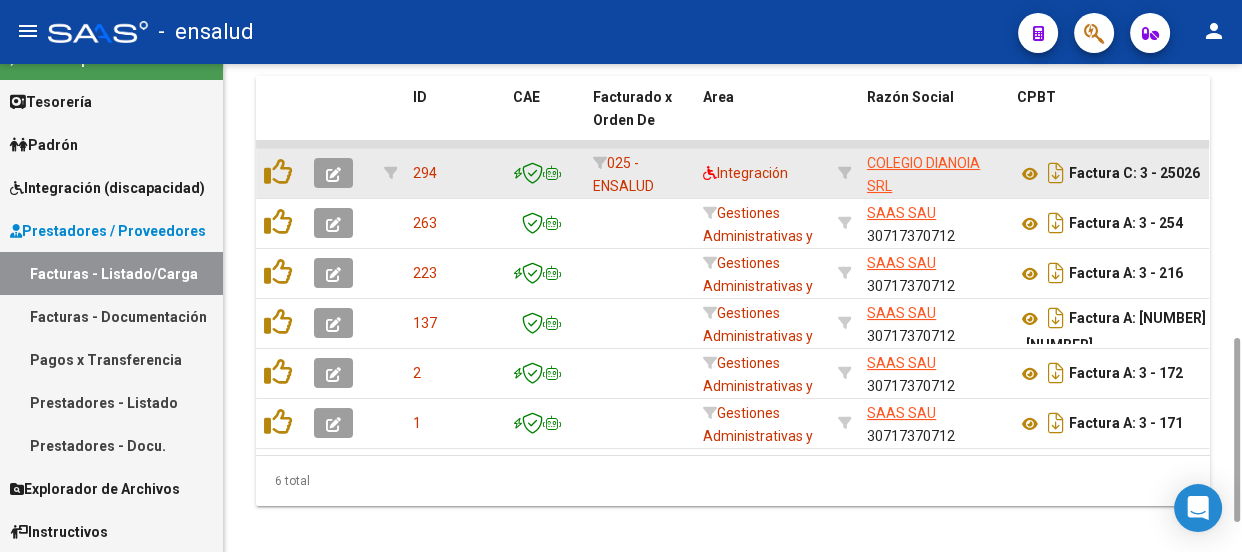 click 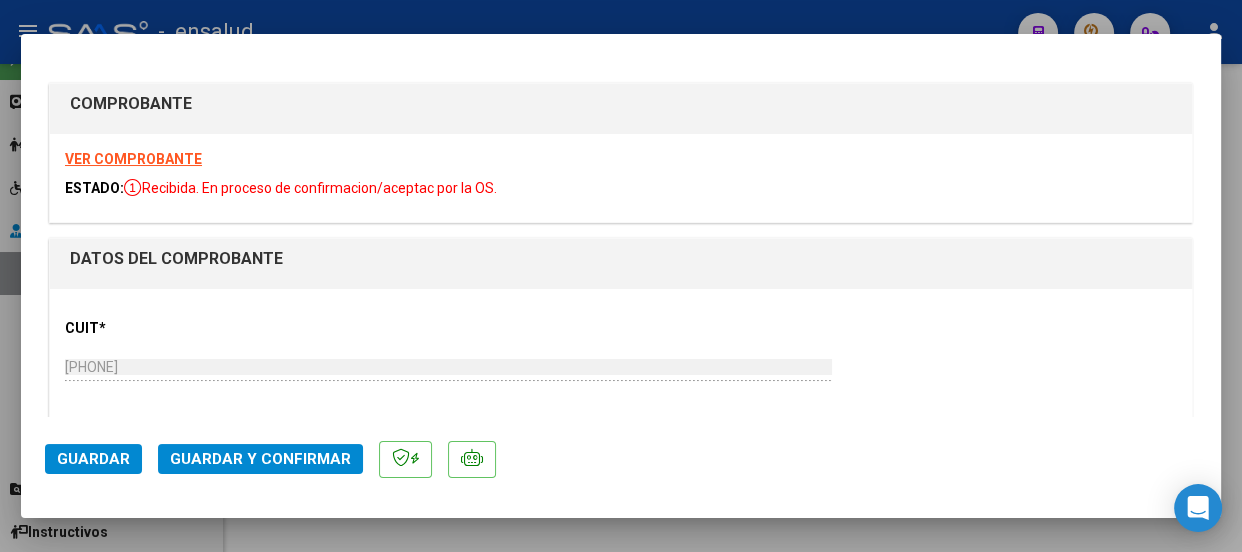 click on "Guardar y Confirmar" 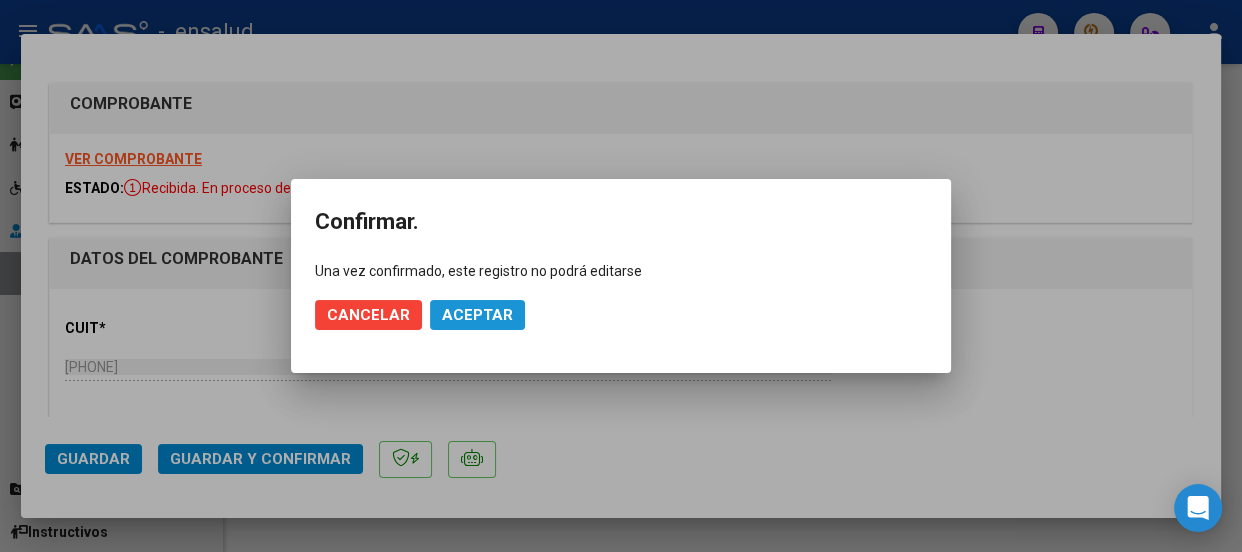 click on "Aceptar" 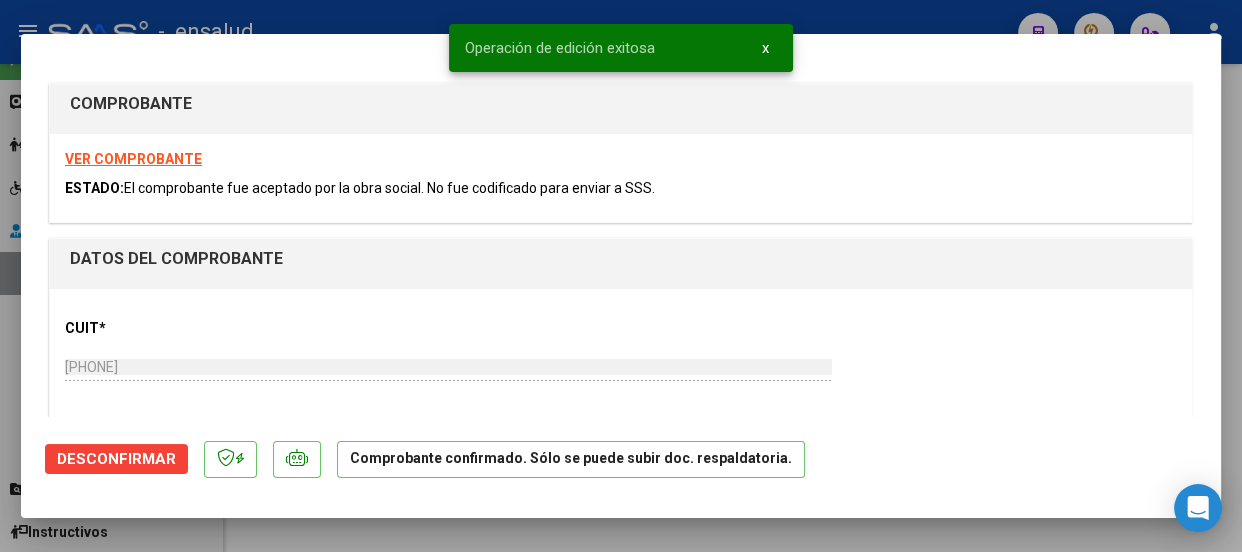 click on "x" at bounding box center [765, 48] 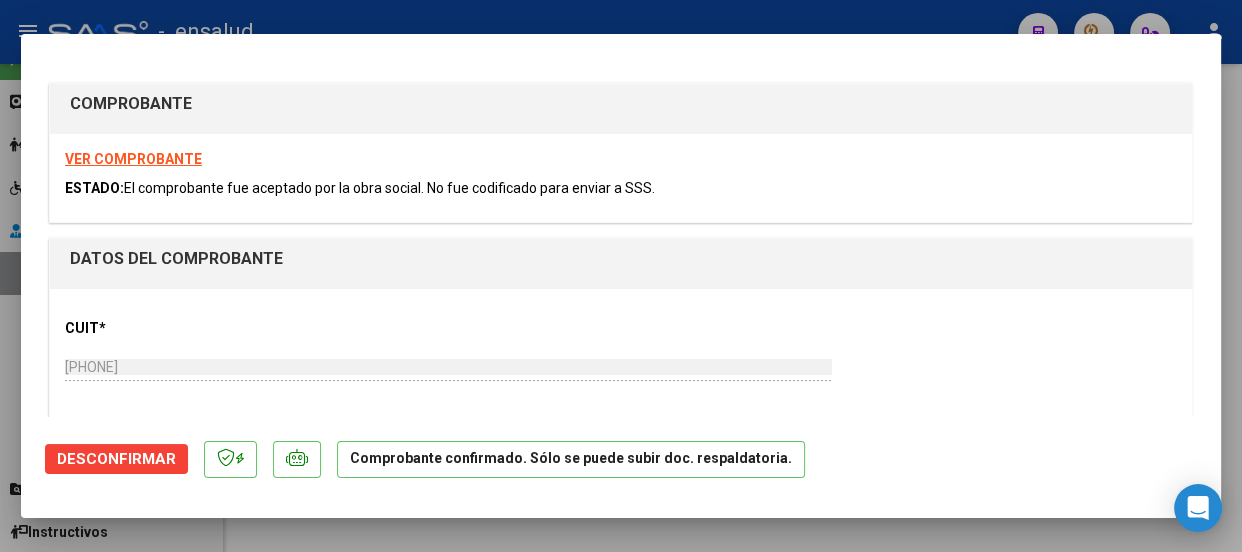 click at bounding box center (621, 276) 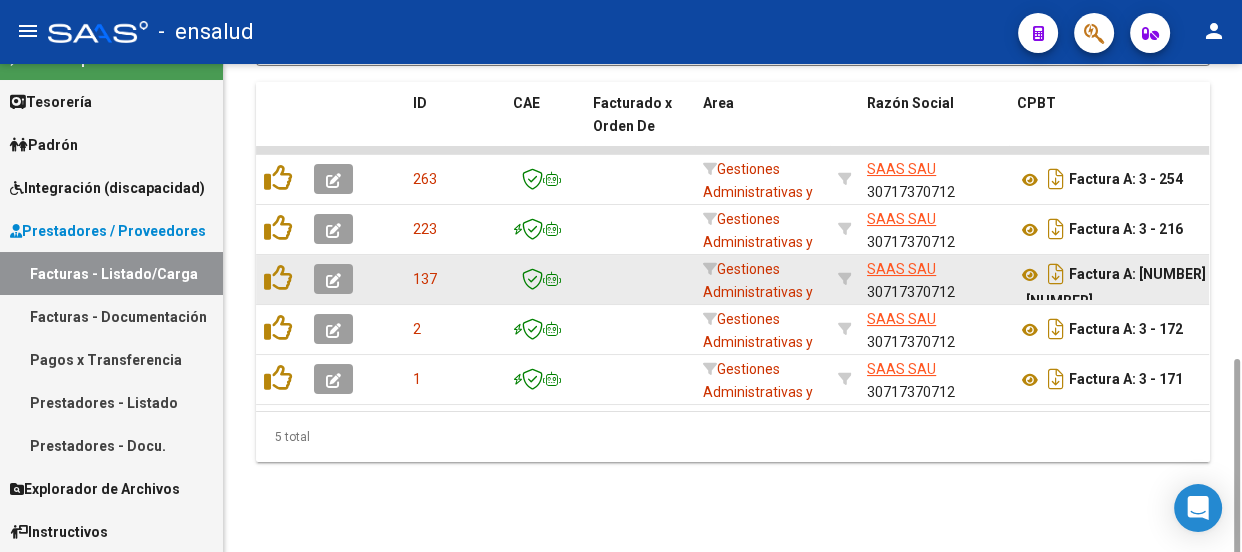 scroll, scrollTop: 720, scrollLeft: 0, axis: vertical 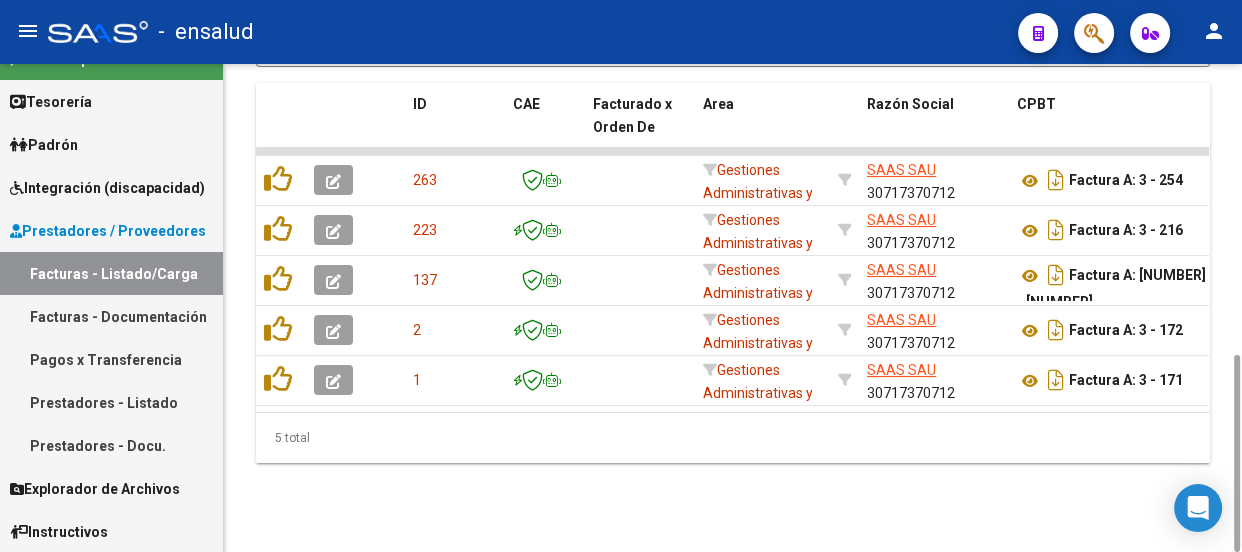 click on "5 total" 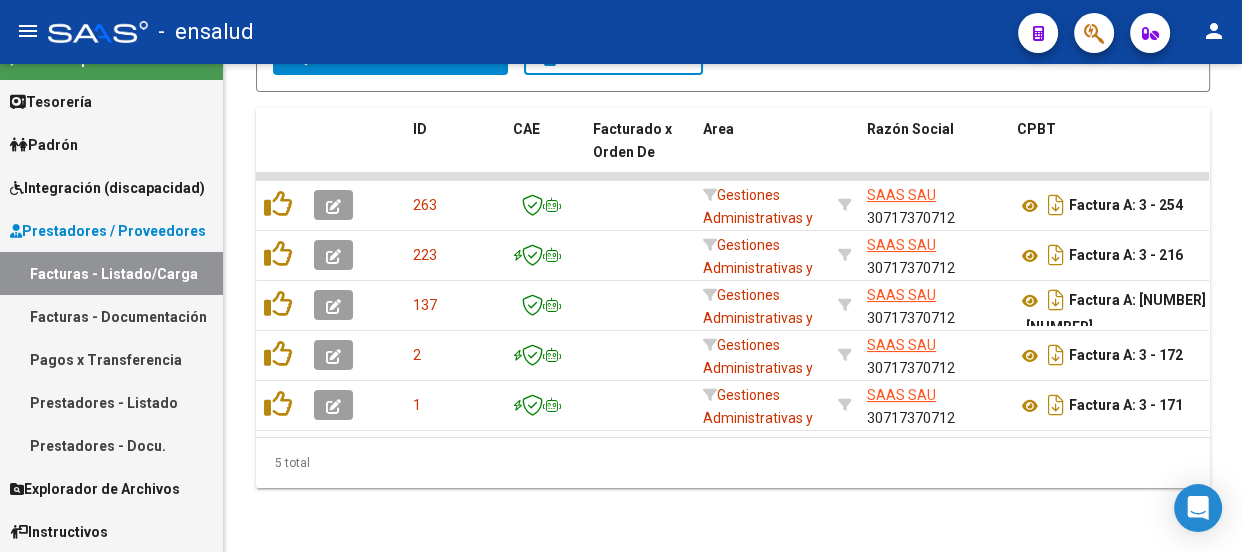 scroll, scrollTop: 0, scrollLeft: 0, axis: both 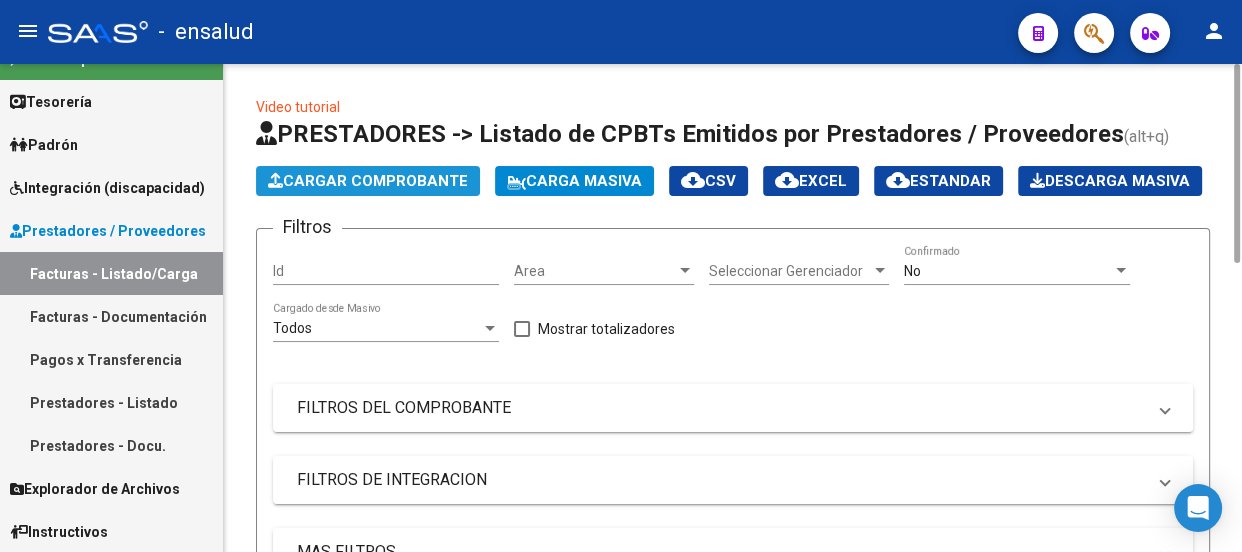 click on "Cargar Comprobante" 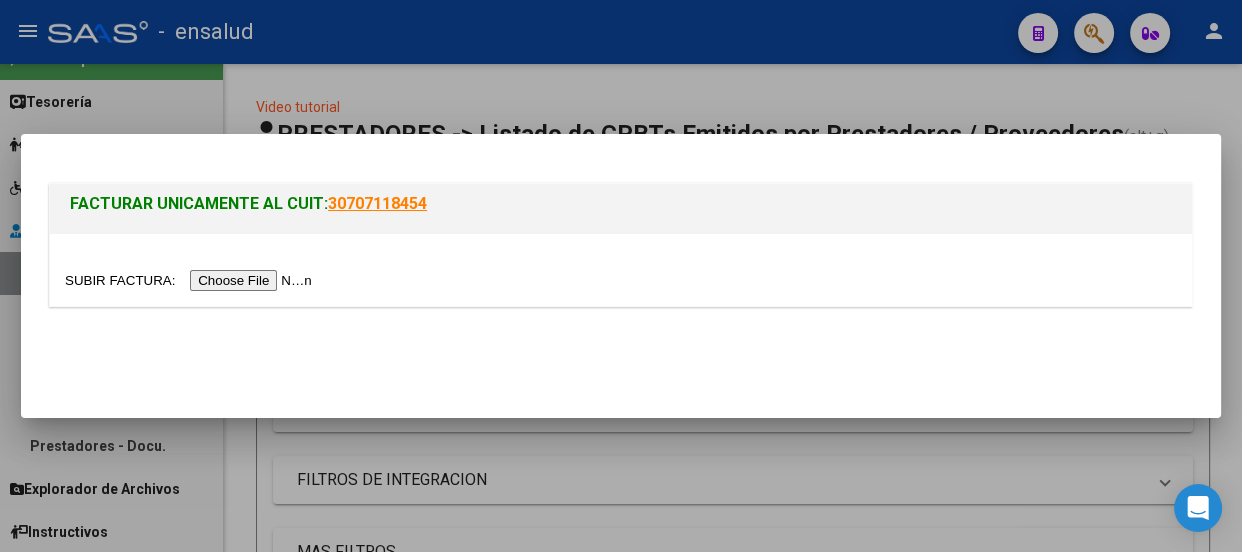 click at bounding box center [191, 280] 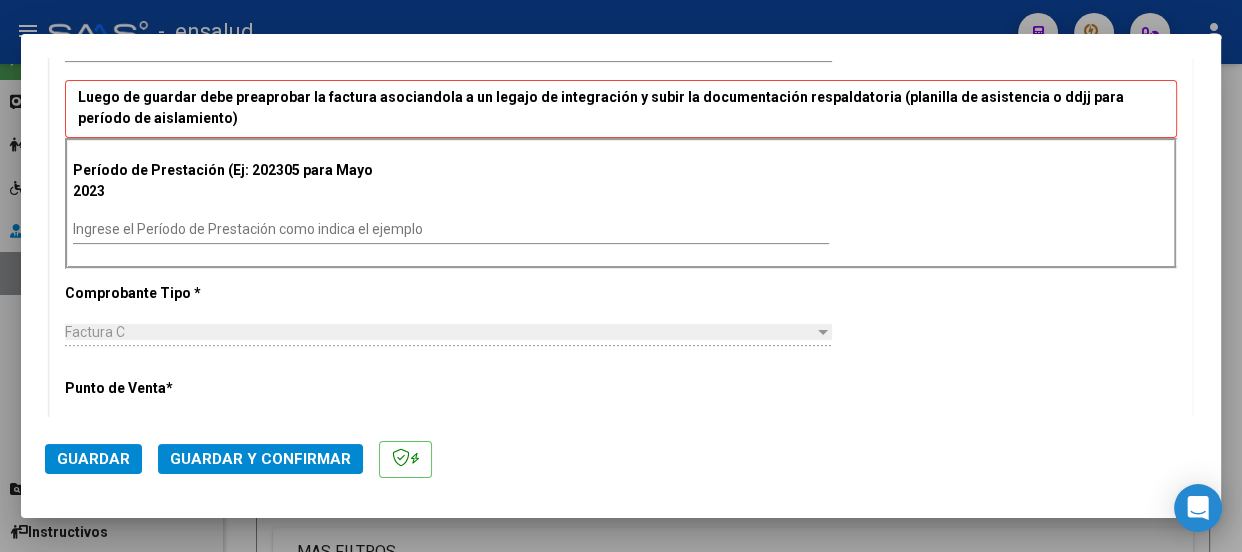 scroll, scrollTop: 636, scrollLeft: 0, axis: vertical 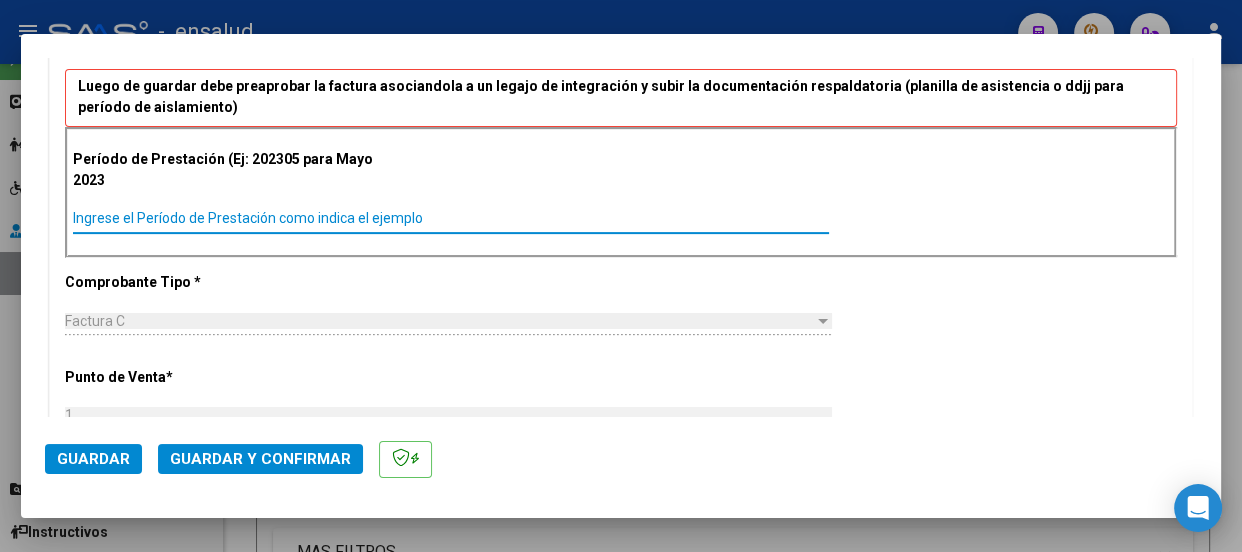 click on "Ingrese el Período de Prestación como indica el ejemplo" at bounding box center (451, 218) 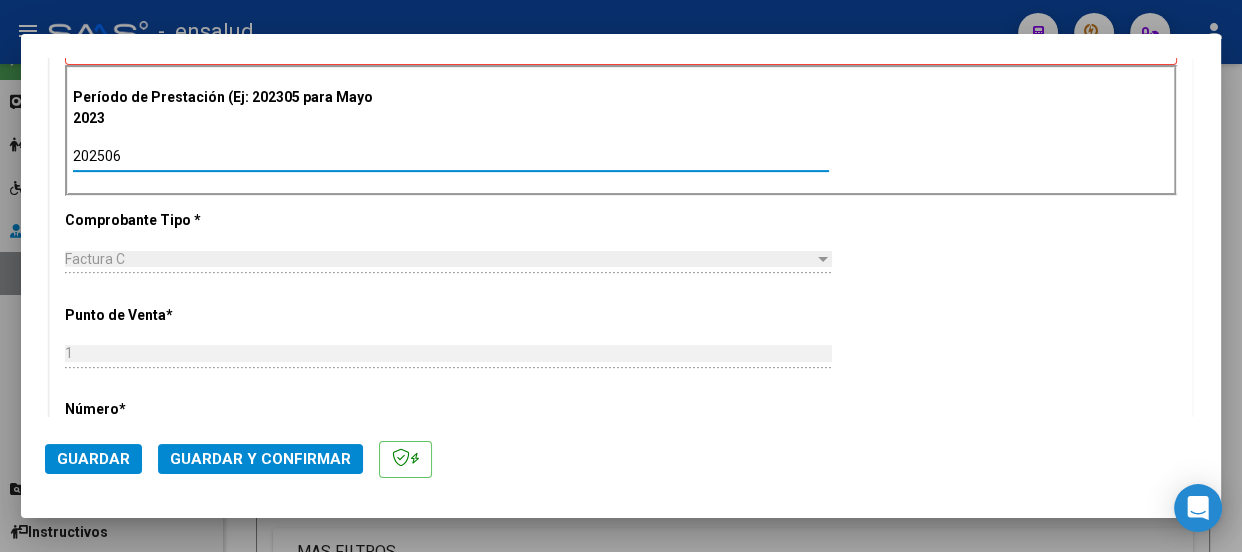 scroll, scrollTop: 727, scrollLeft: 0, axis: vertical 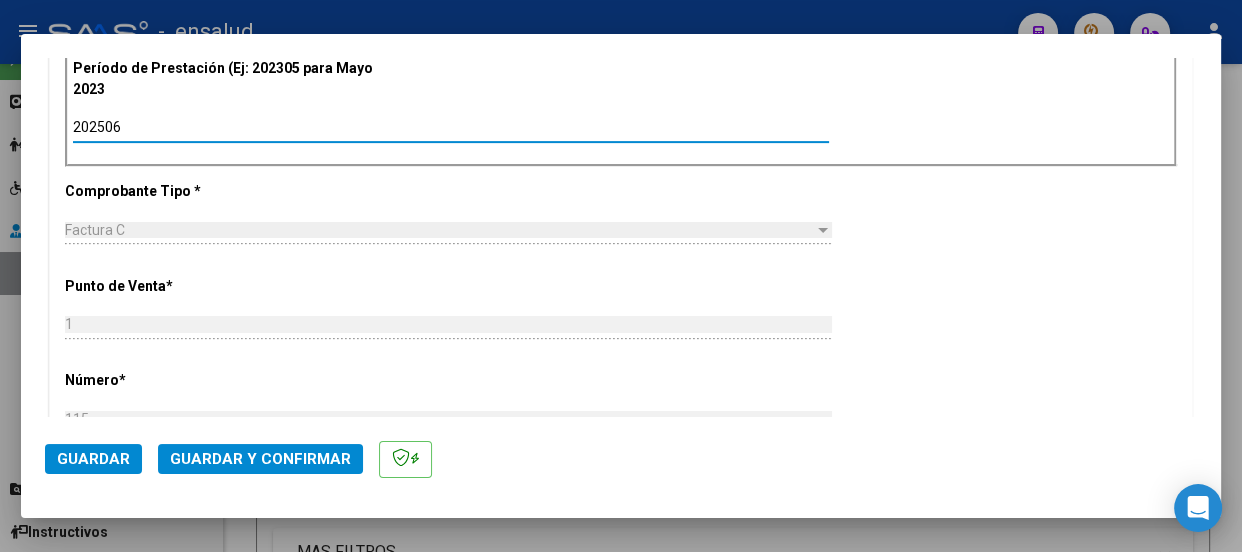 type on "202506" 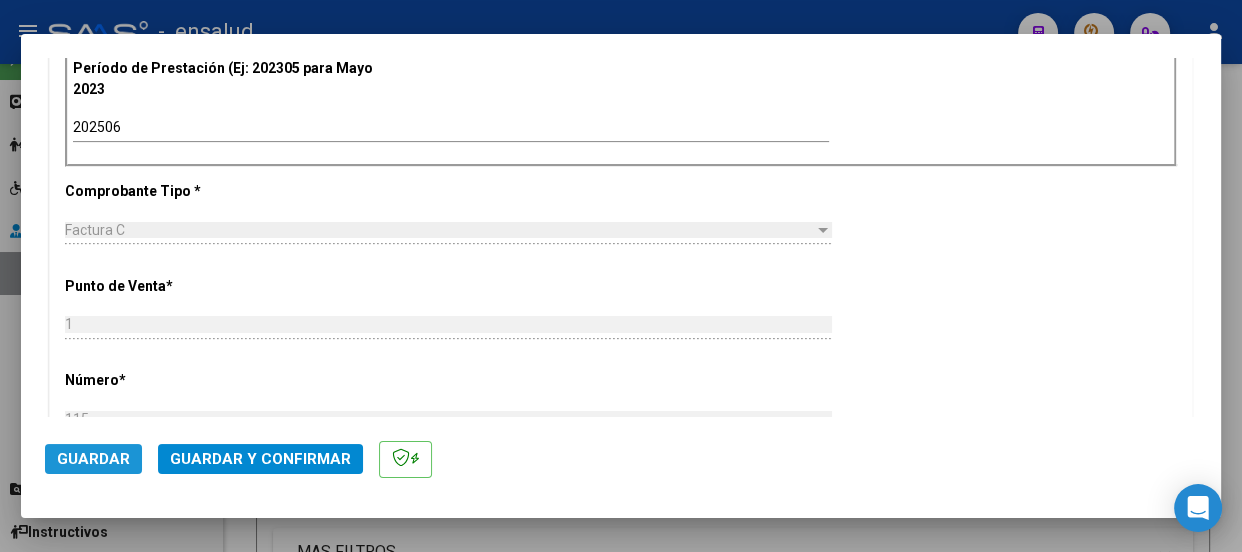 click on "Guardar" 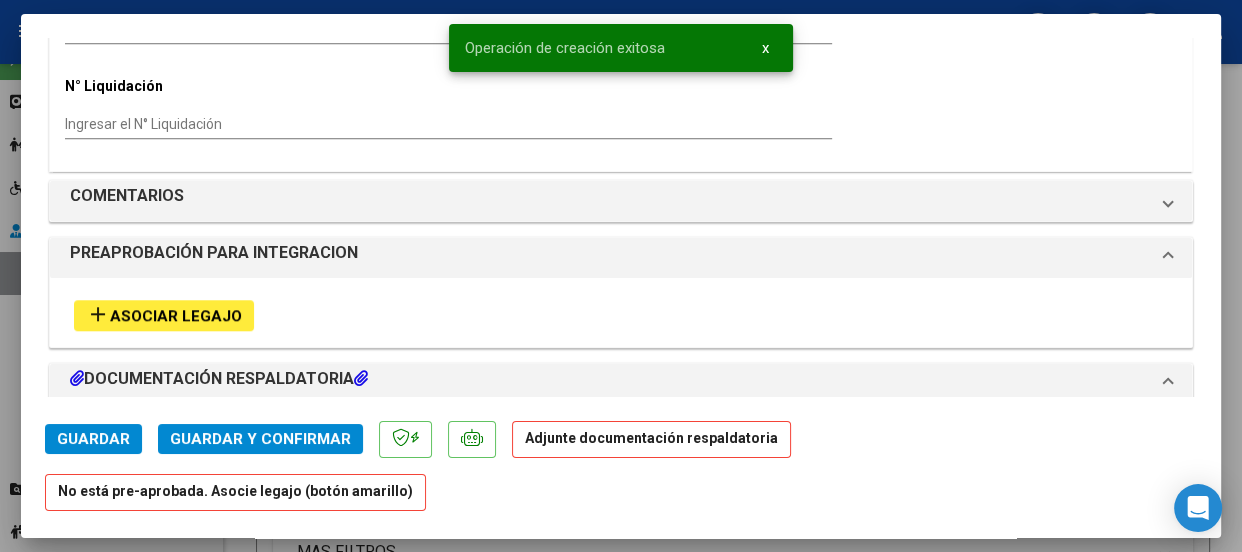 scroll, scrollTop: 1818, scrollLeft: 0, axis: vertical 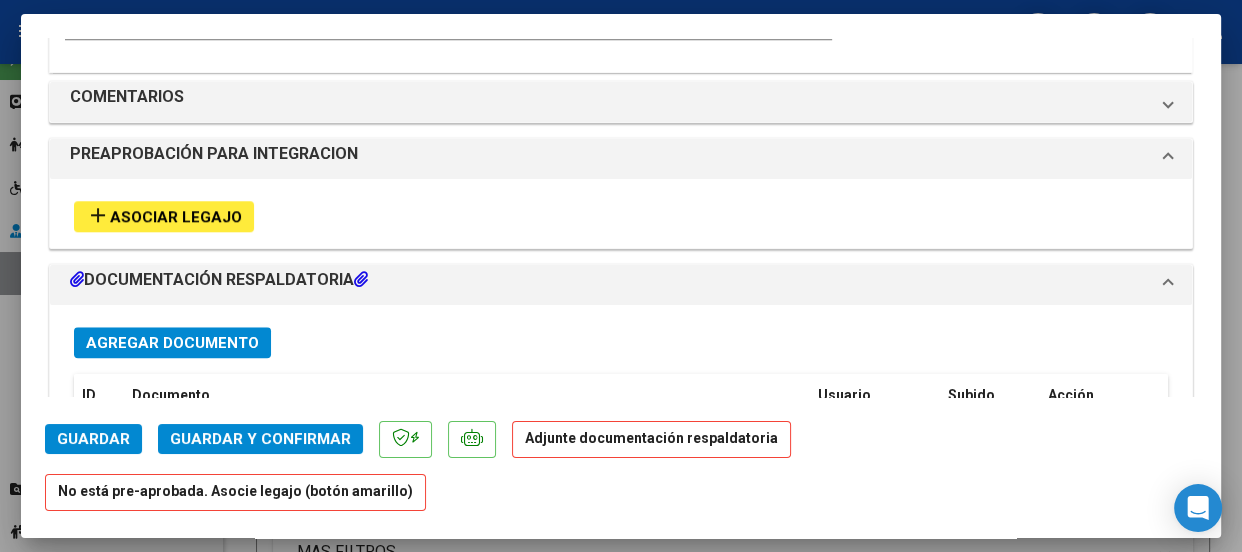 click on "Asociar Legajo" at bounding box center [176, 217] 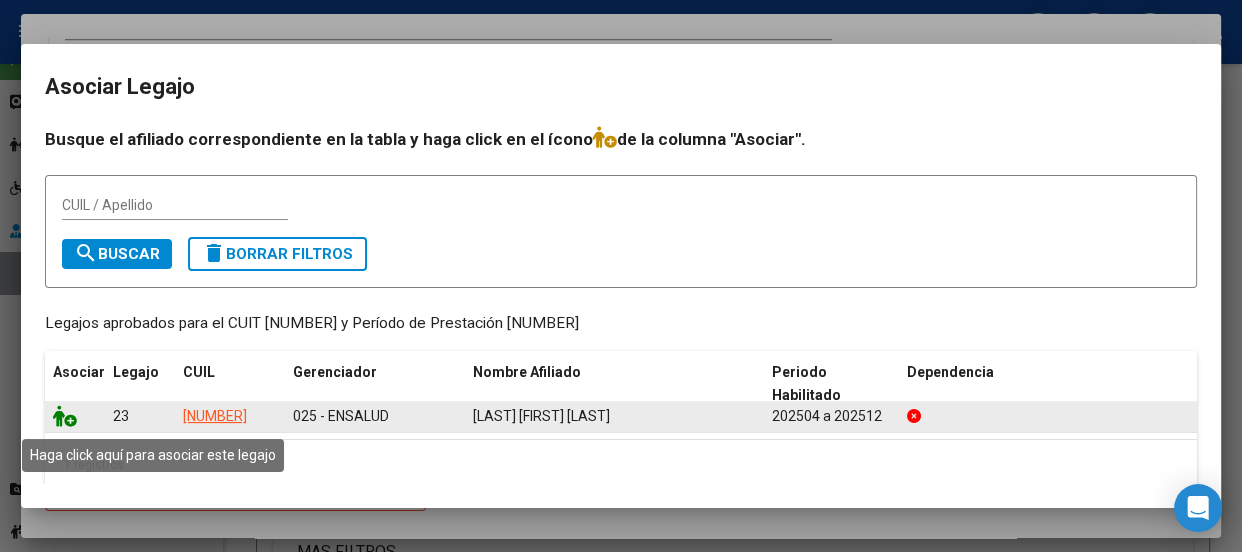 click 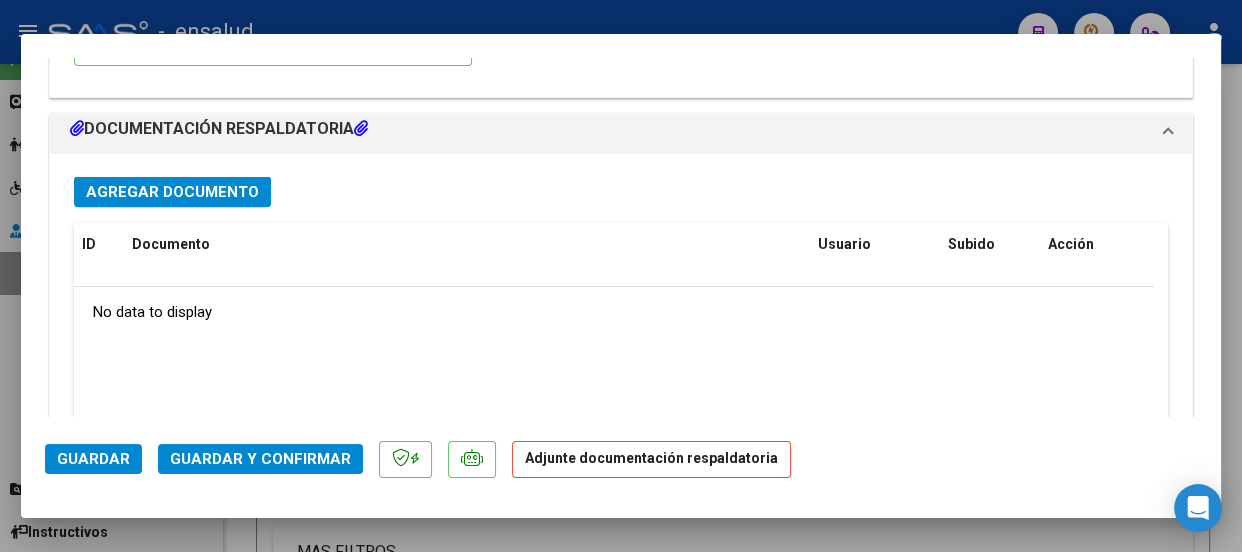 scroll, scrollTop: 2267, scrollLeft: 0, axis: vertical 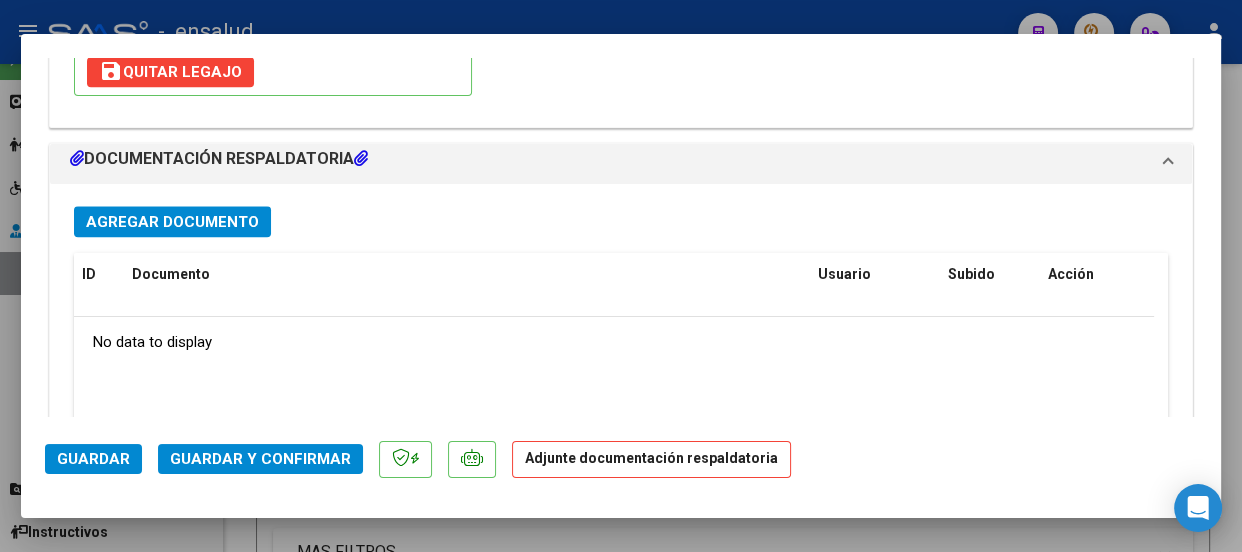 click on "Agregar Documento" at bounding box center [172, 222] 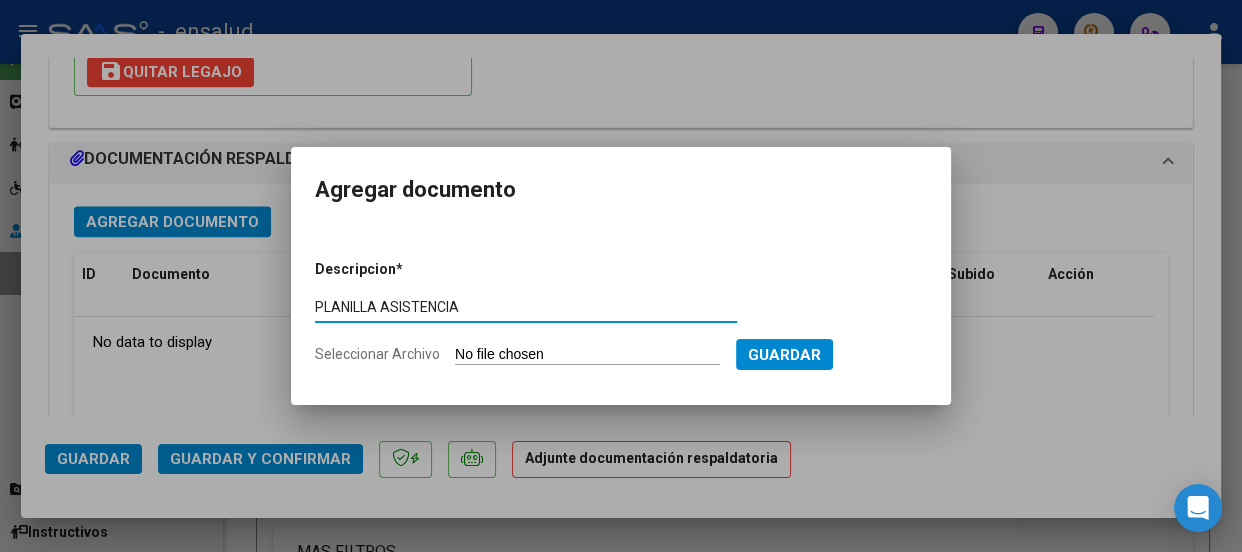 type on "PLANILLA ASISTENCIA" 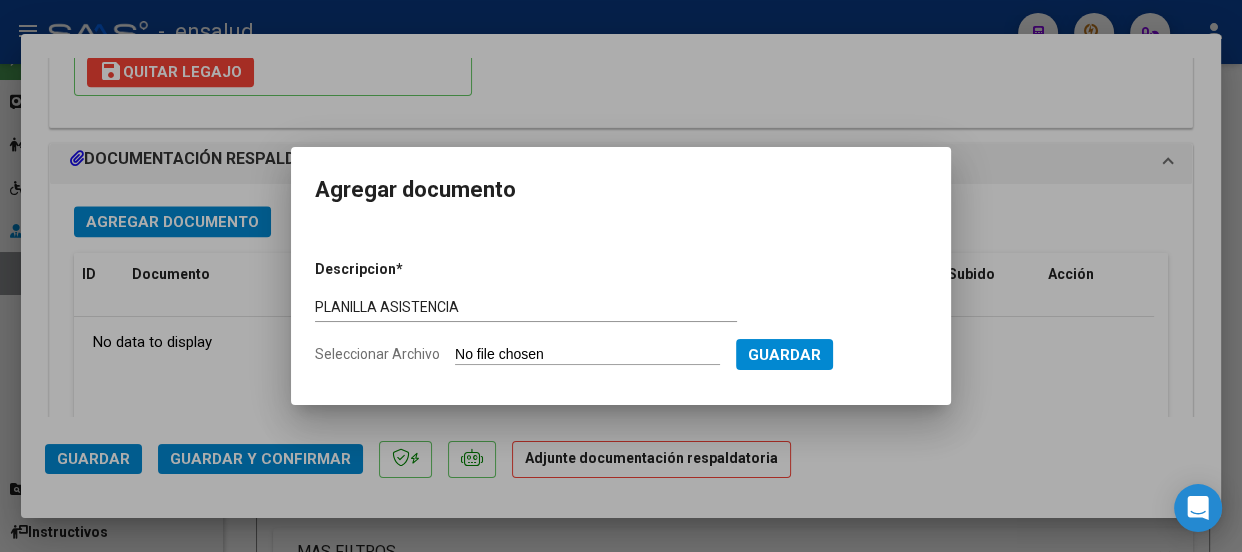 type on "C:\fakepath\[LAST] [LAST] [LAST]_[NUMBER]_[NUMBER]_N_[LAST] [LAST]_[NUMBER]-[NUMBER]-[NUMBER].pdf" 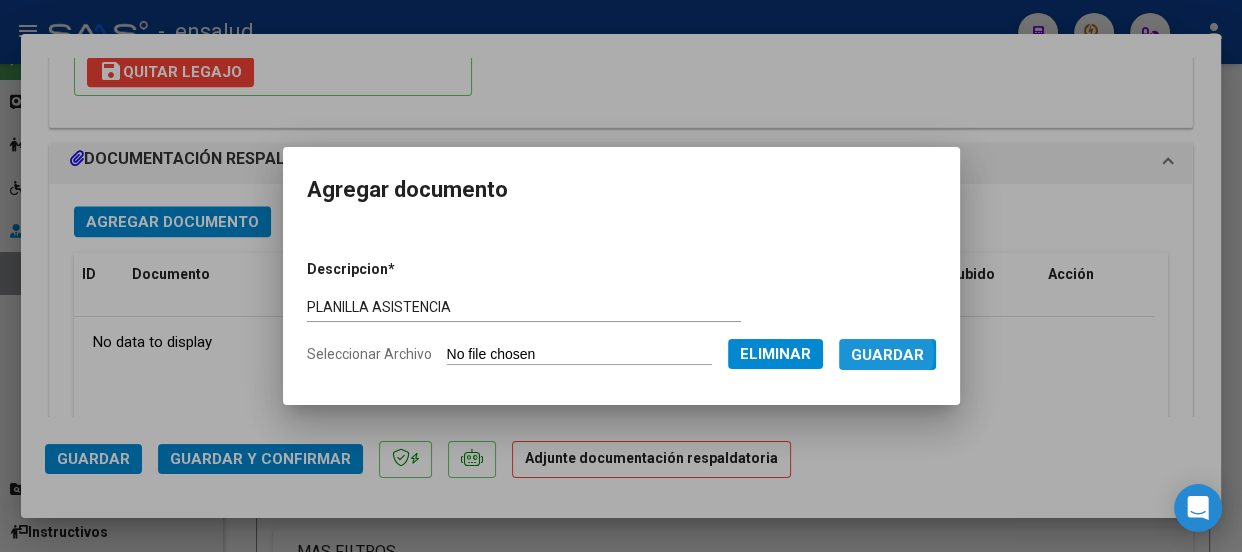 click on "Guardar" at bounding box center [887, 355] 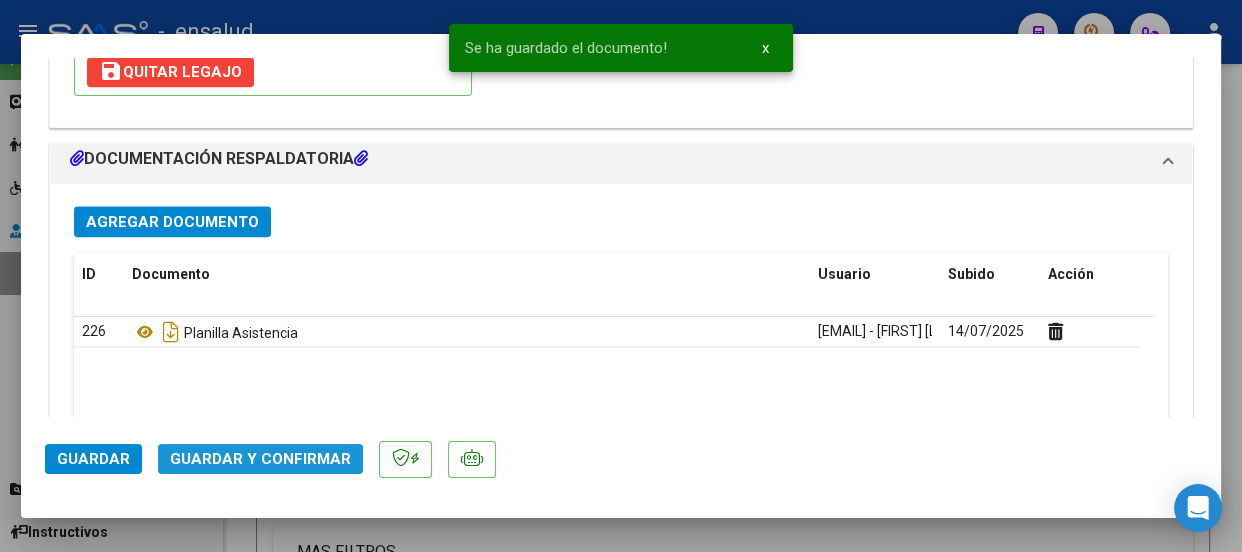 click on "Guardar y Confirmar" 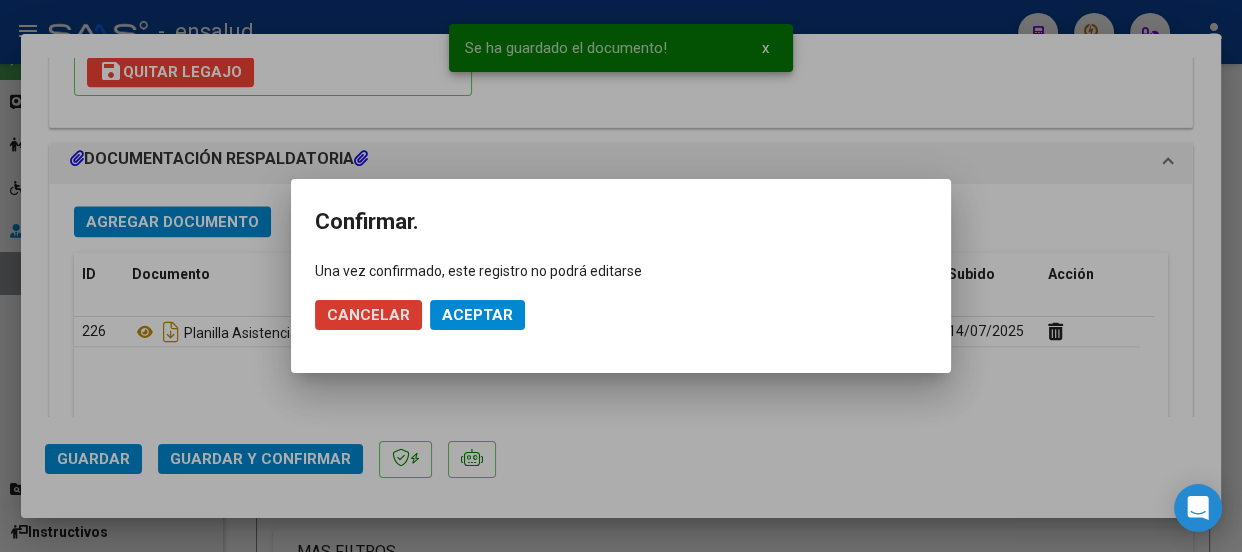click on "Aceptar" 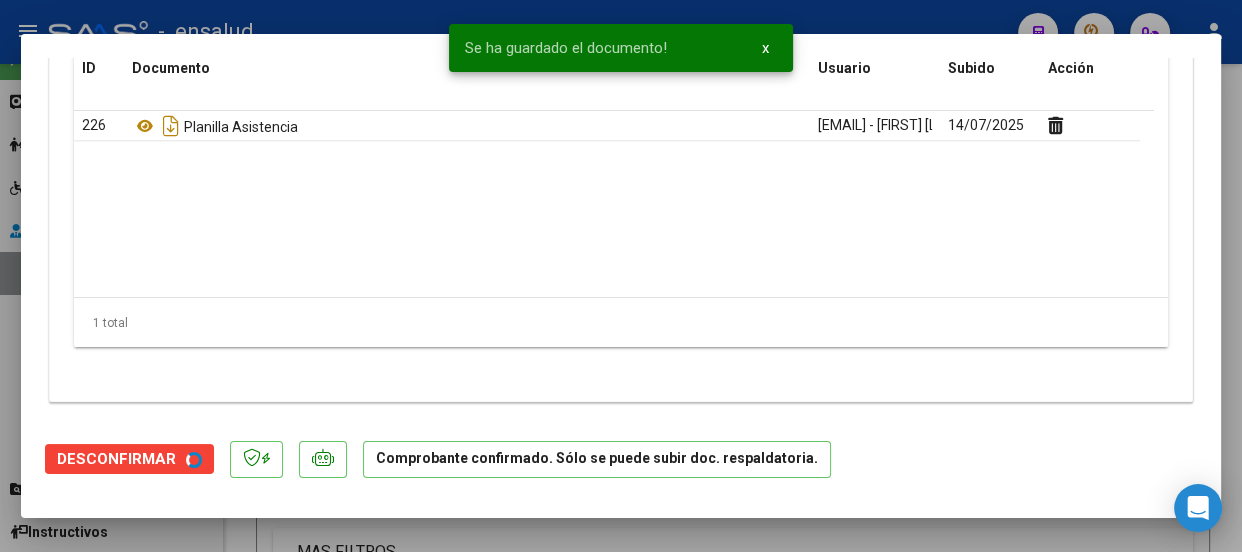 scroll, scrollTop: 2116, scrollLeft: 0, axis: vertical 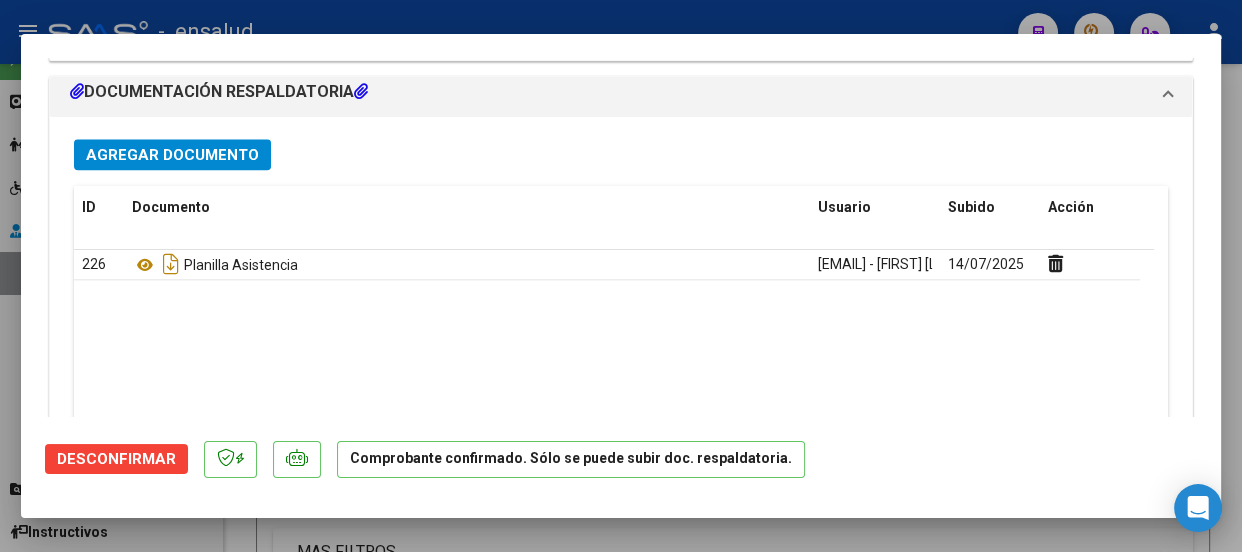 click at bounding box center (621, 276) 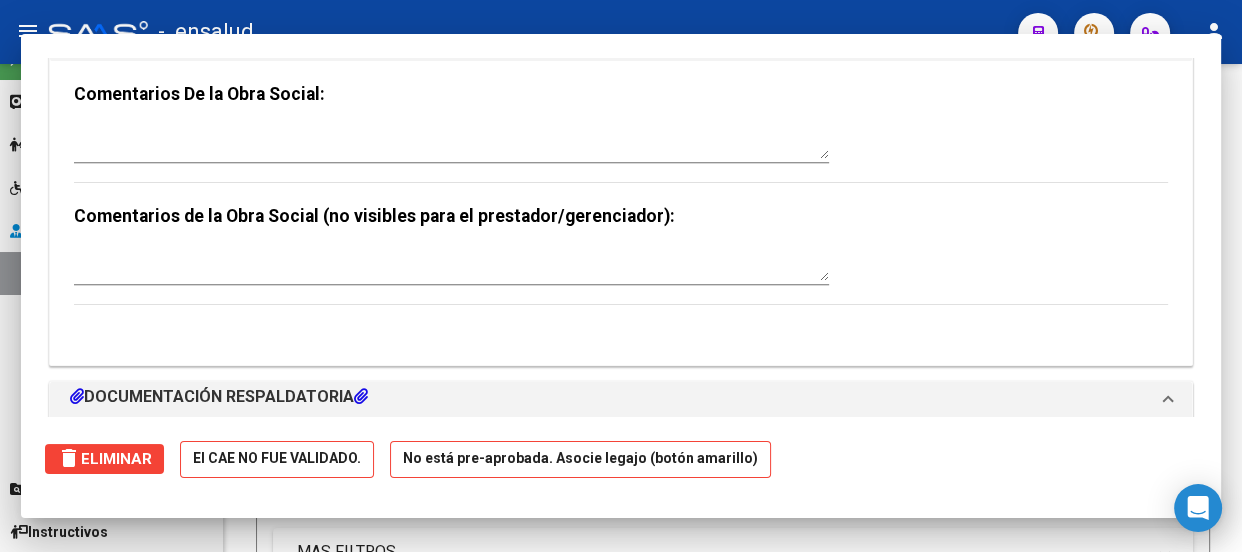scroll, scrollTop: 2098, scrollLeft: 0, axis: vertical 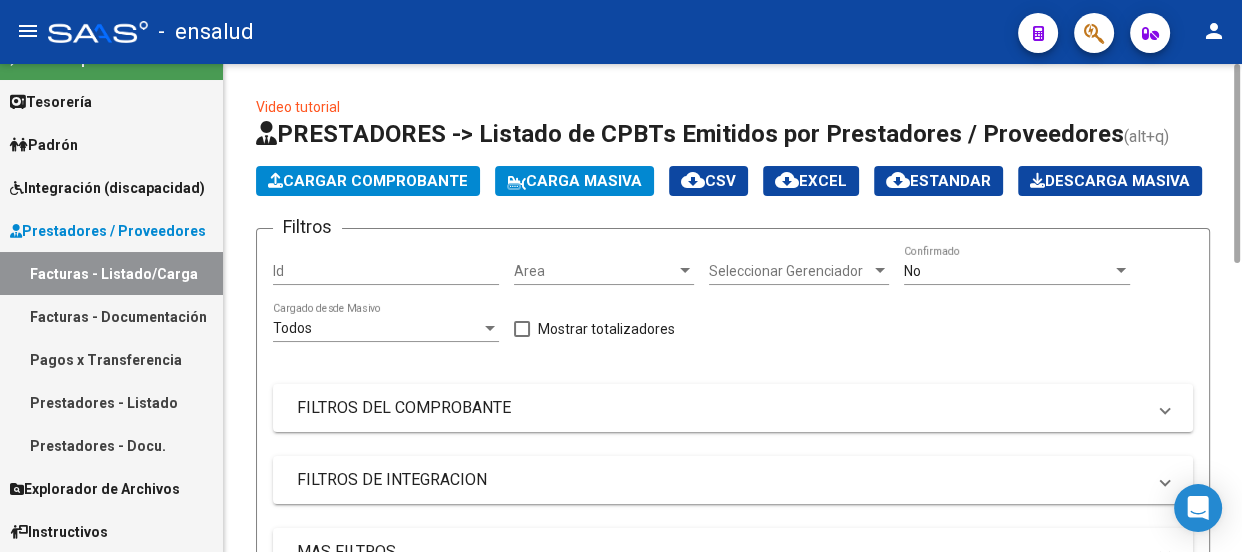 click on "Cargar Comprobante" 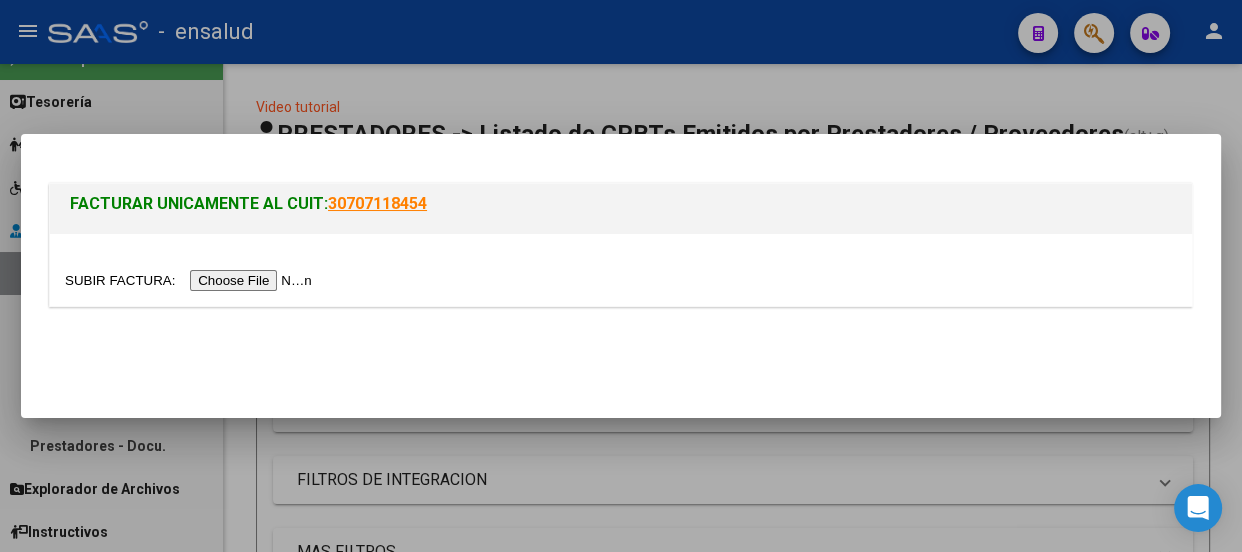 click at bounding box center (191, 280) 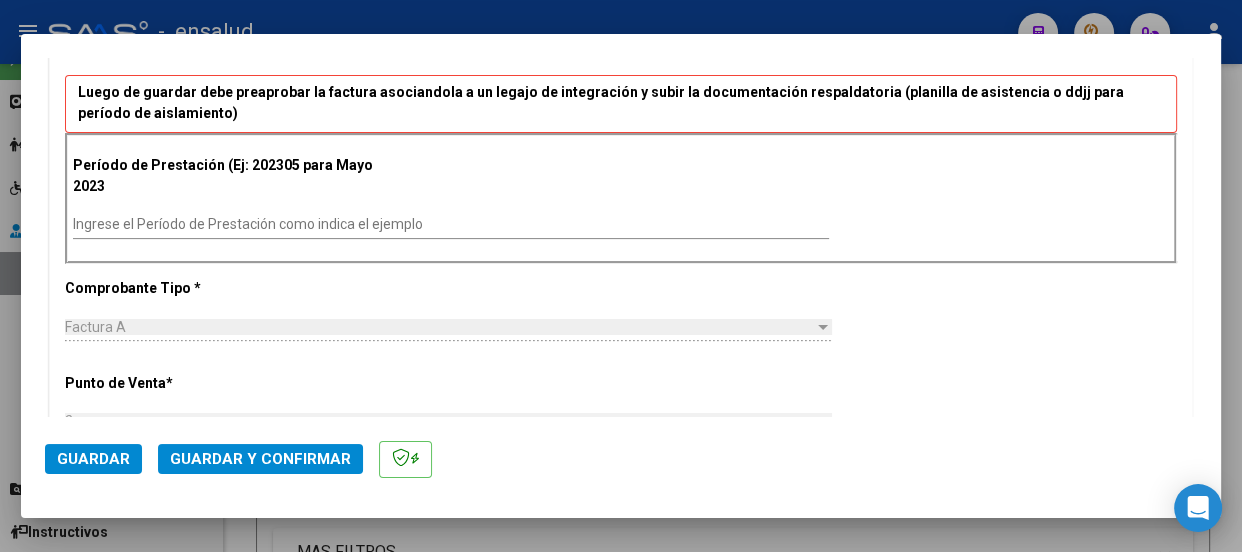 scroll, scrollTop: 636, scrollLeft: 0, axis: vertical 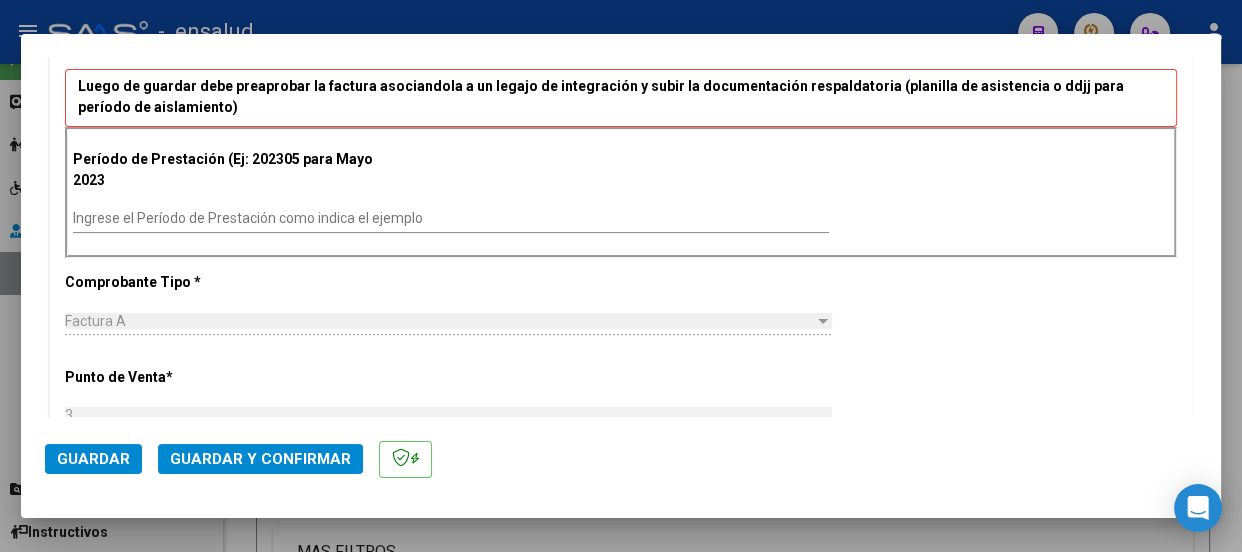 click on "Ingrese el Período de Prestación como indica el ejemplo" at bounding box center (451, 218) 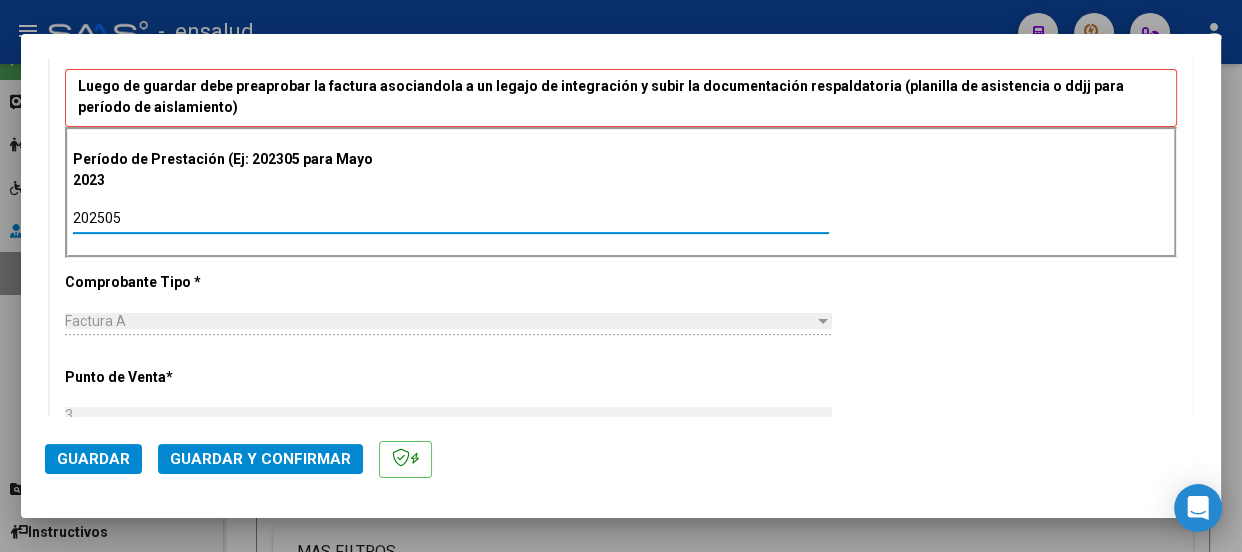 type on "202505" 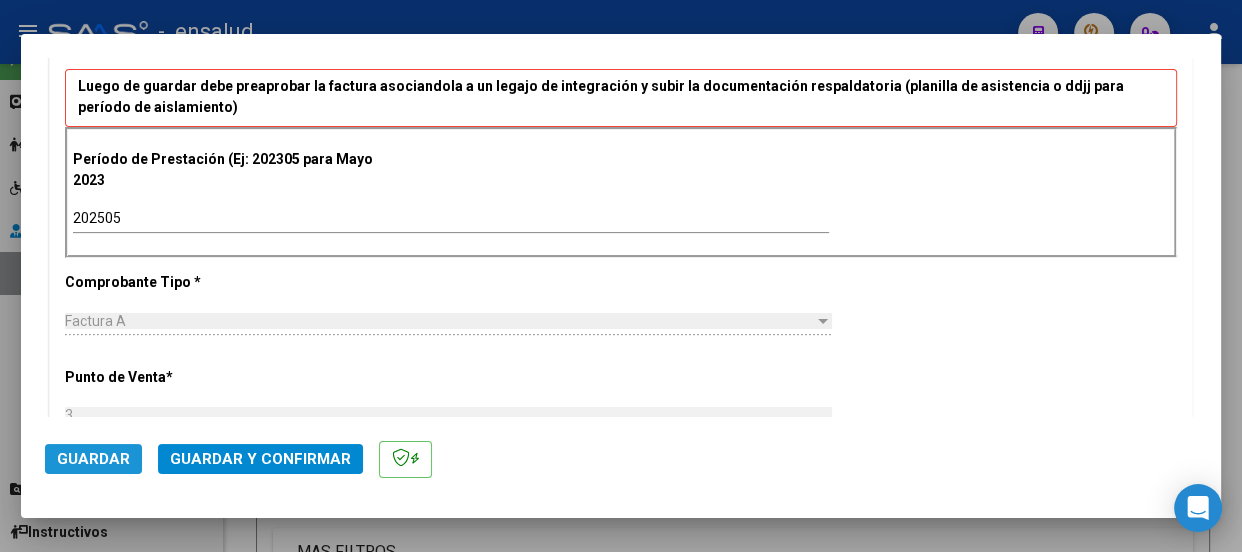 click on "Guardar" 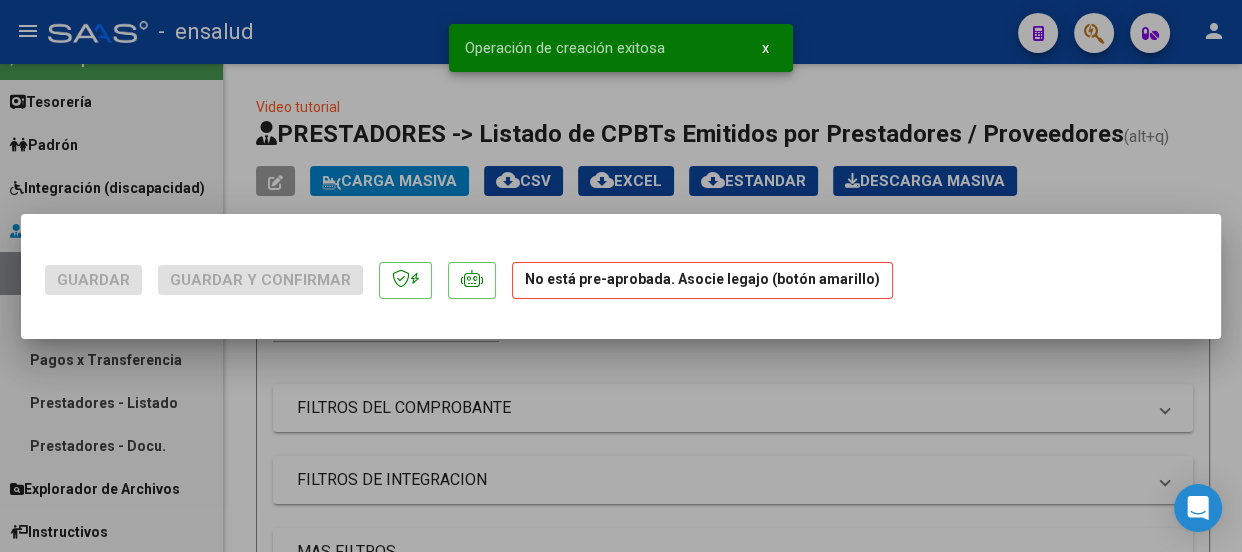 scroll, scrollTop: 0, scrollLeft: 0, axis: both 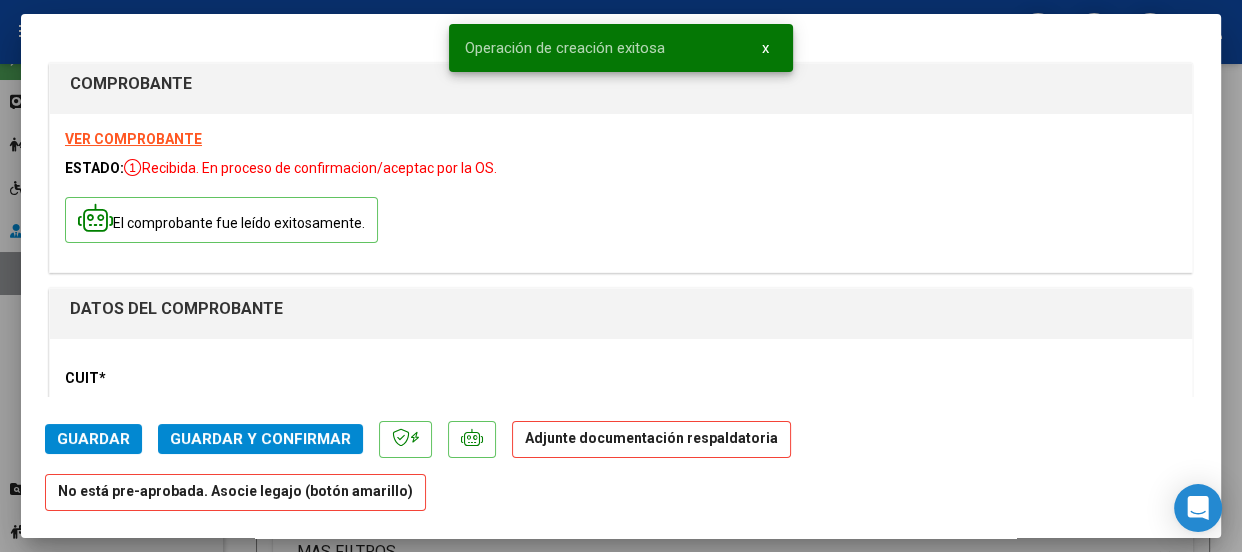 click on "x" at bounding box center [765, 48] 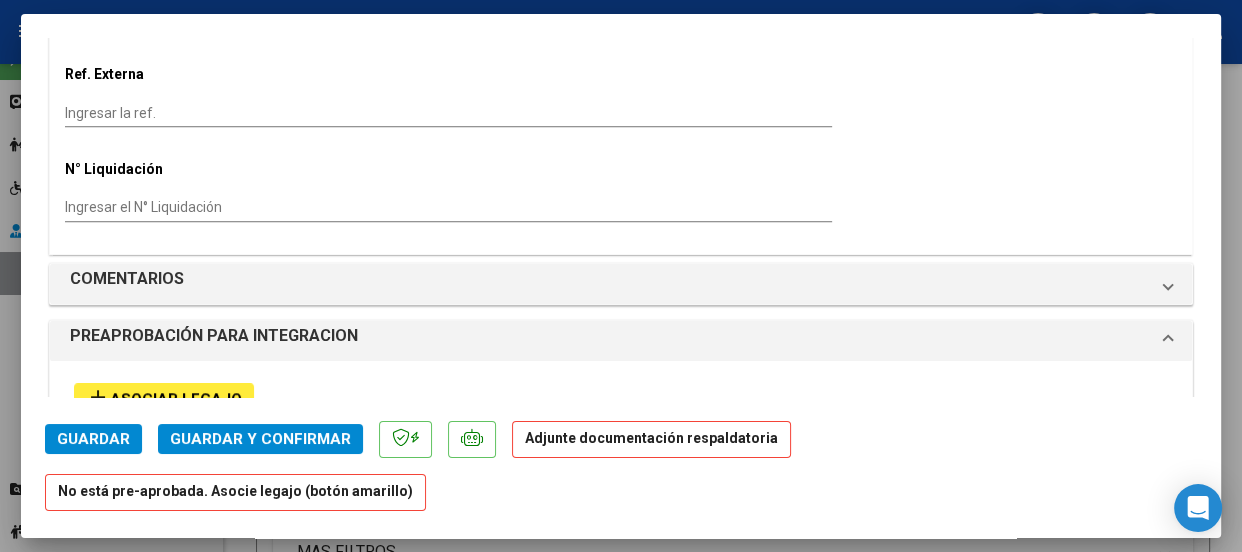 scroll, scrollTop: 1727, scrollLeft: 0, axis: vertical 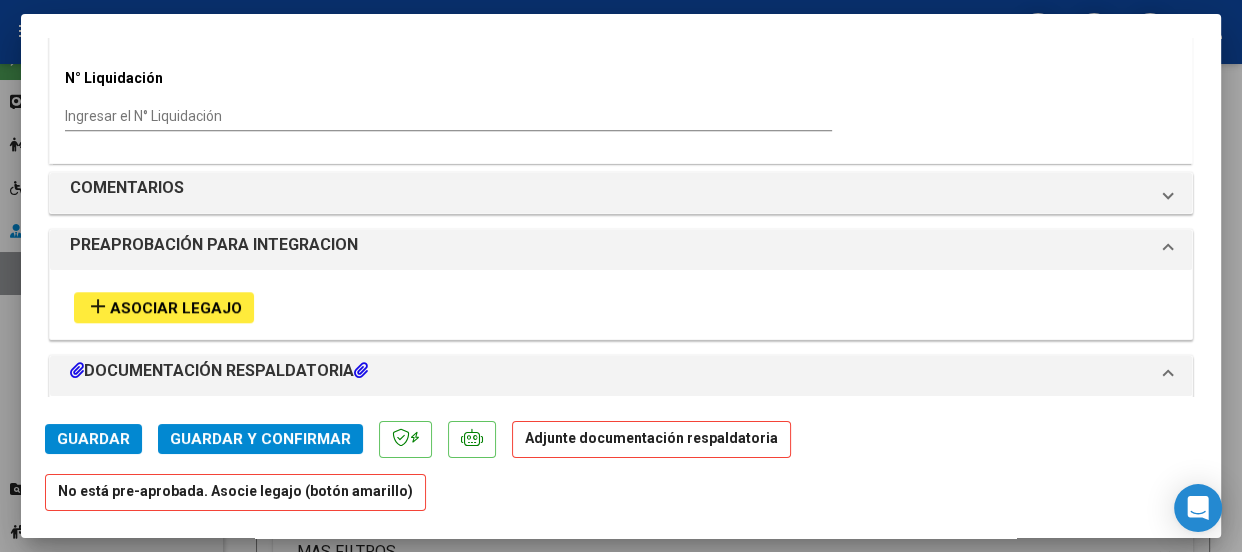 click on "Asociar Legajo" at bounding box center [176, 308] 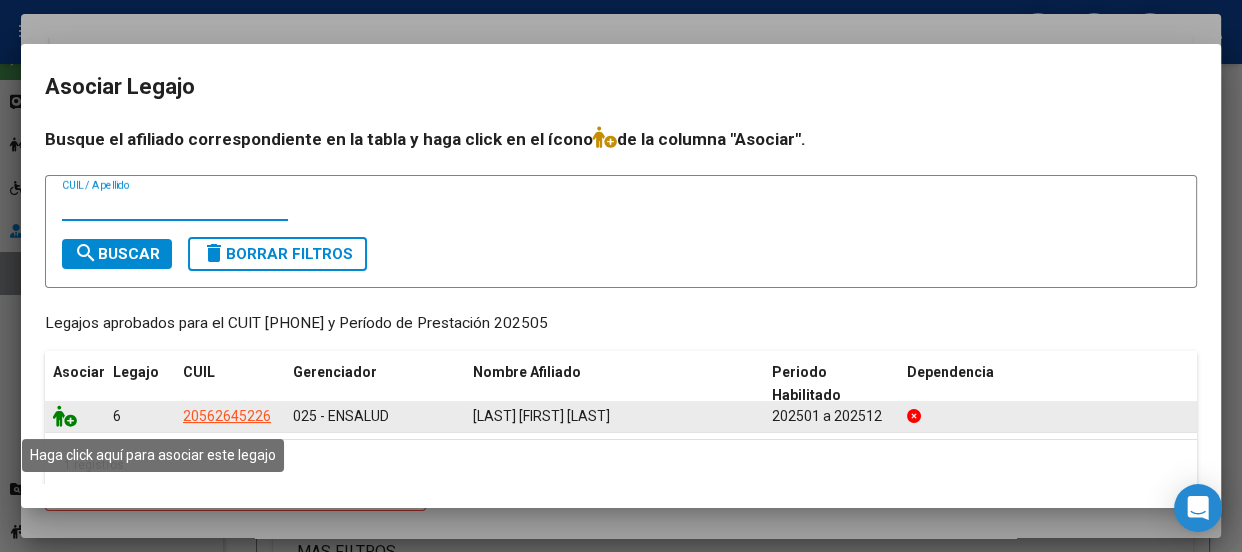 click 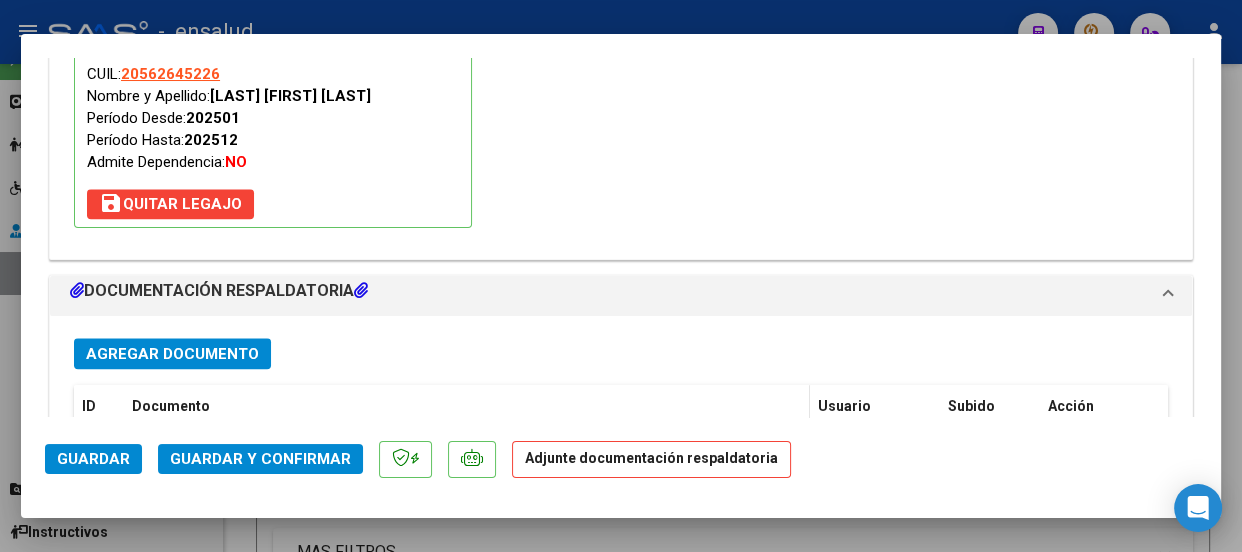 scroll, scrollTop: 2140, scrollLeft: 0, axis: vertical 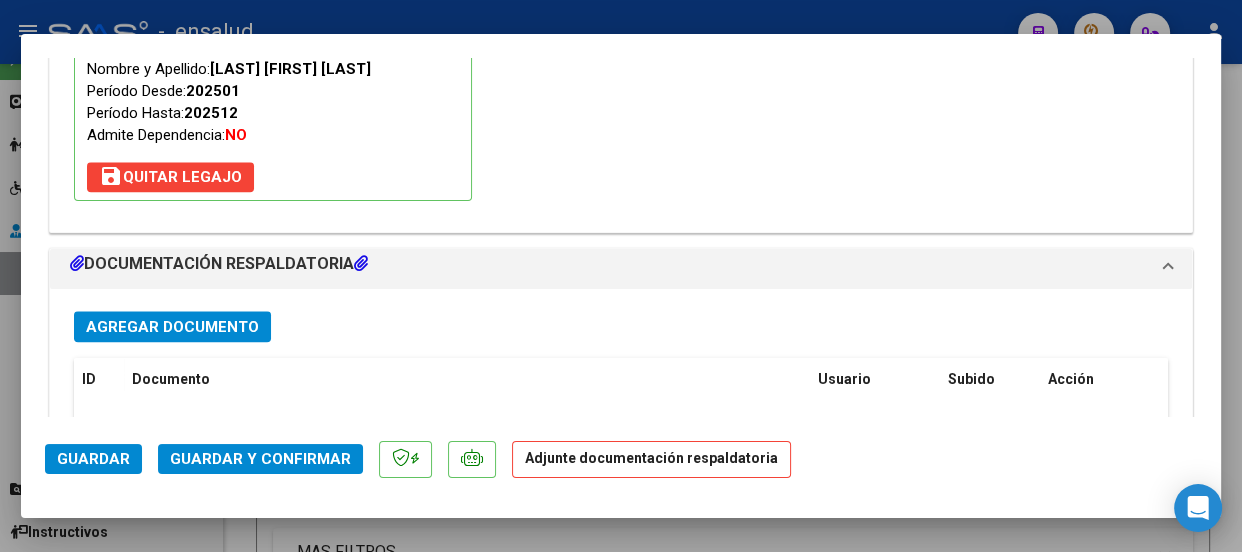 click on "Agregar Documento" at bounding box center (172, 327) 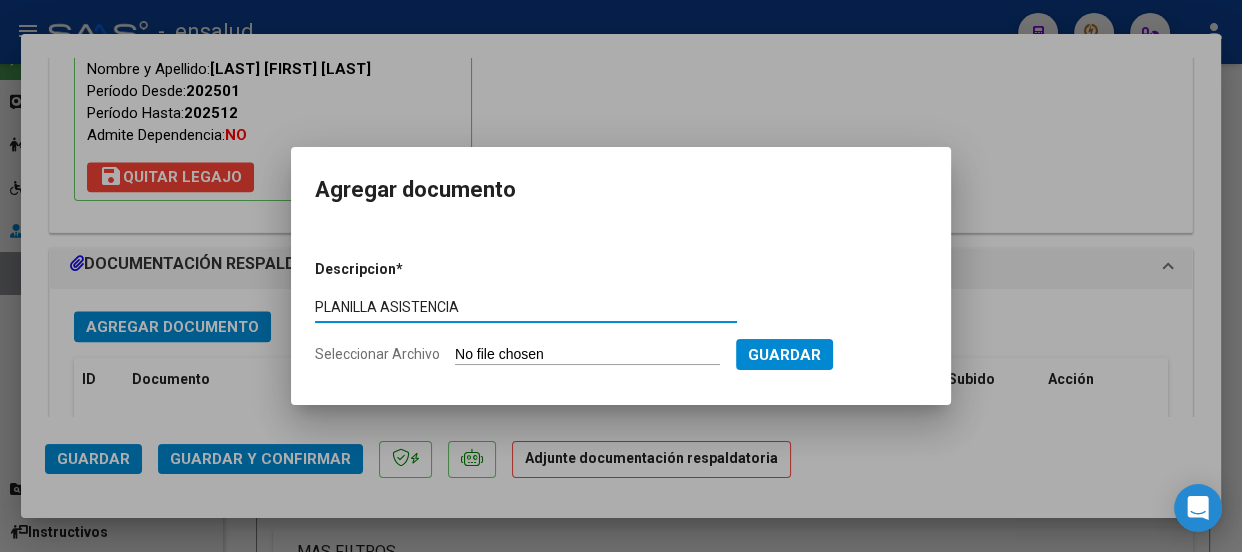 type on "PLANILLA ASISTENCIA" 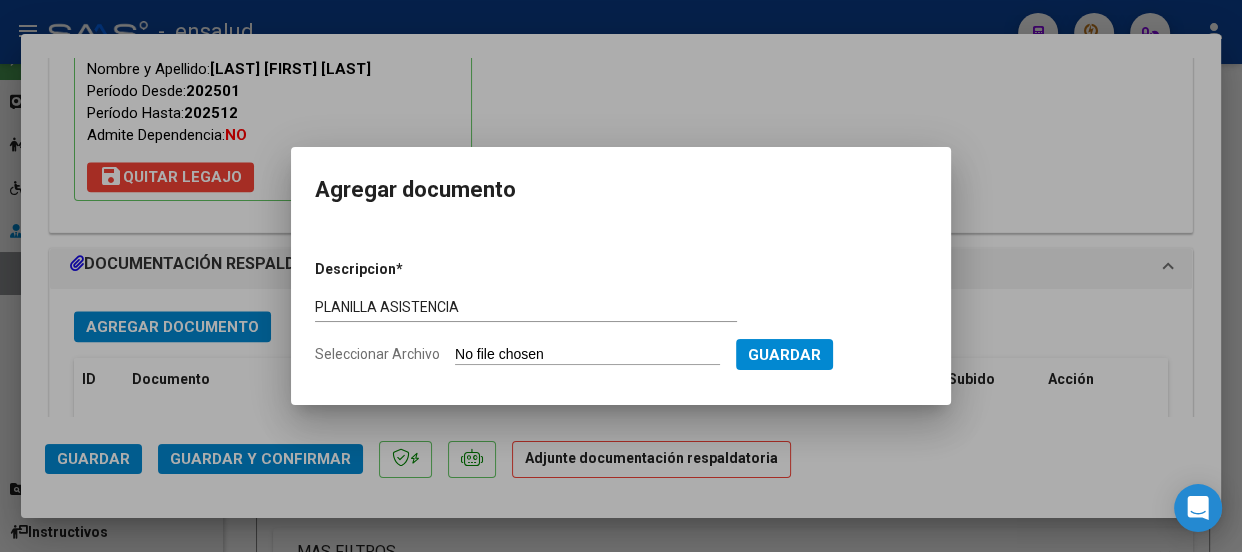 type on "C:\fakepath\[LAST] [FIRST]_[DATE]_[NUMBER]_[LAST] [FIRST]_[NUMBER]-[NUMBER].pdf" 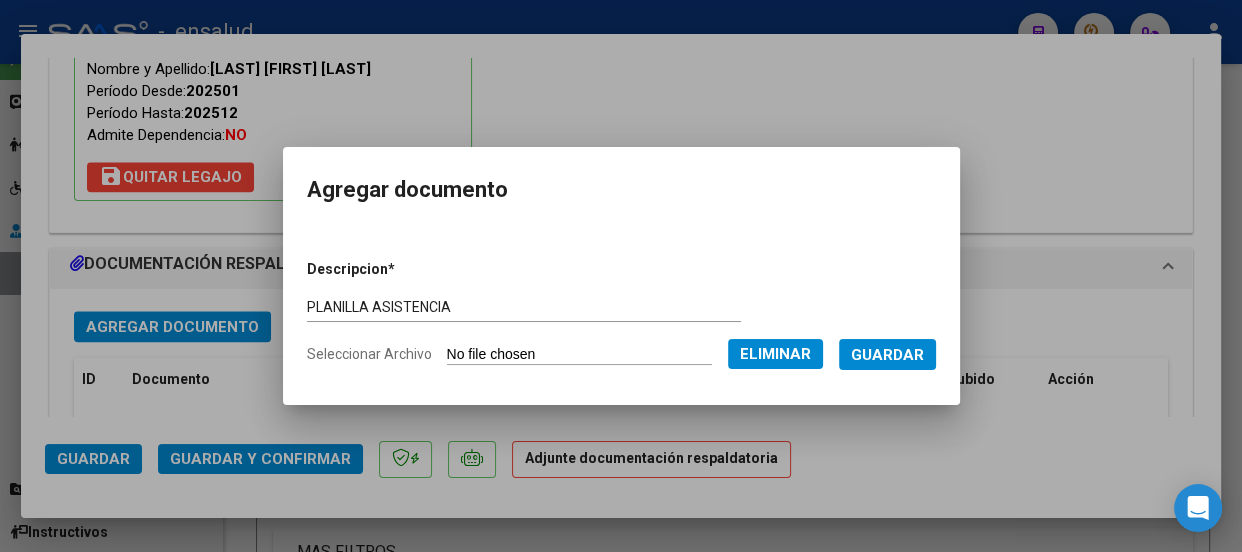 click on "Guardar" at bounding box center [887, 355] 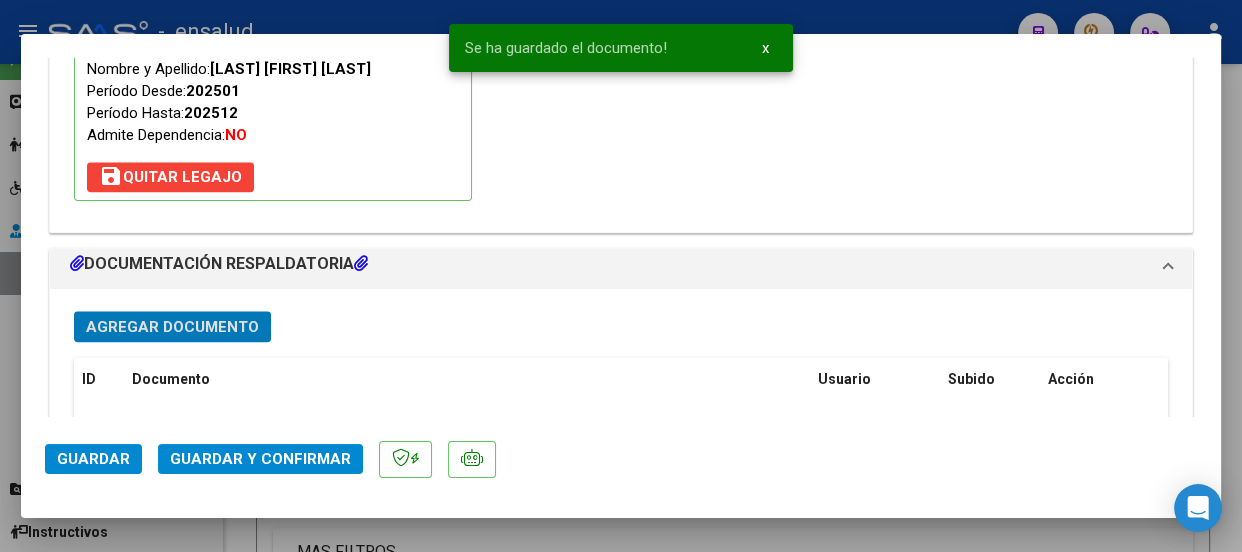 click on "Guardar y Confirmar" 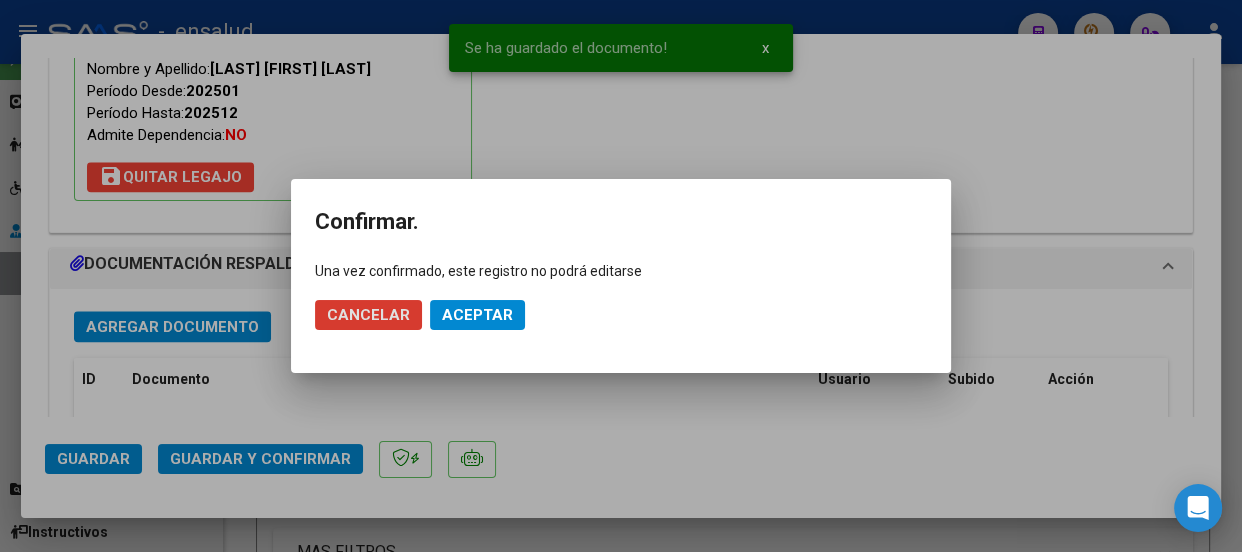 click on "Aceptar" 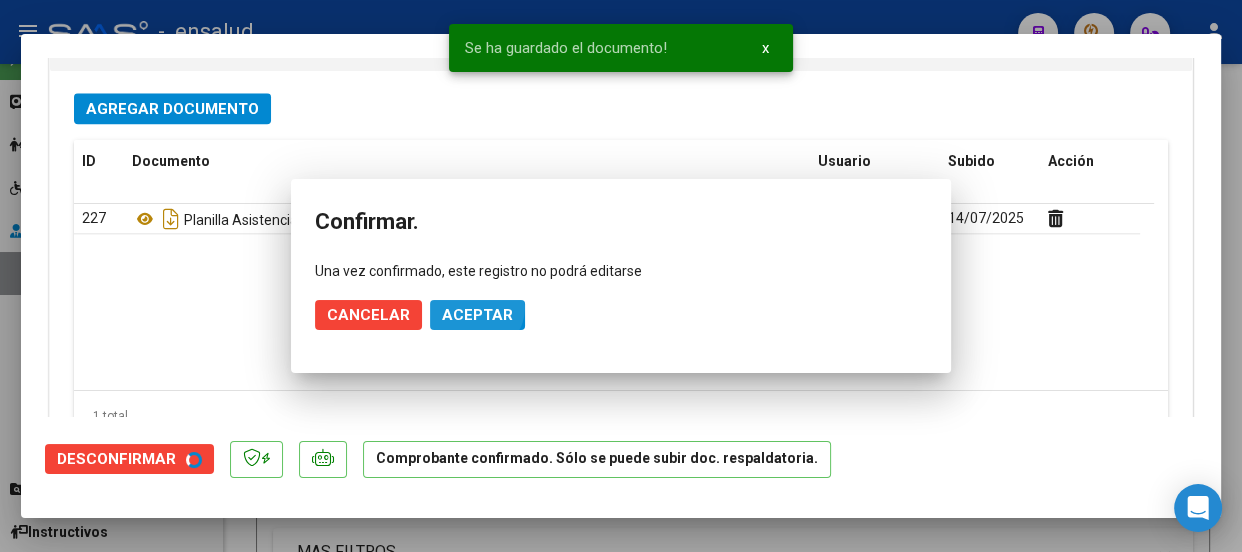 scroll, scrollTop: 1988, scrollLeft: 0, axis: vertical 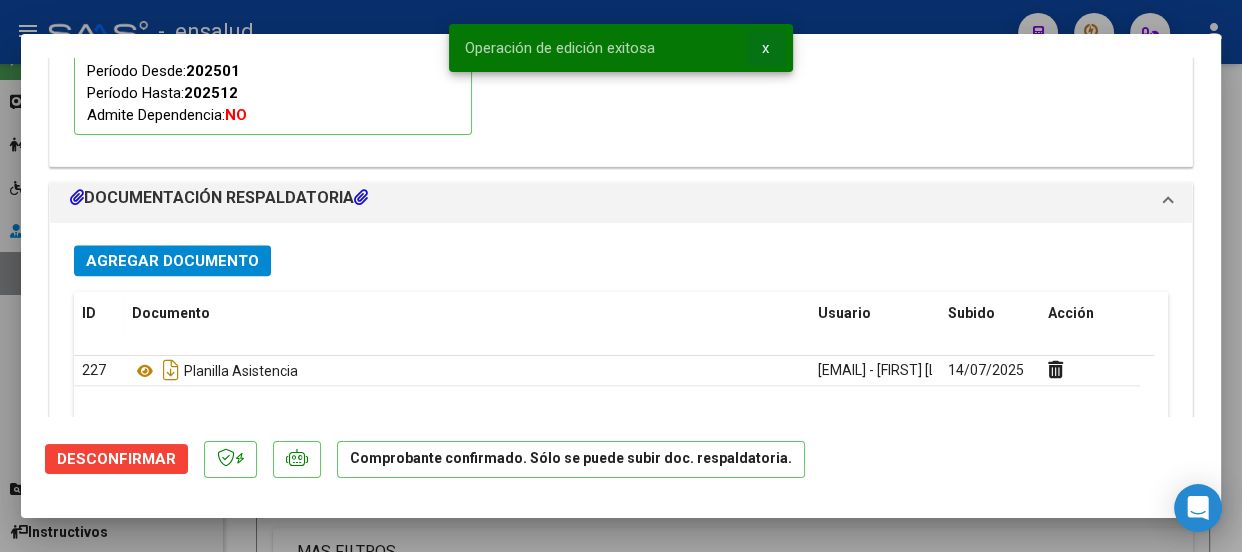 click on "x" at bounding box center (765, 48) 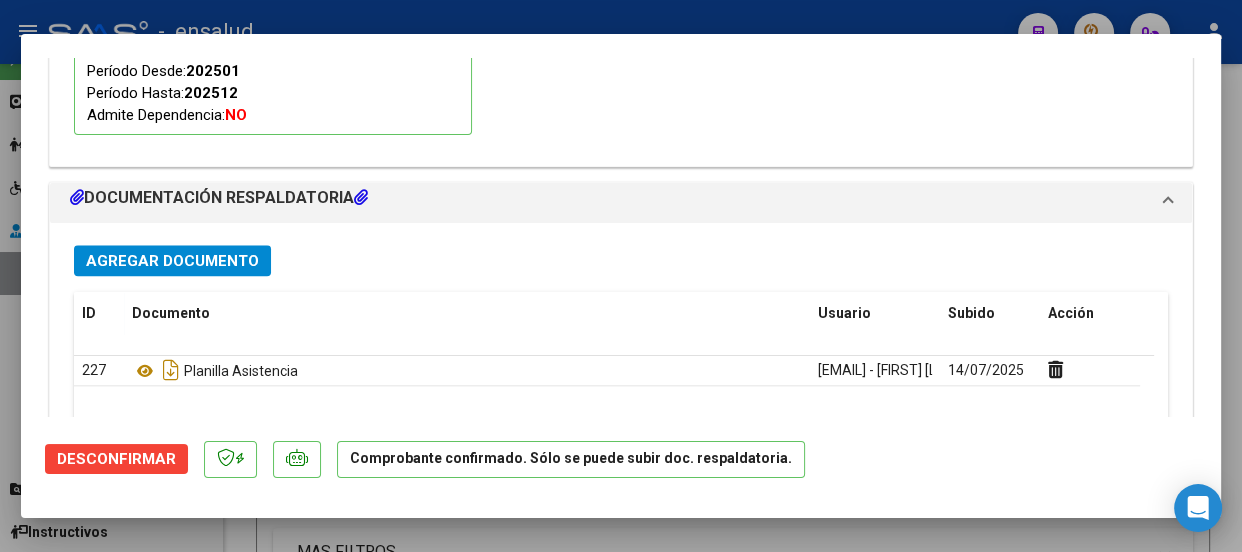 click at bounding box center [621, 276] 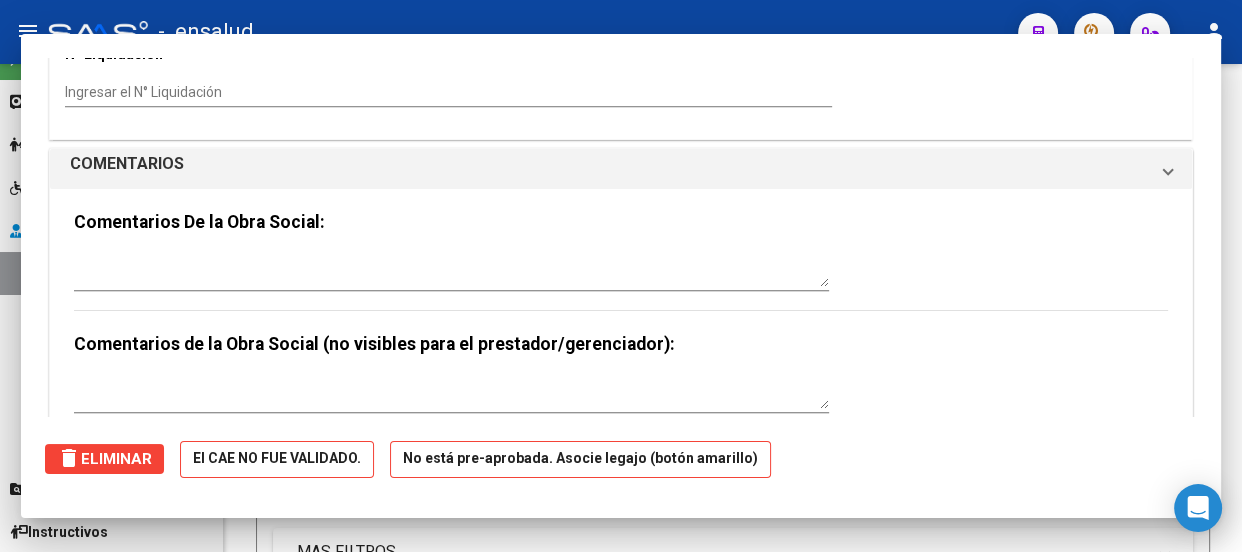 scroll, scrollTop: 0, scrollLeft: 0, axis: both 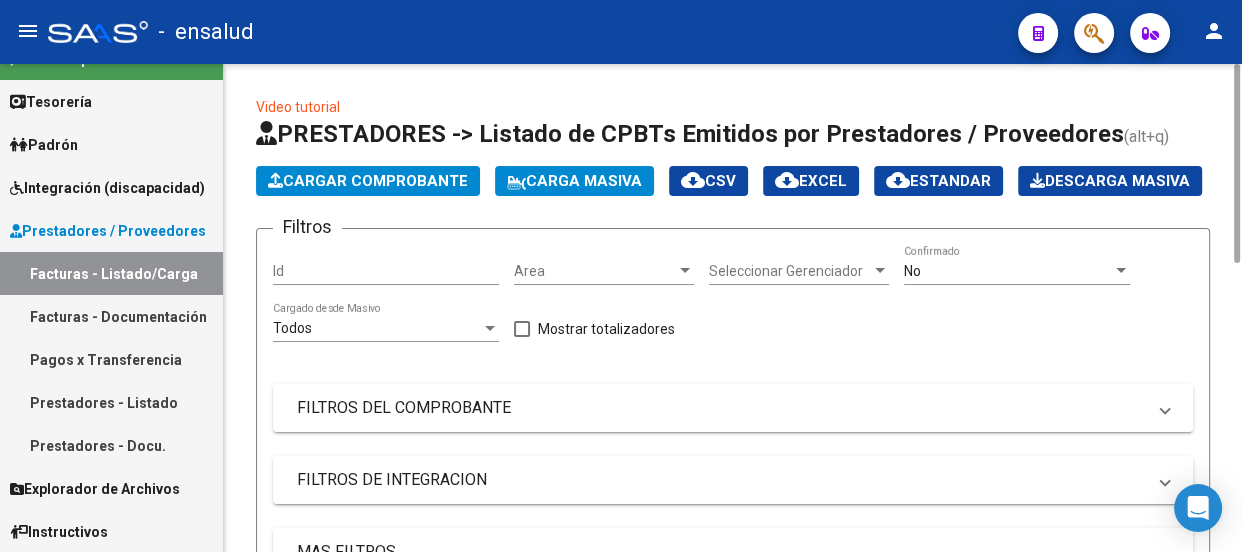 click on "Cargar Comprobante" 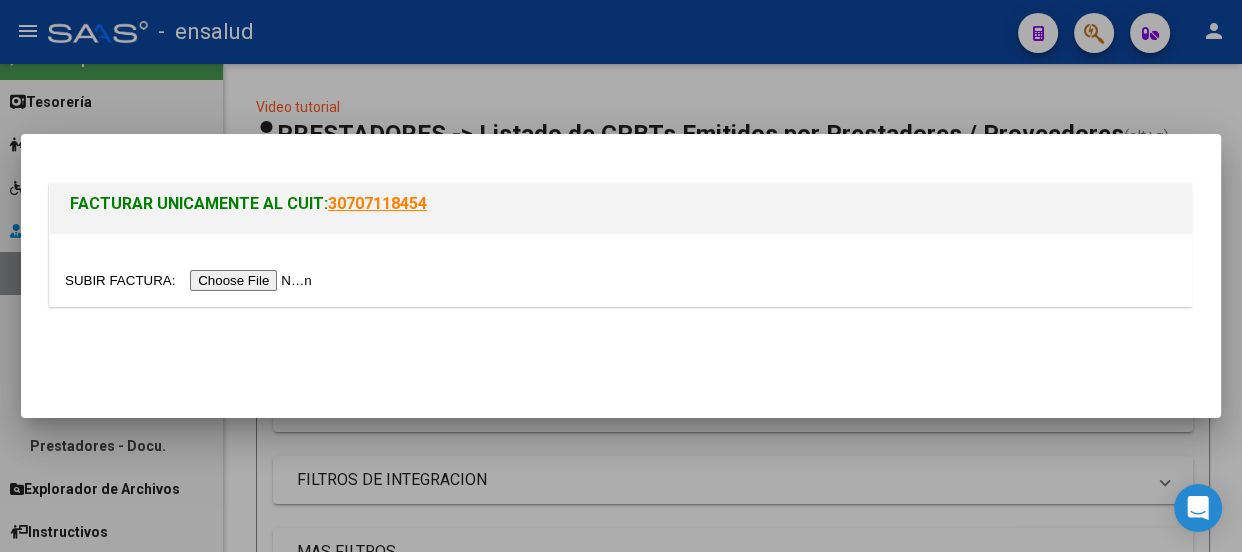 click at bounding box center [191, 280] 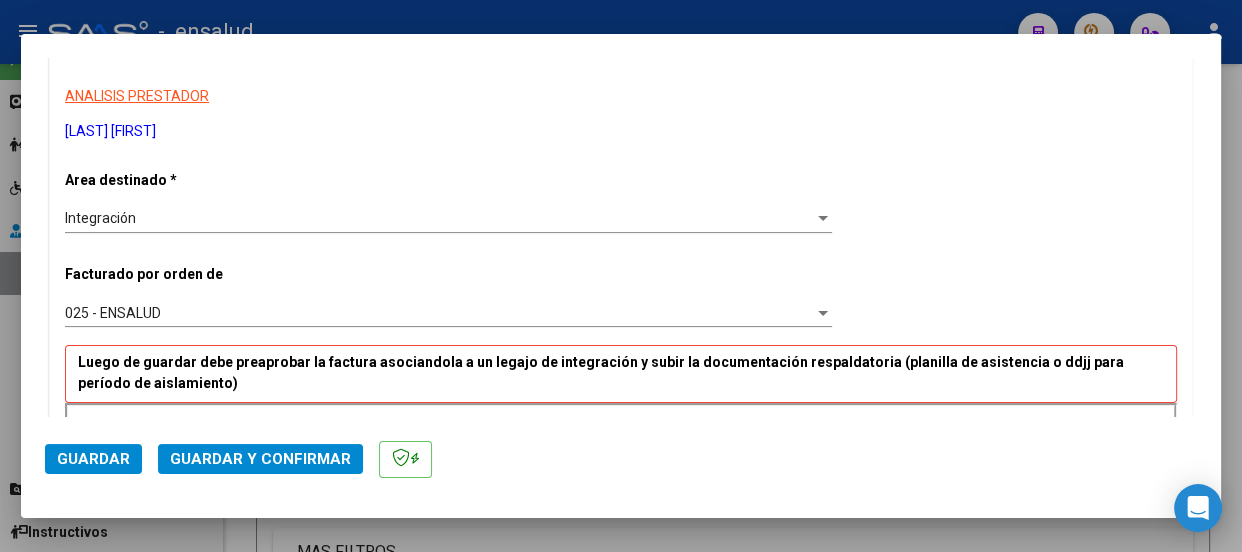 scroll, scrollTop: 545, scrollLeft: 0, axis: vertical 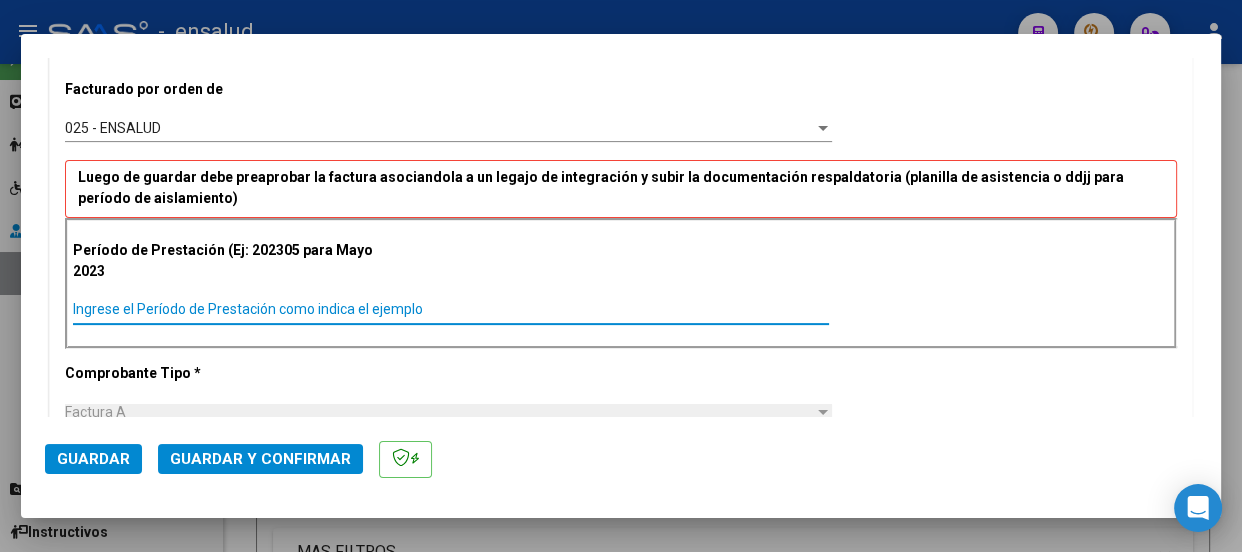 click on "Ingrese el Período de Prestación como indica el ejemplo" at bounding box center [451, 309] 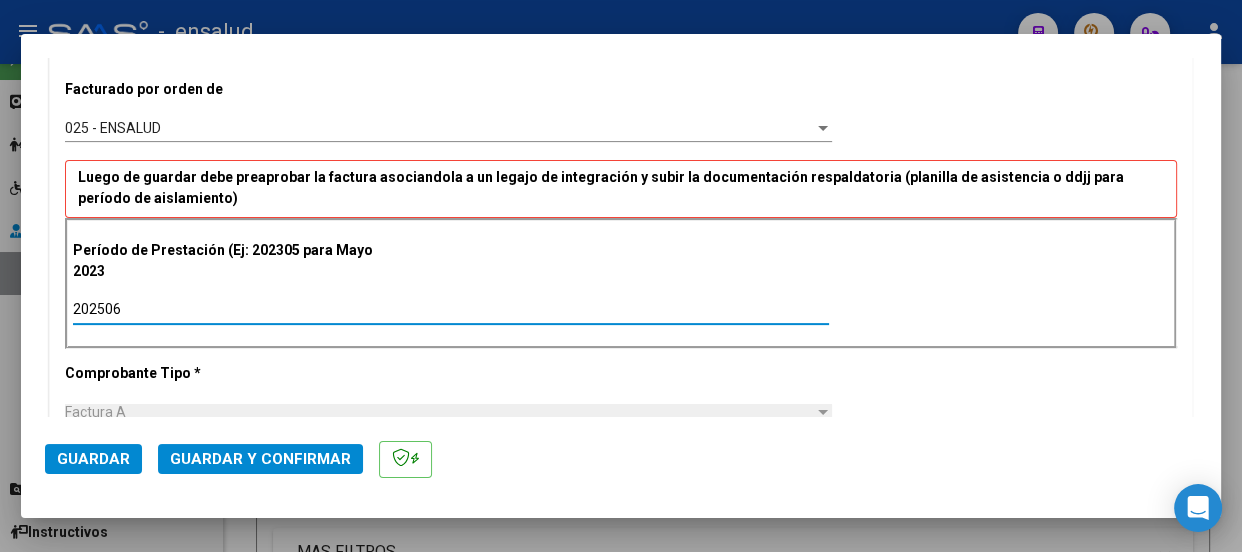 type on "202506" 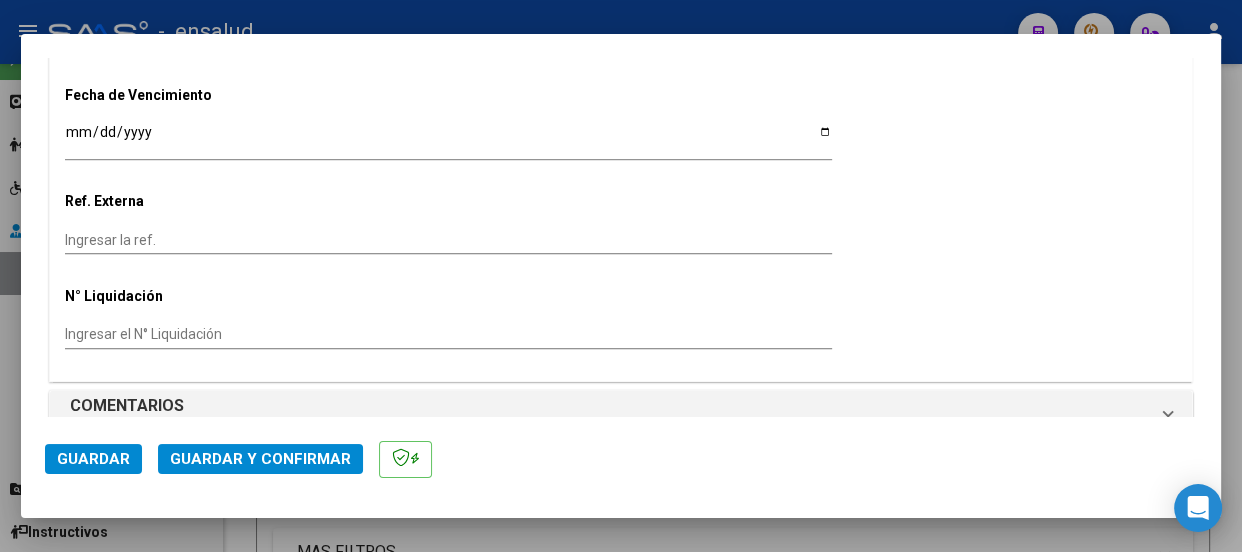 scroll, scrollTop: 1557, scrollLeft: 0, axis: vertical 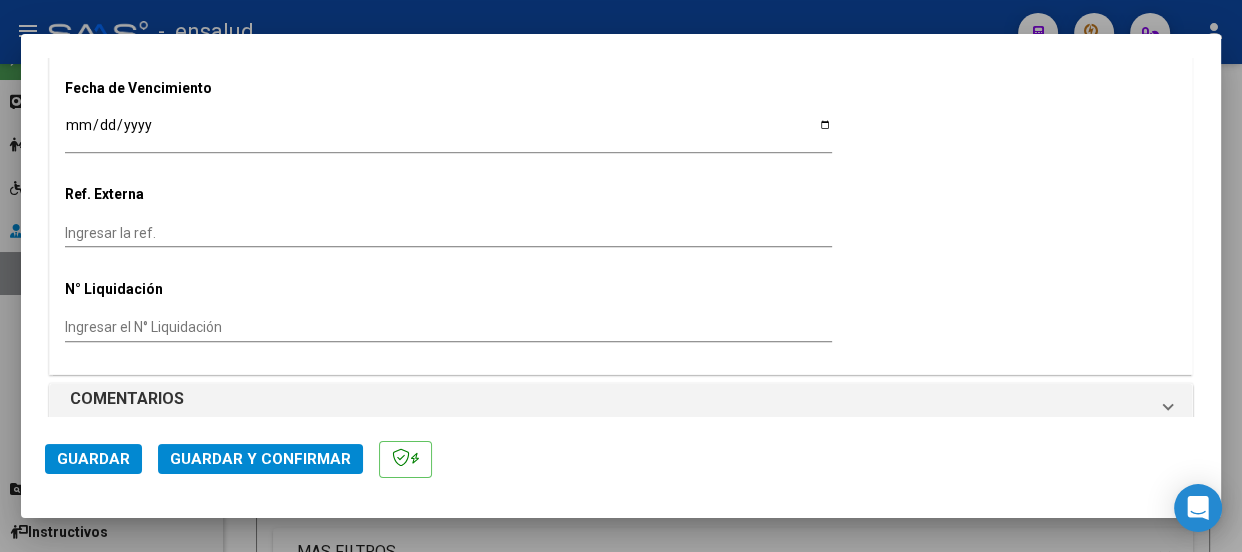 click on "Guardar" 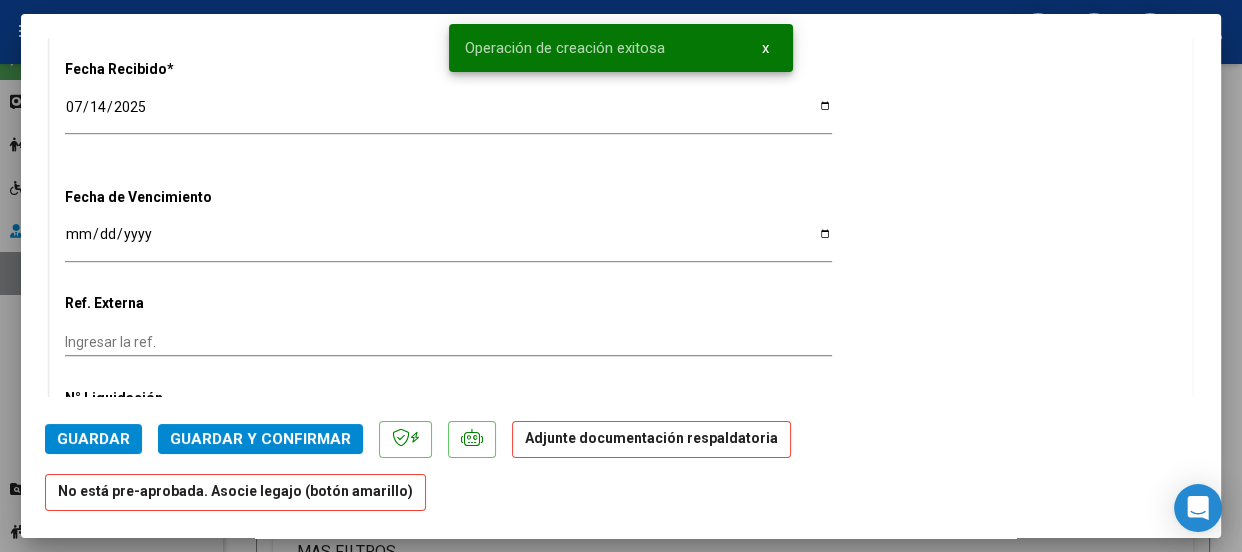 scroll, scrollTop: 1727, scrollLeft: 0, axis: vertical 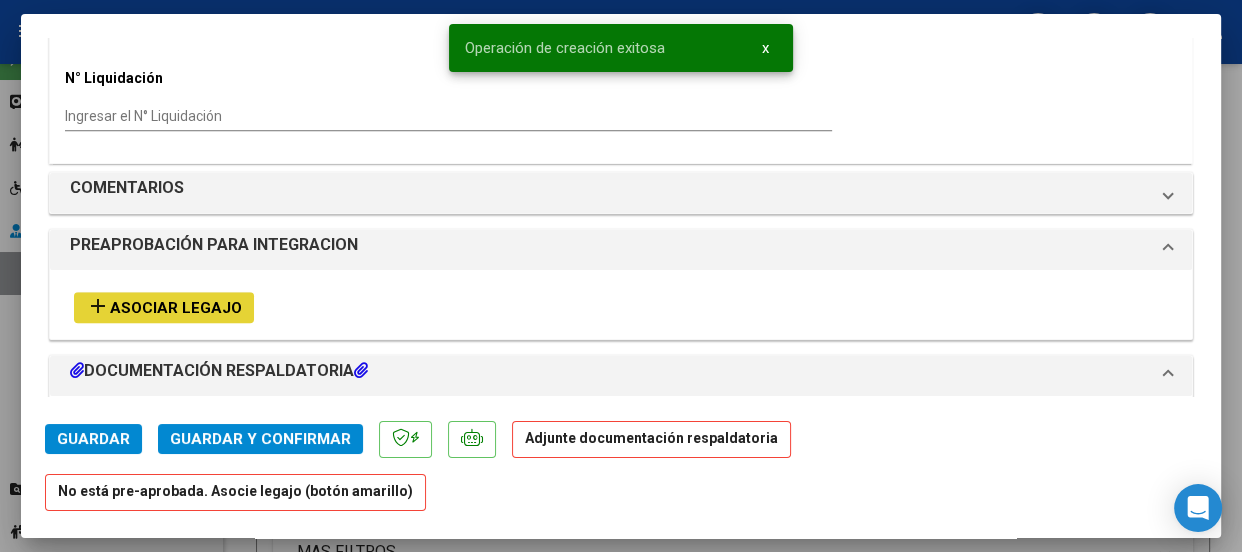 click on "Asociar Legajo" at bounding box center [176, 308] 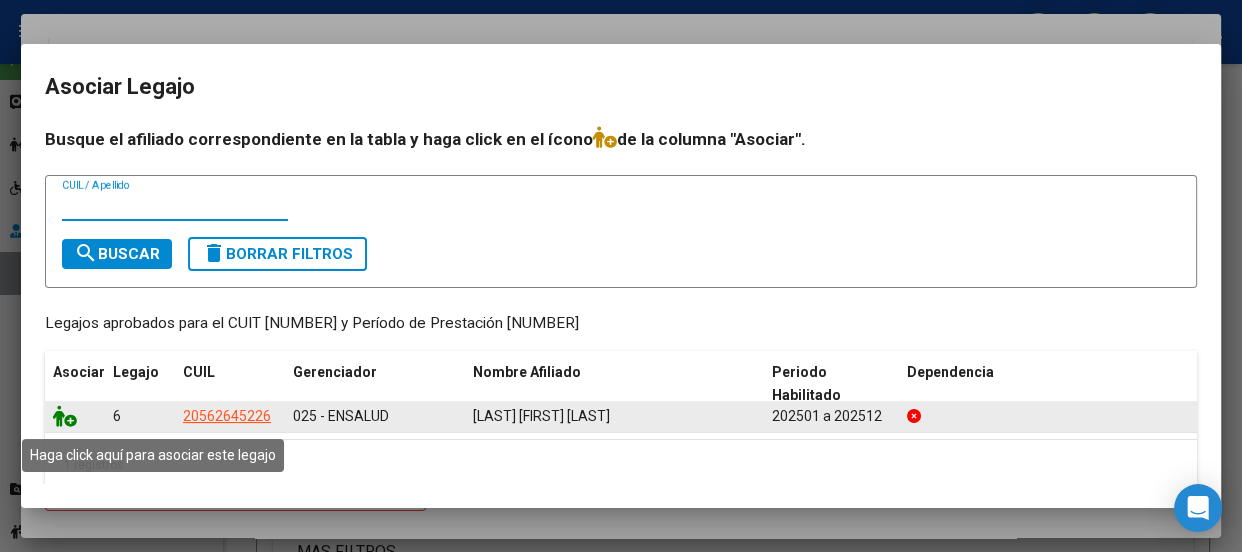 click 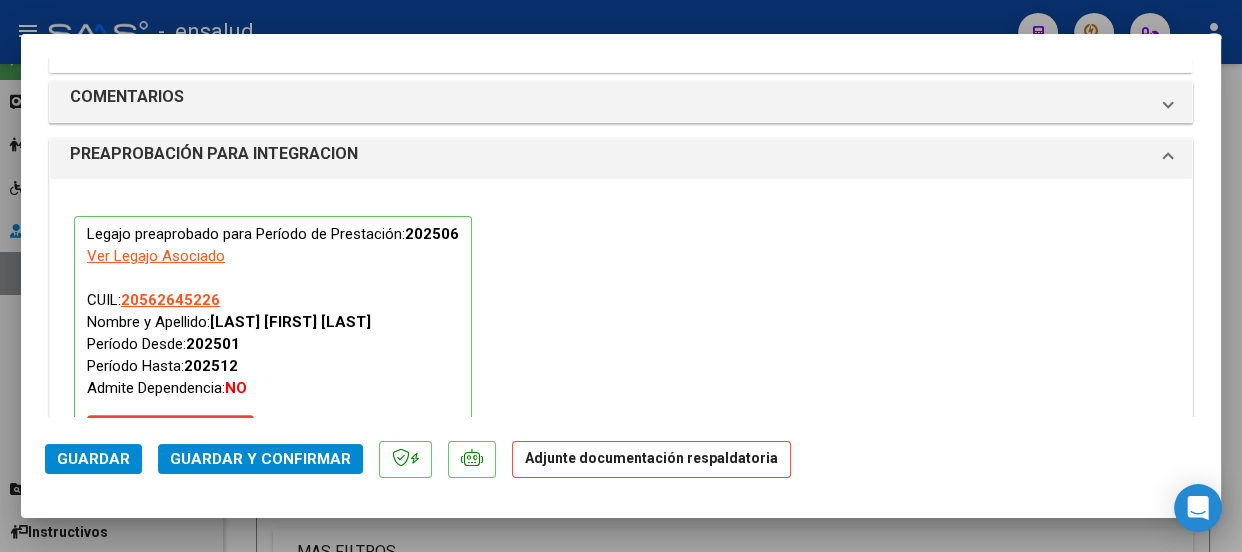 scroll, scrollTop: 2140, scrollLeft: 0, axis: vertical 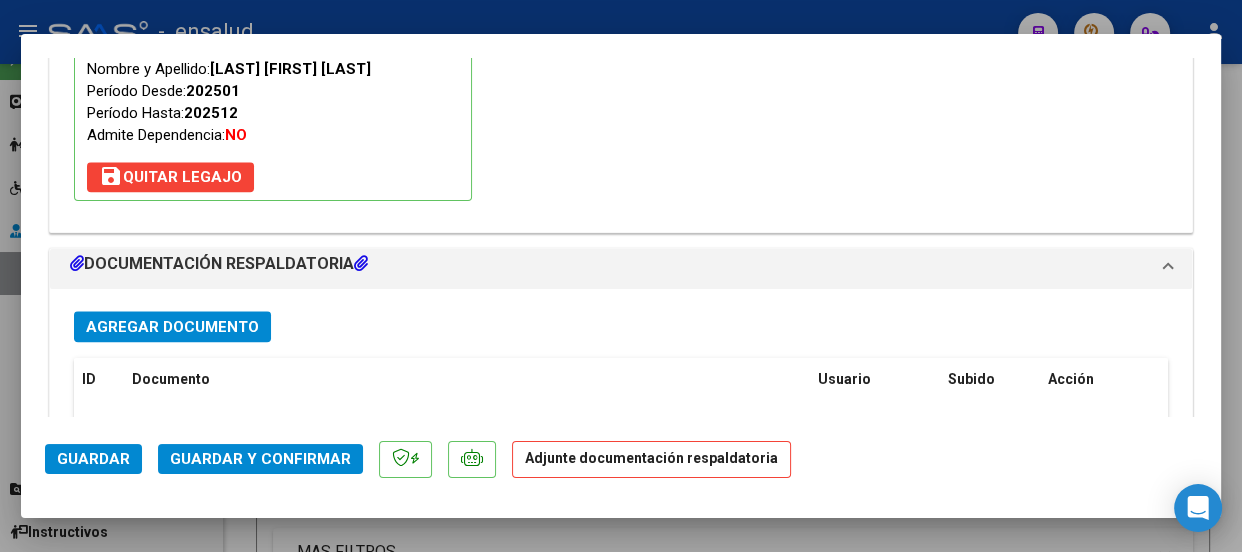click on "Agregar Documento" at bounding box center (172, 327) 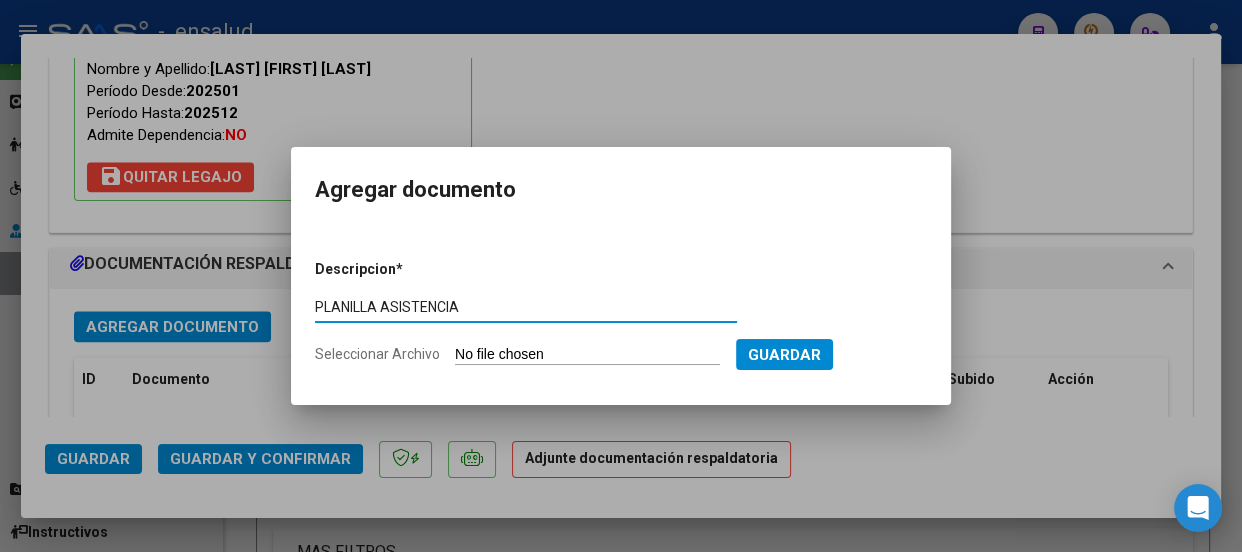 type on "PLANILLA ASISTENCIA" 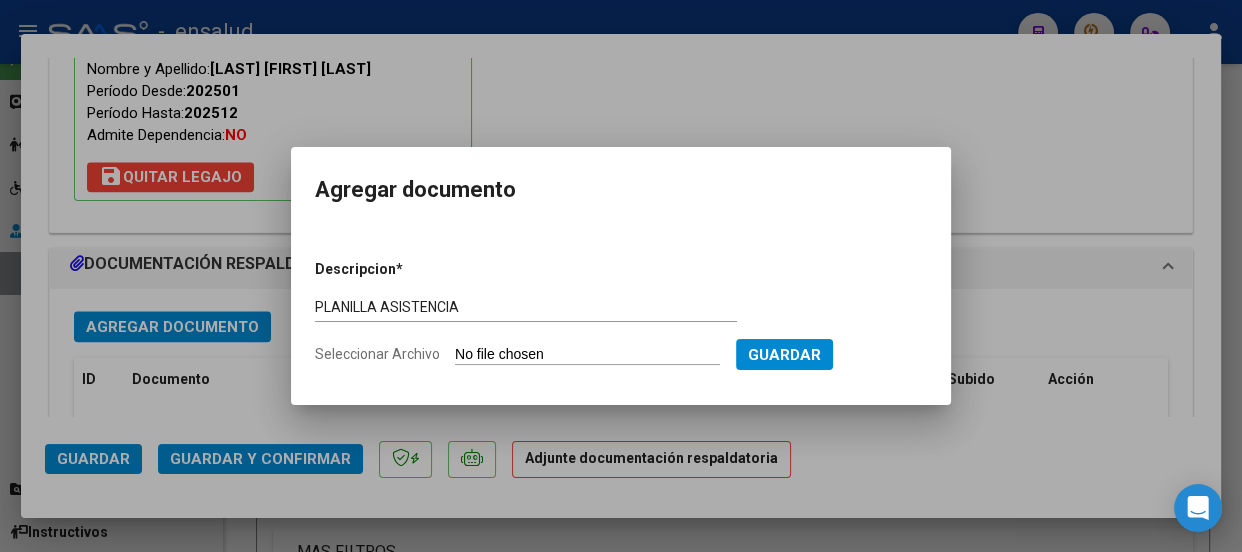 click on "Seleccionar Archivo" at bounding box center (587, 355) 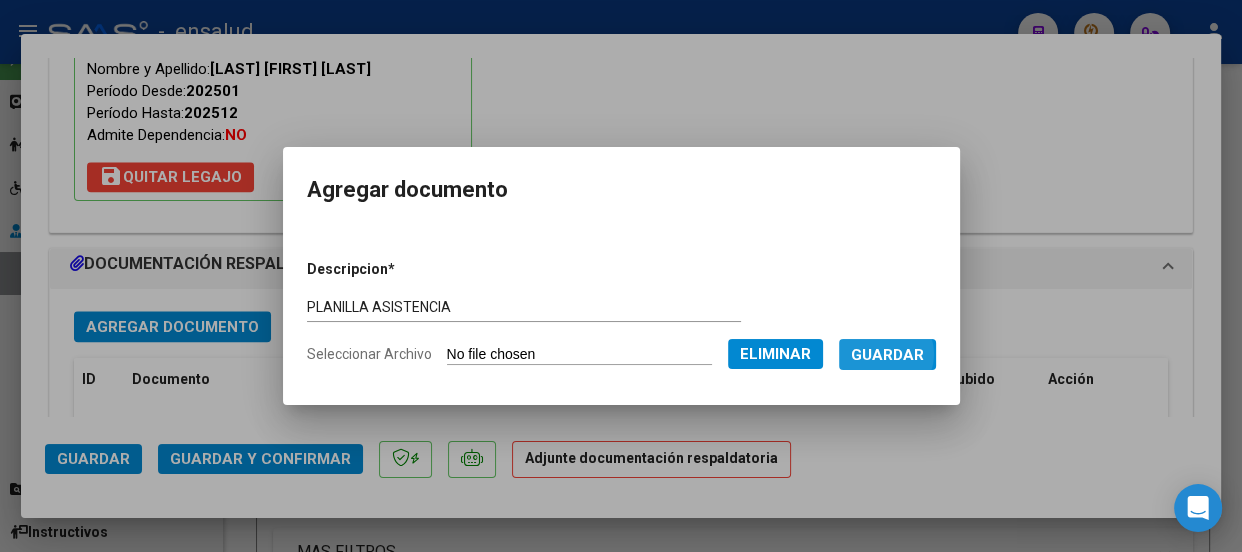click on "Guardar" at bounding box center [887, 355] 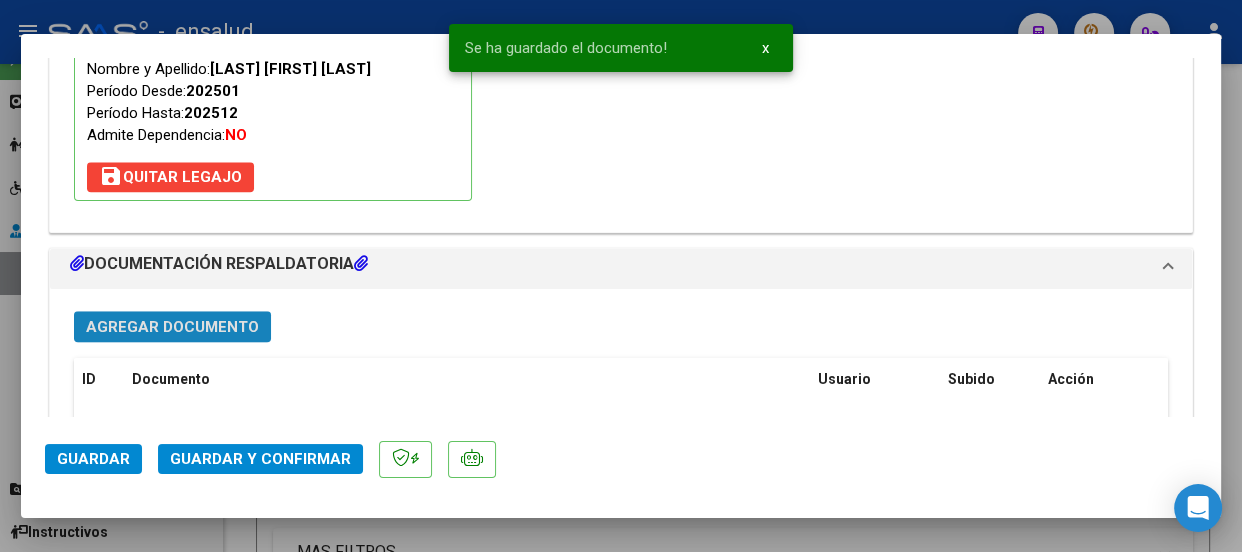 click on "Agregar Documento" at bounding box center (172, 327) 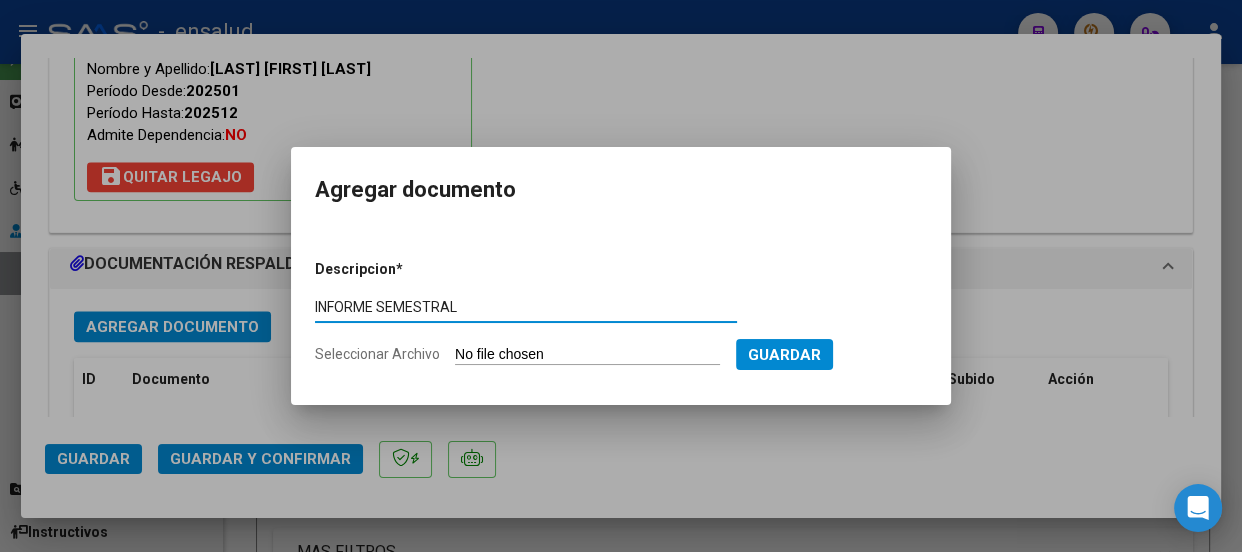 type on "INFORME SEMESTRAL" 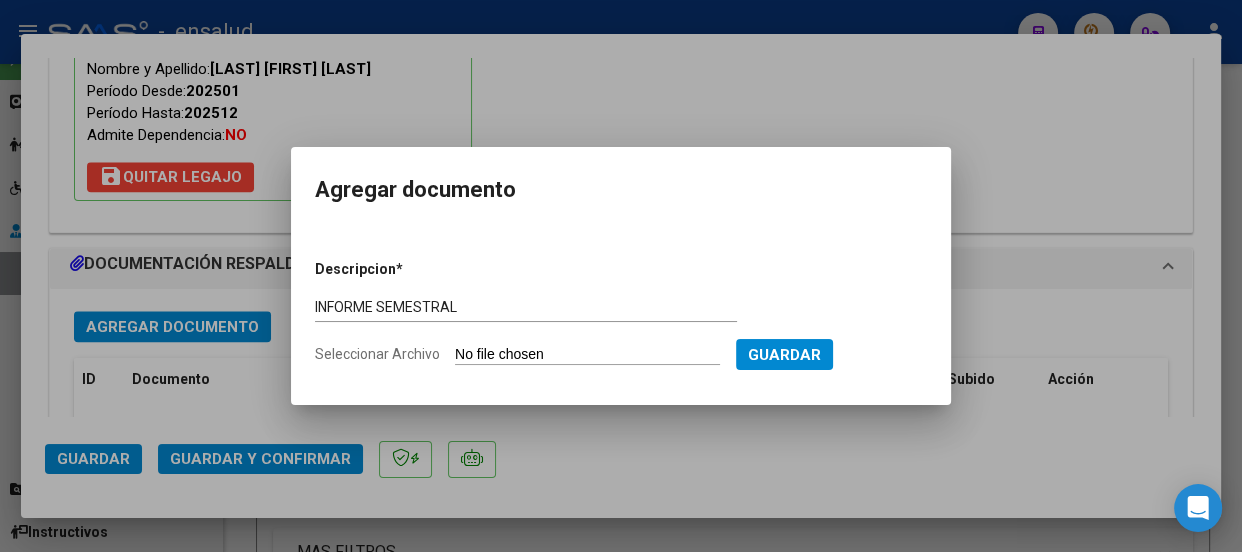 click on "Seleccionar Archivo" at bounding box center (587, 355) 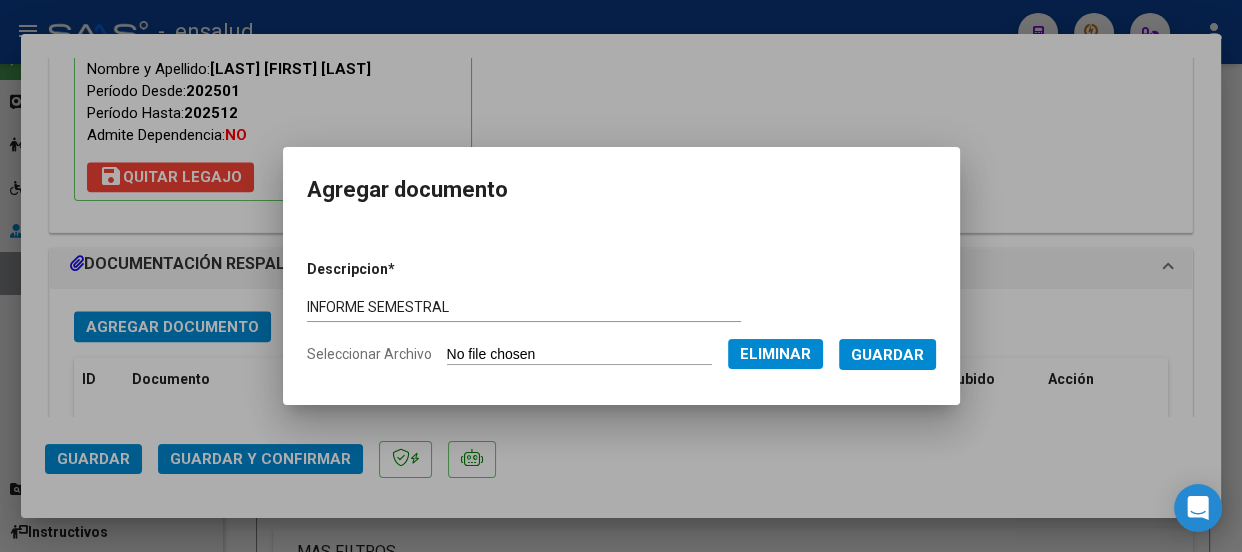 click on "Guardar" at bounding box center [887, 355] 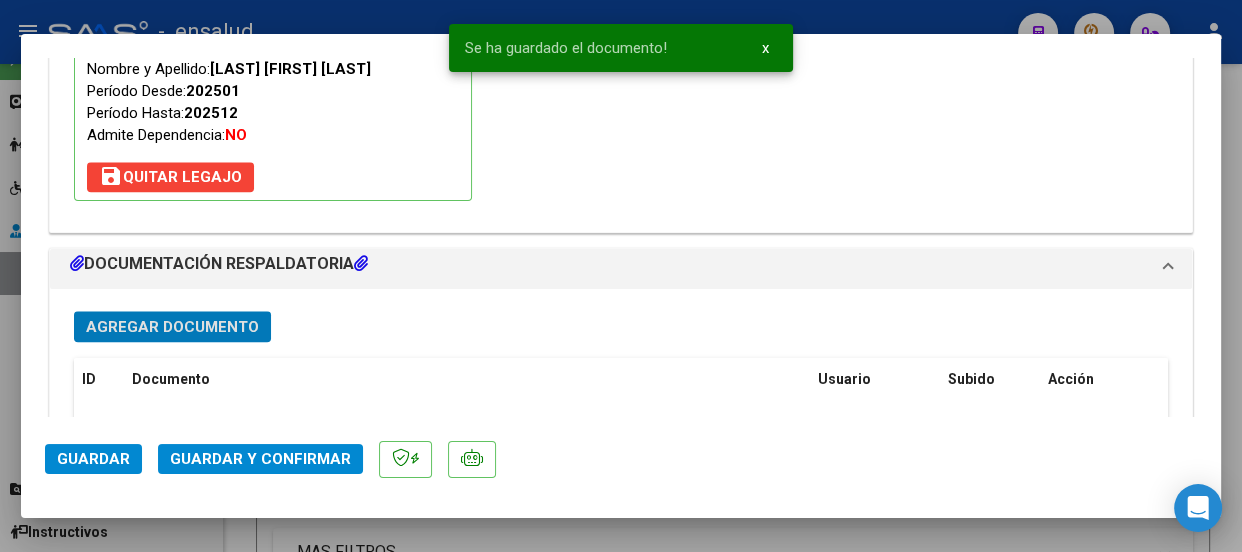 click on "Guardar y Confirmar" 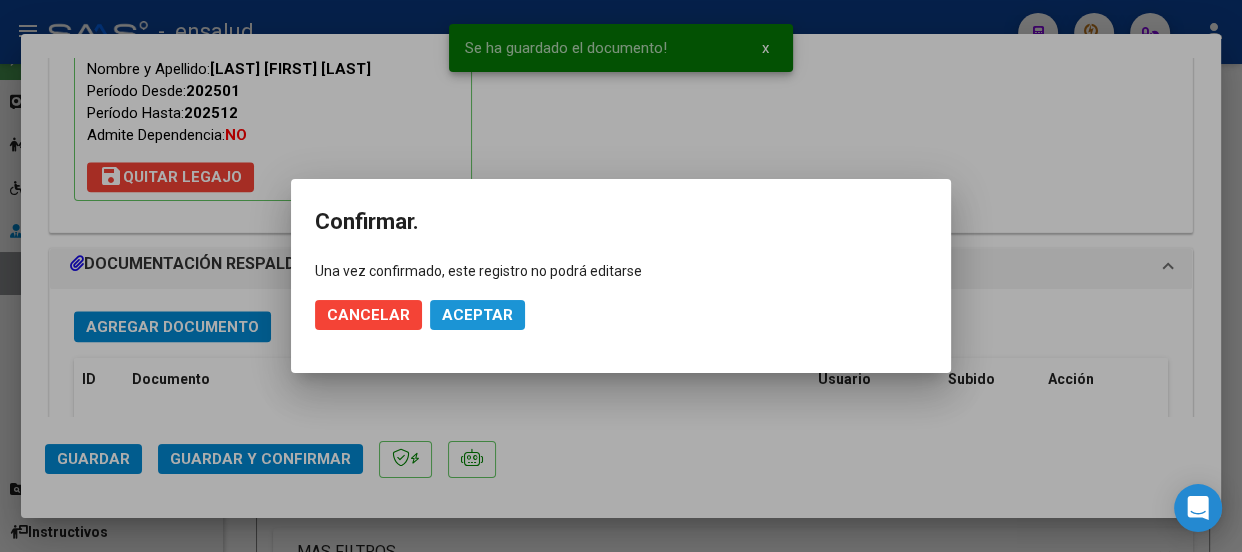 drag, startPoint x: 475, startPoint y: 307, endPoint x: 690, endPoint y: 71, distance: 319.25067 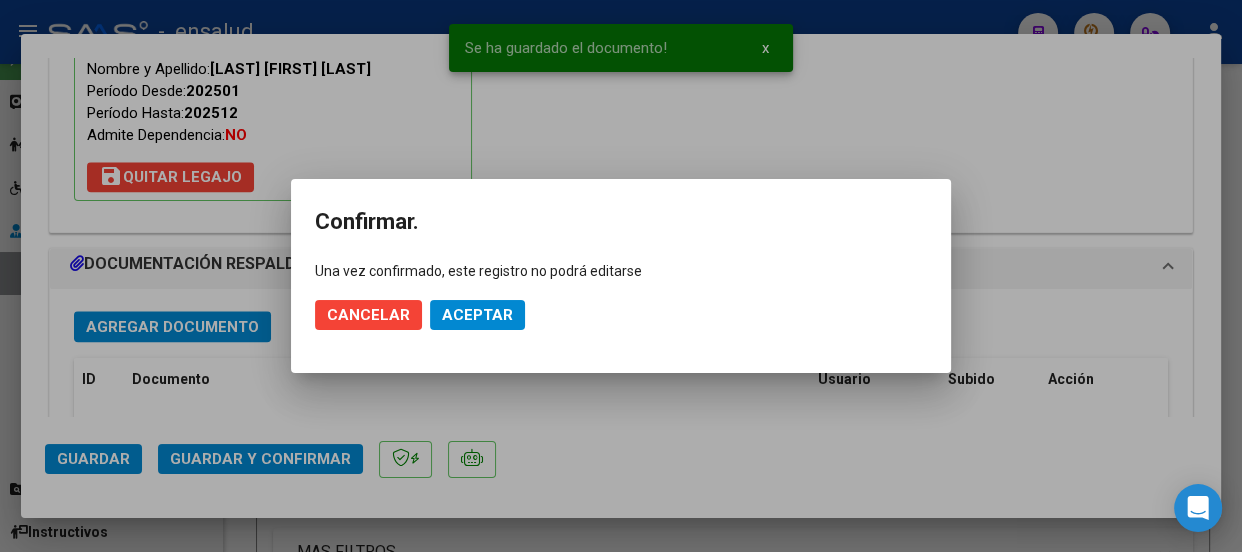 click at bounding box center (621, 276) 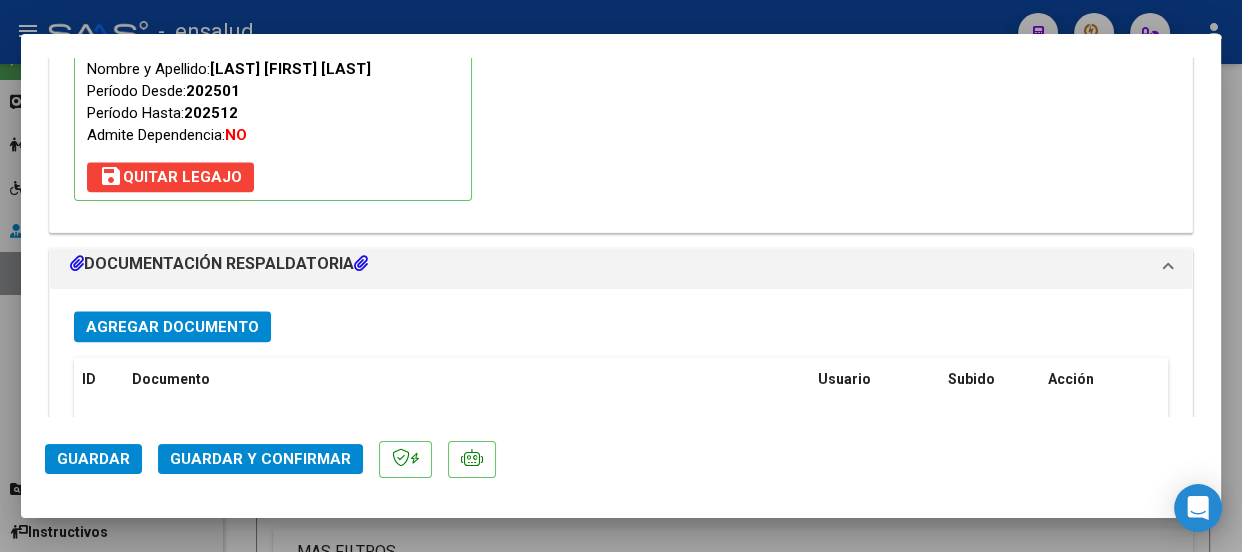 click on "Guardar y Confirmar" 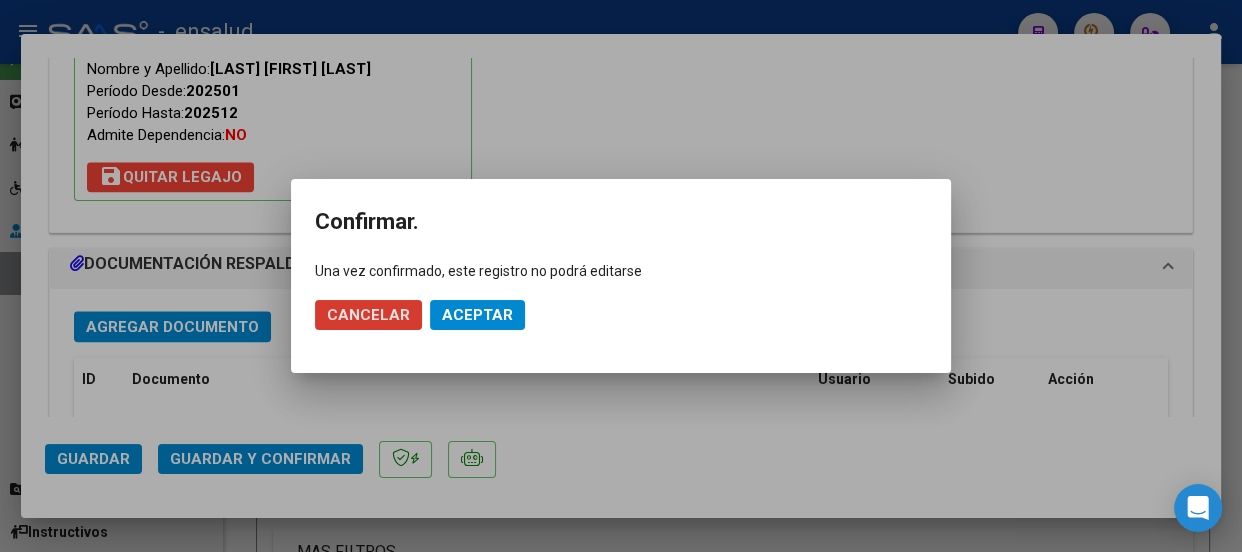 click on "Aceptar" 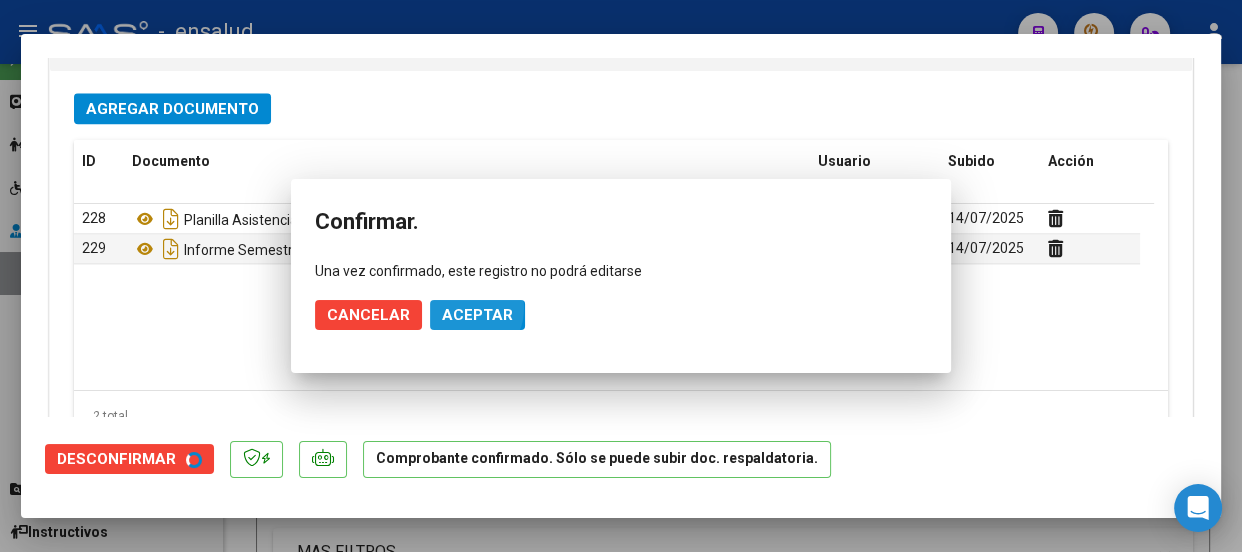 scroll, scrollTop: 1988, scrollLeft: 0, axis: vertical 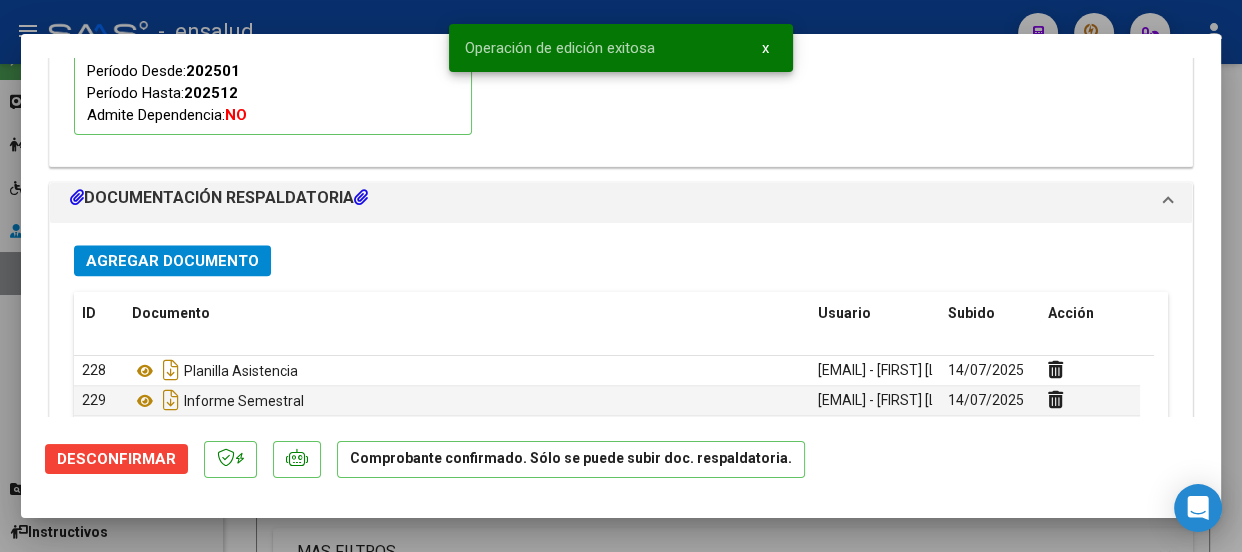 click on "x" at bounding box center [765, 48] 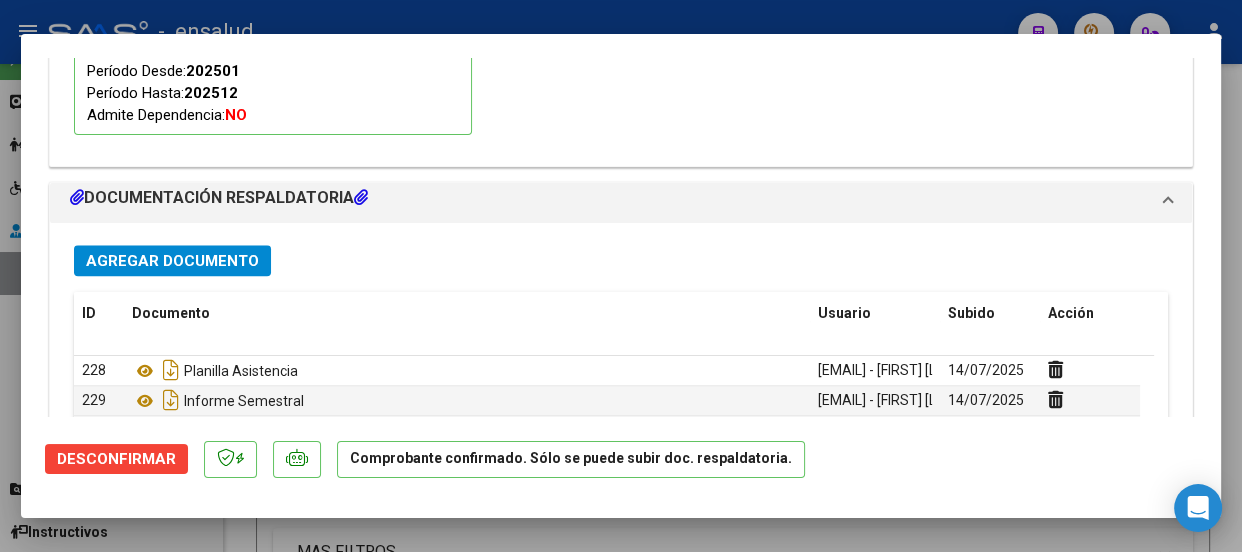 click at bounding box center [621, 276] 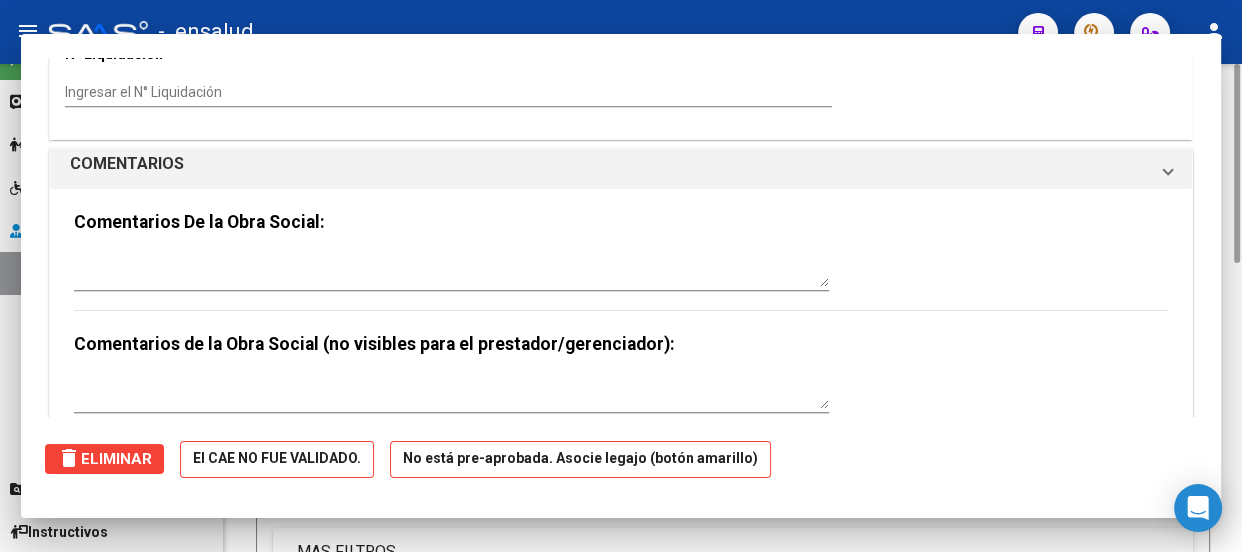 scroll, scrollTop: 0, scrollLeft: 0, axis: both 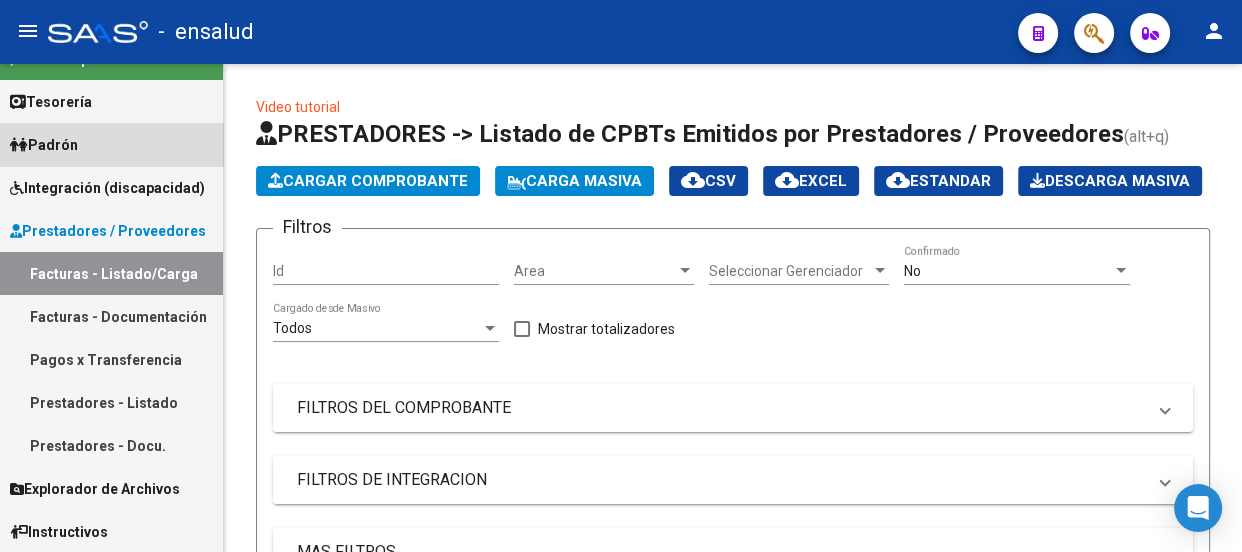 click on "Padrón" at bounding box center (111, 144) 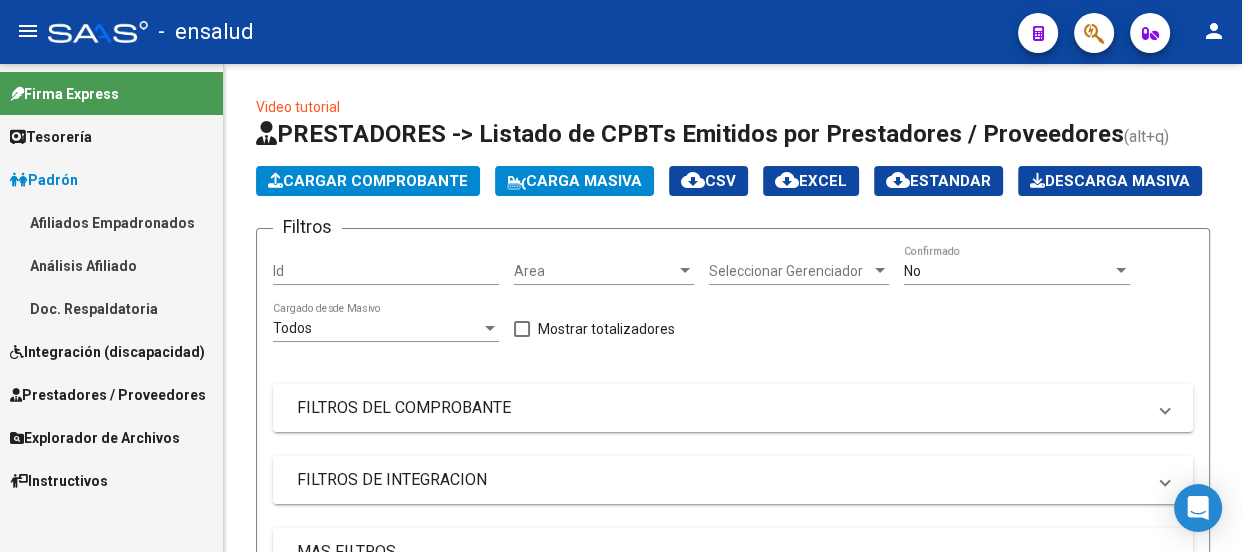 scroll, scrollTop: 0, scrollLeft: 0, axis: both 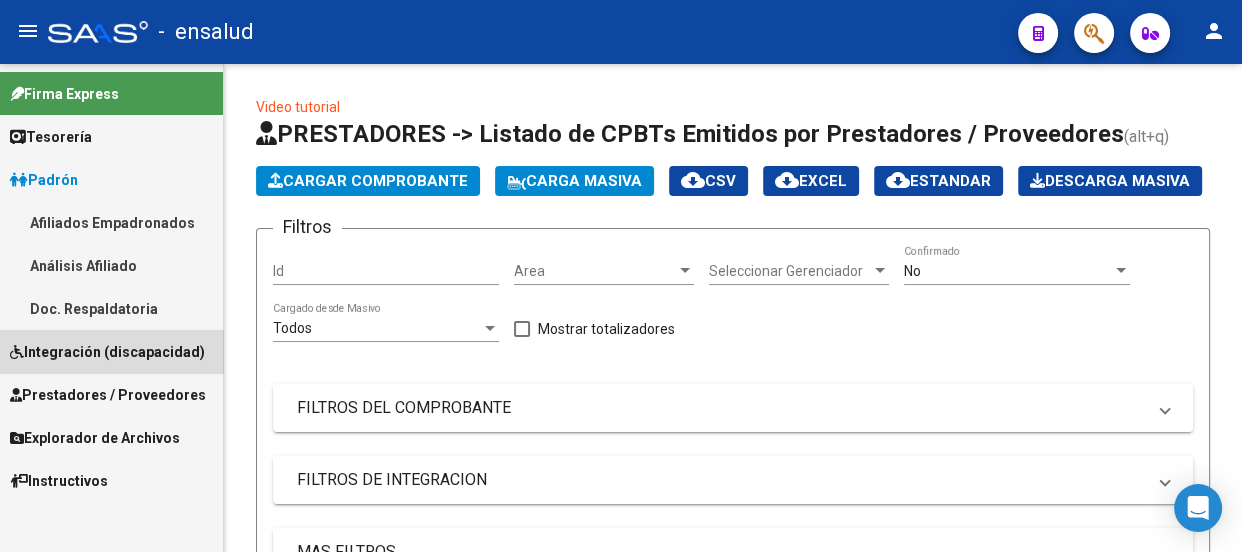click on "Integración (discapacidad)" at bounding box center (107, 352) 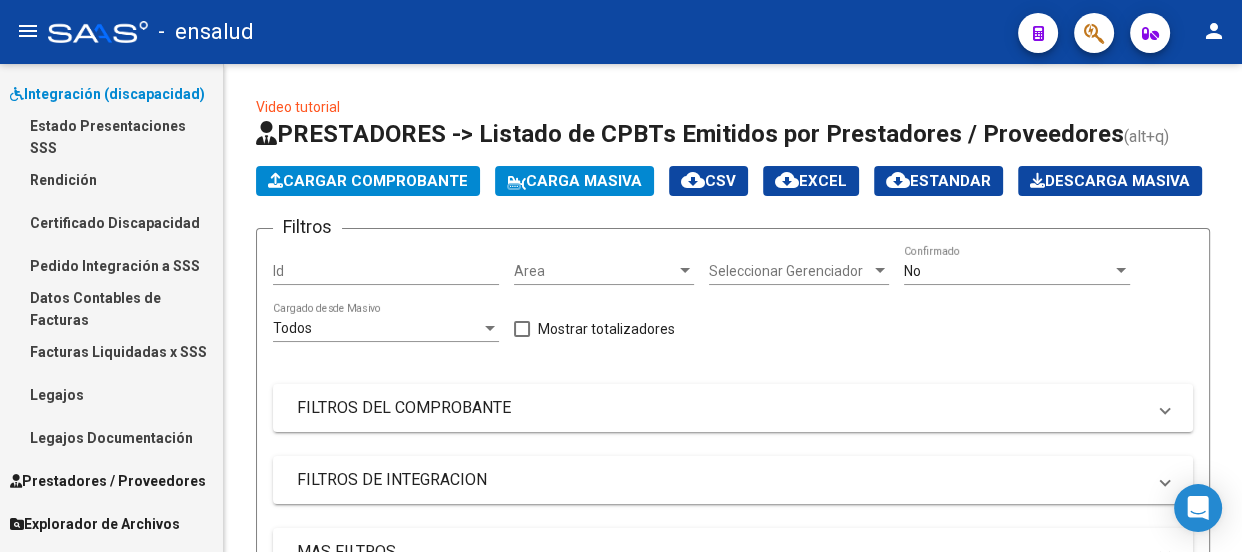 scroll, scrollTop: 164, scrollLeft: 0, axis: vertical 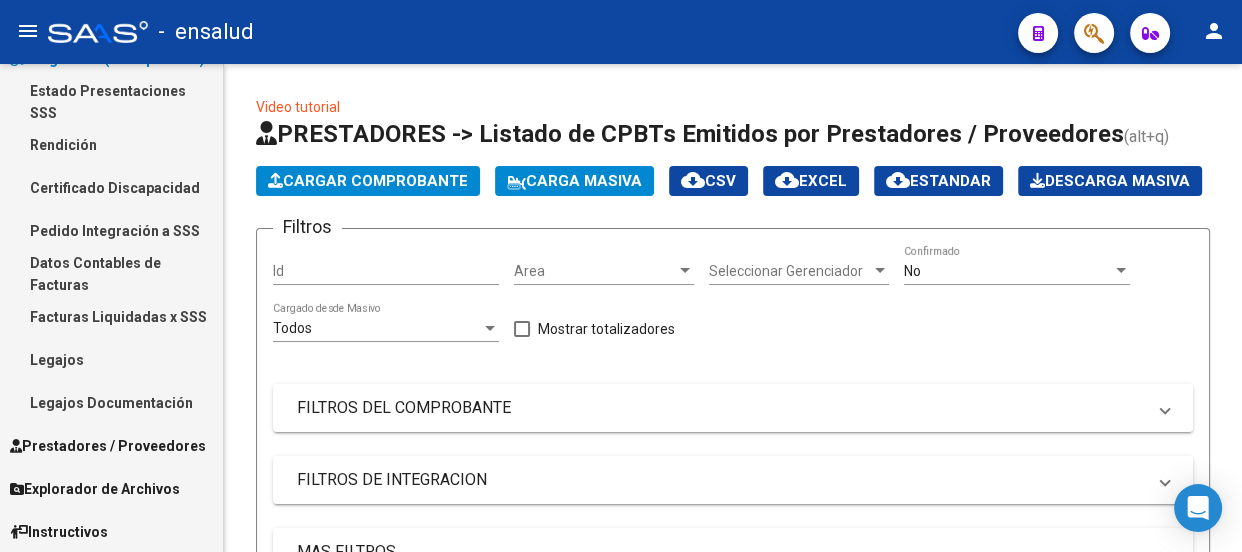 click on "Facturas Liquidadas x SSS" at bounding box center [111, 316] 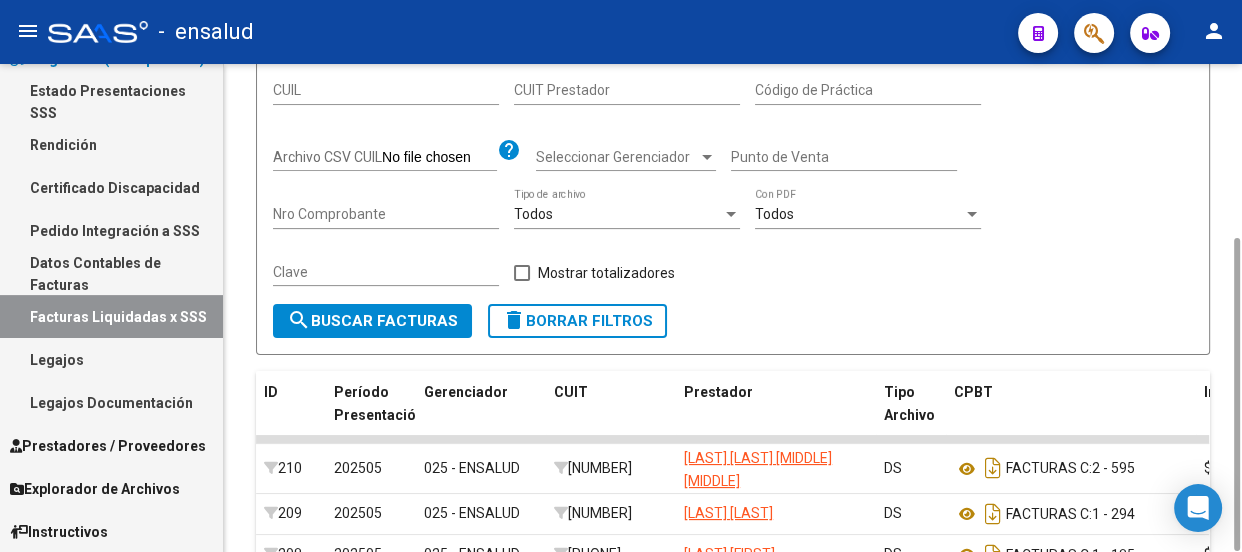 scroll, scrollTop: 767, scrollLeft: 0, axis: vertical 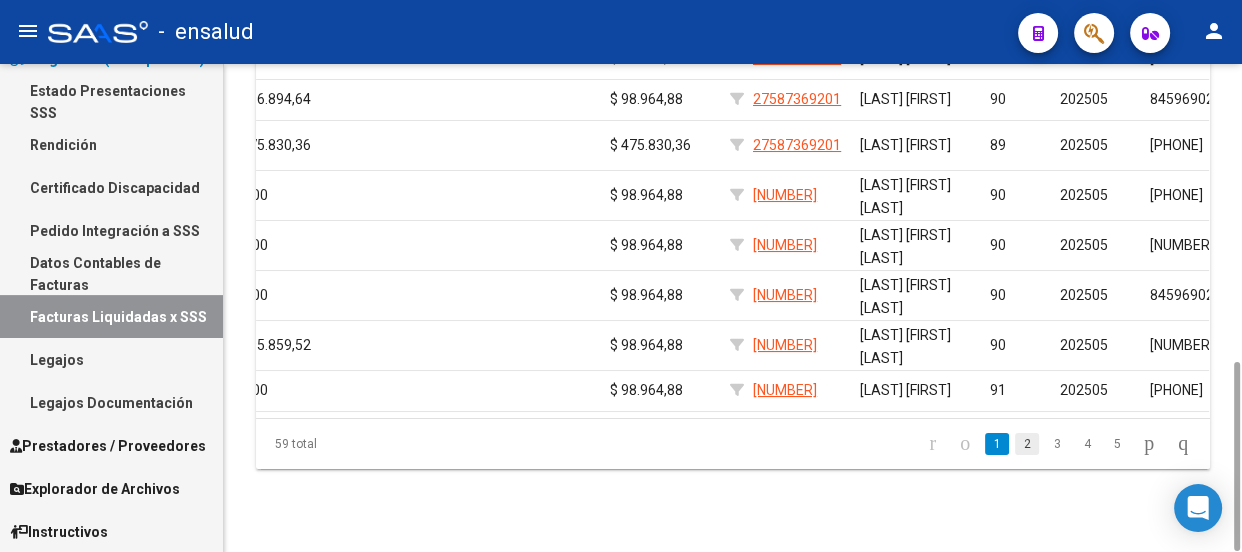click on "2" 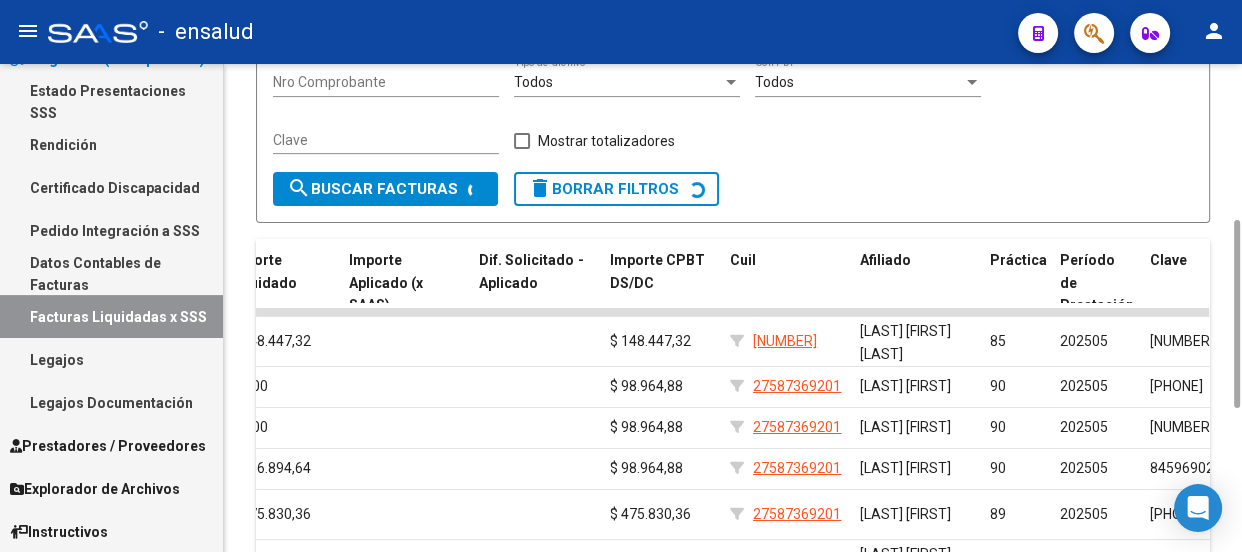 scroll, scrollTop: 772, scrollLeft: 0, axis: vertical 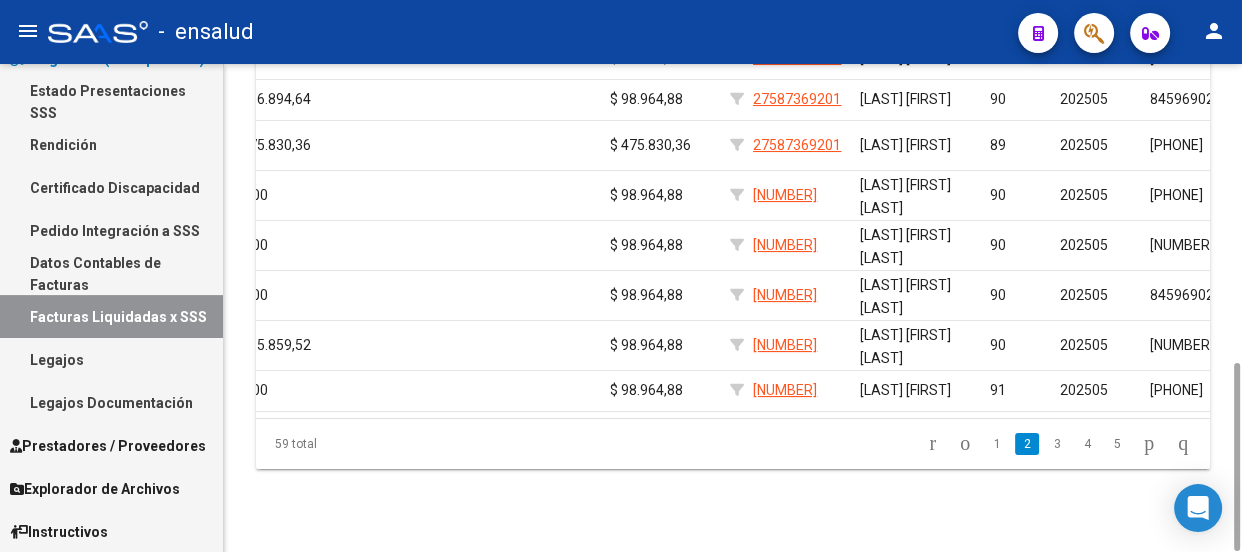 click on "[NUMBER] total [NUMBER] [NUMBER] [NUMBER] [NUMBER] [NUMBER]" 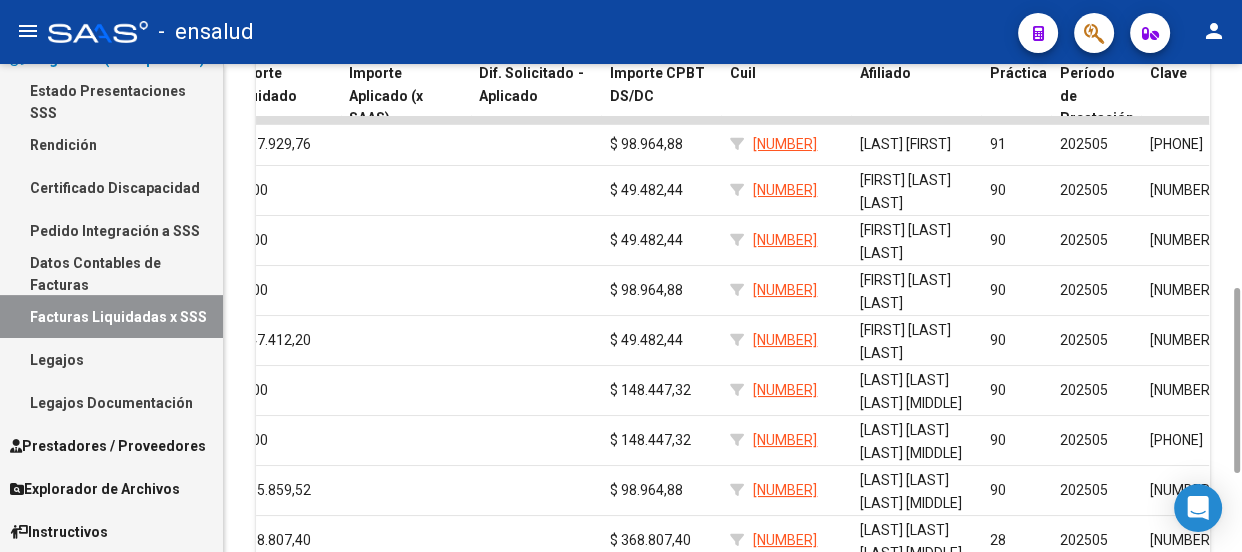 scroll, scrollTop: 795, scrollLeft: 0, axis: vertical 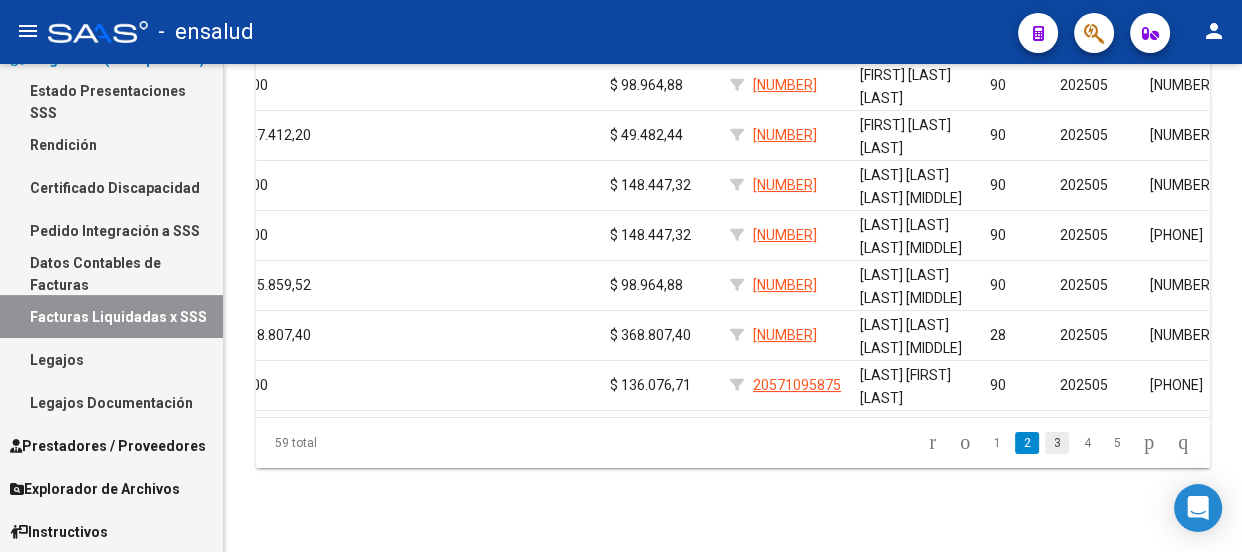 click on "3" 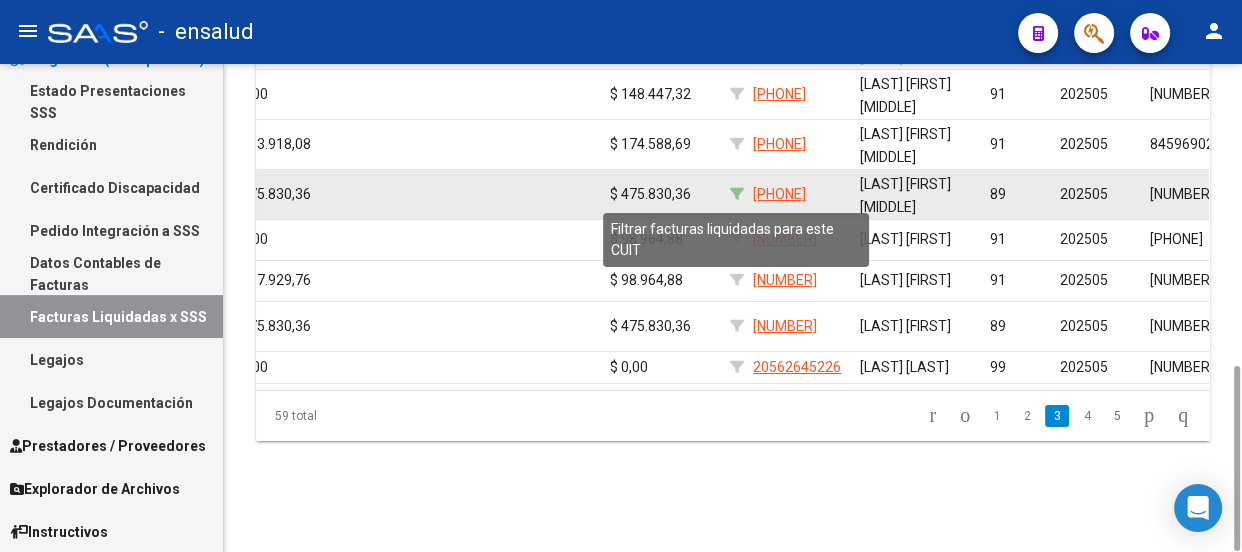 click 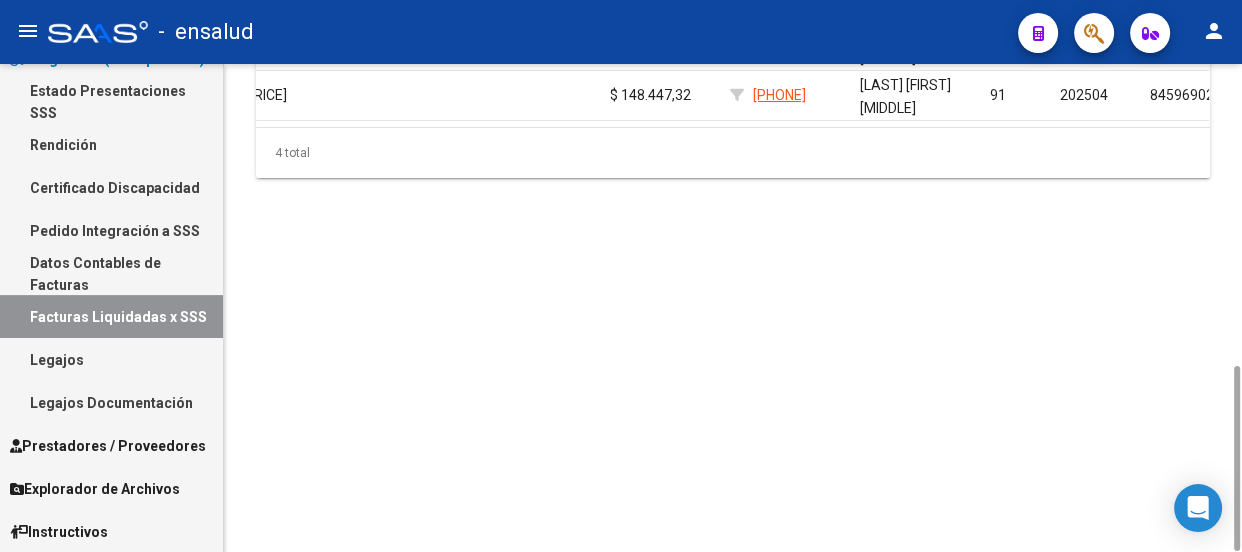 scroll, scrollTop: 790, scrollLeft: 0, axis: vertical 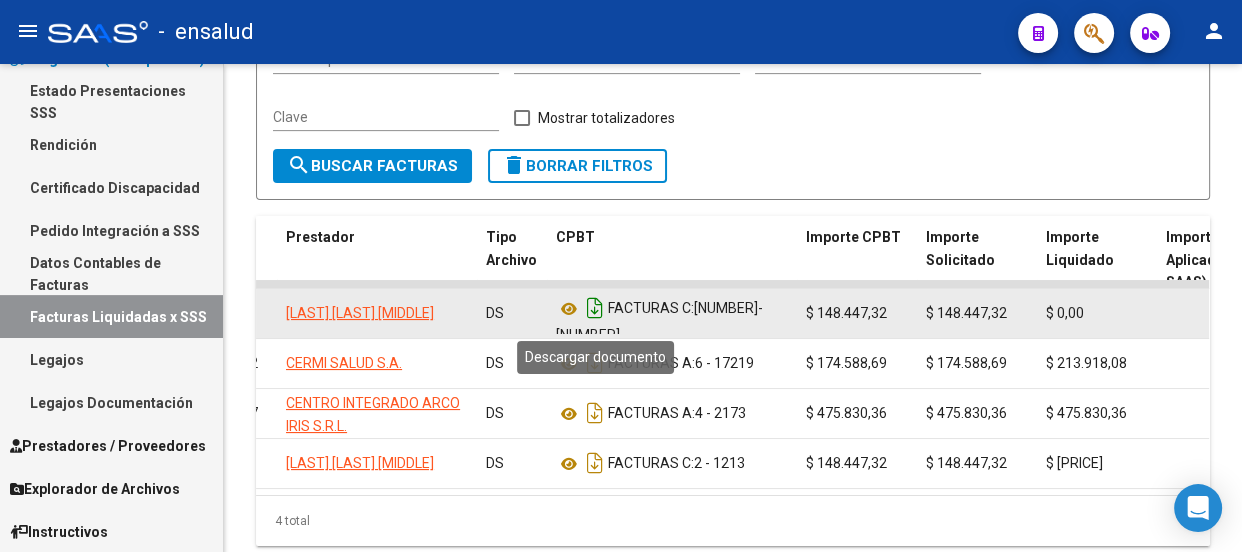 click 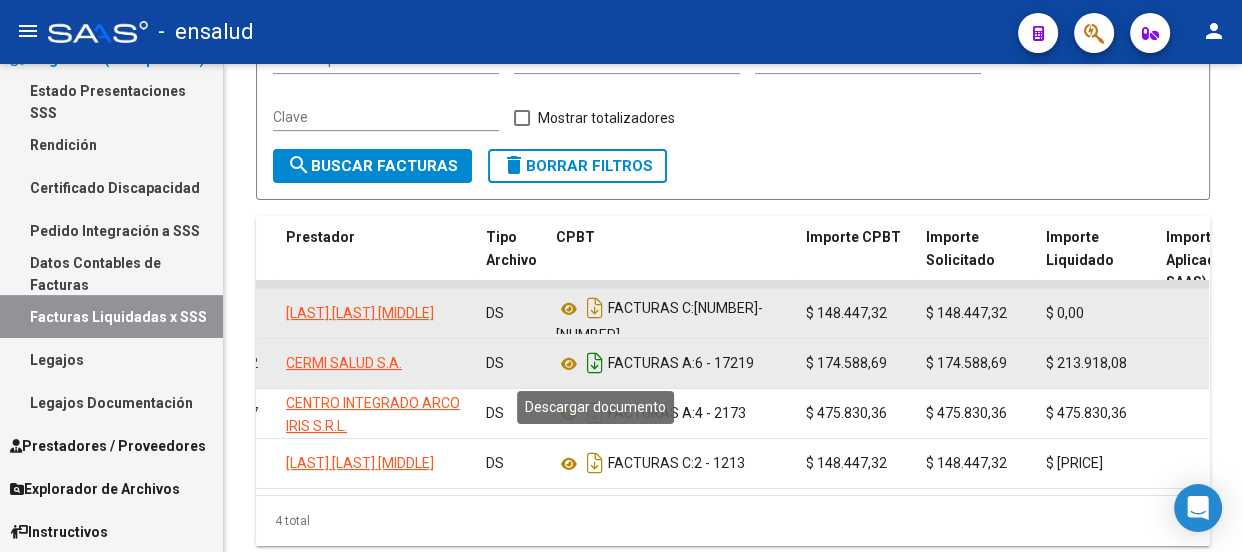 click 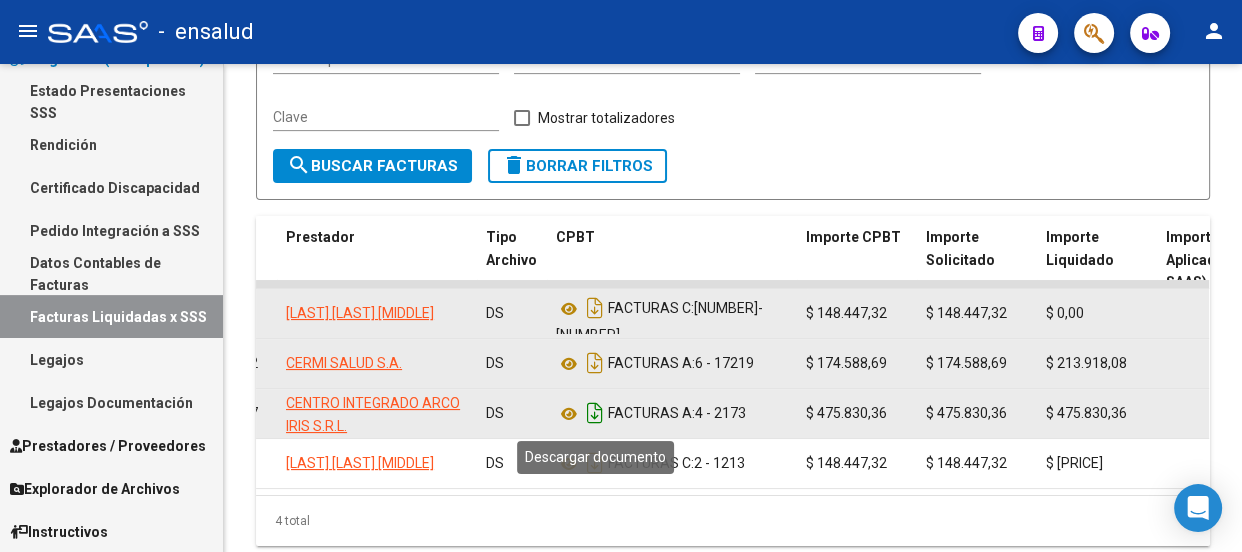 click 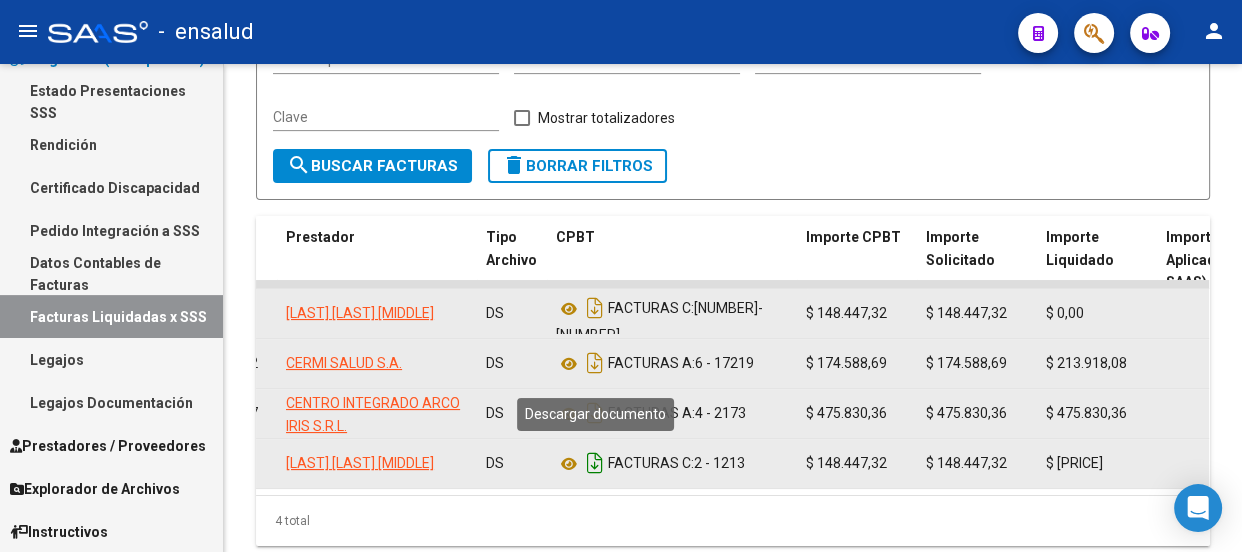 click 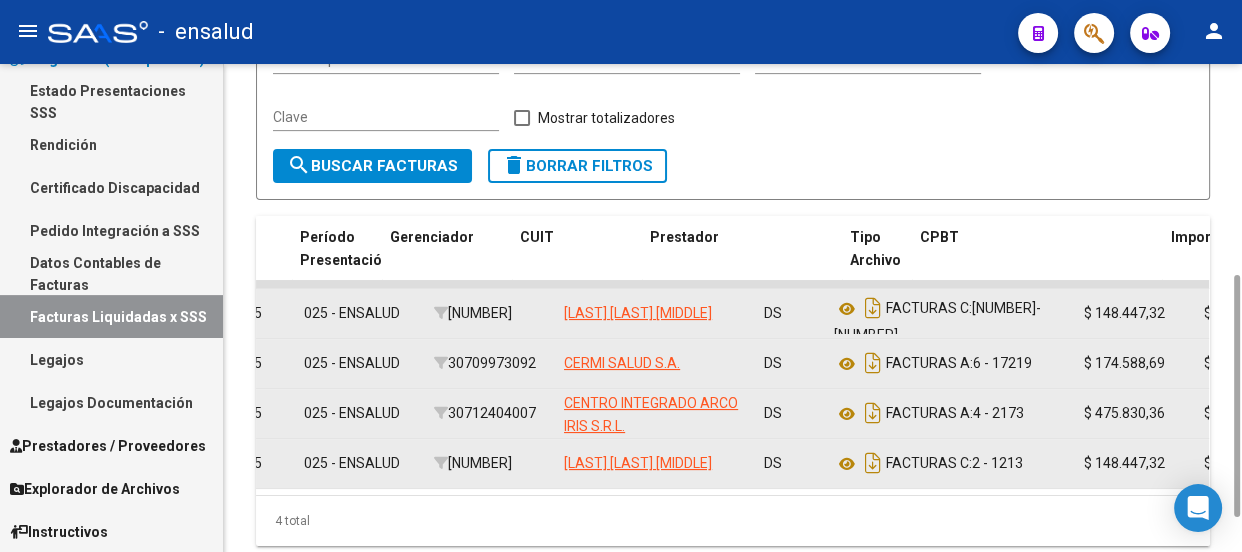 scroll, scrollTop: 0, scrollLeft: 0, axis: both 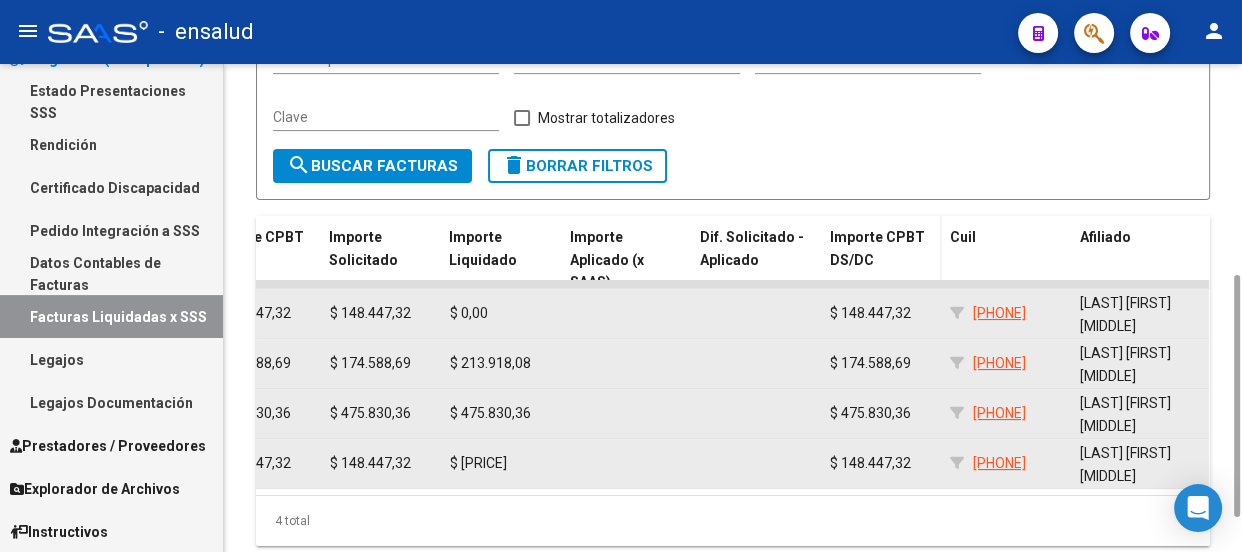 click on "Importe CPBT DS/DC" 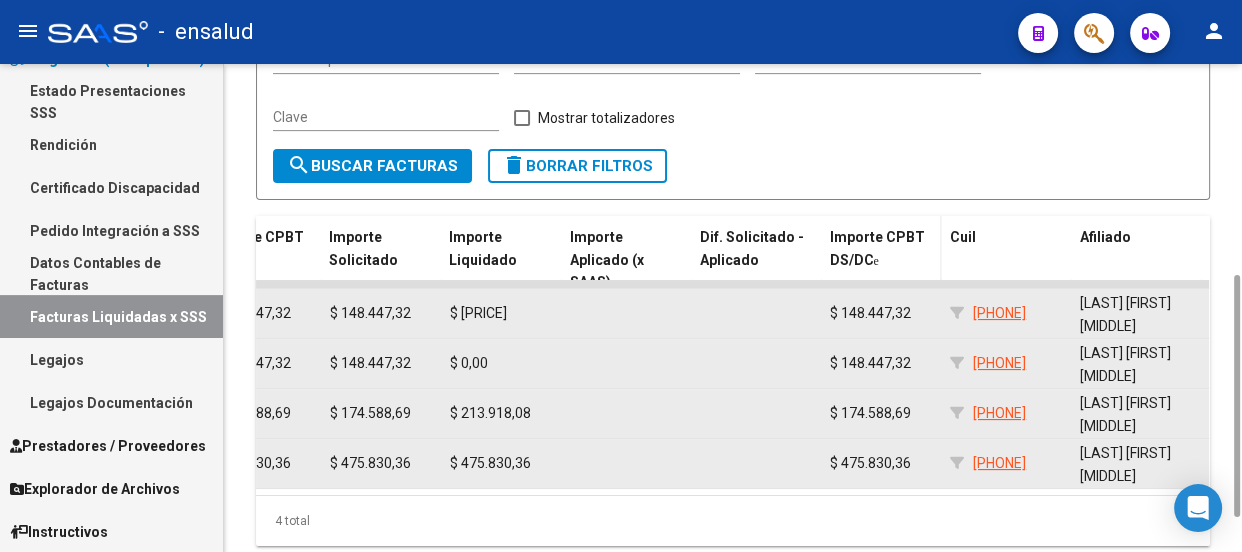 click 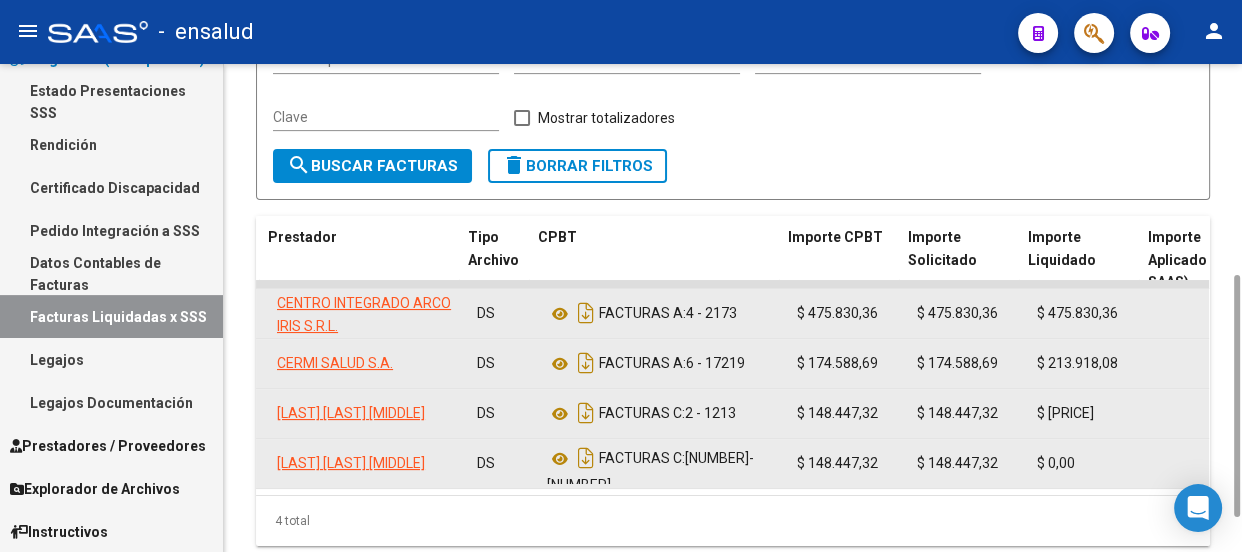 scroll, scrollTop: 0, scrollLeft: 416, axis: horizontal 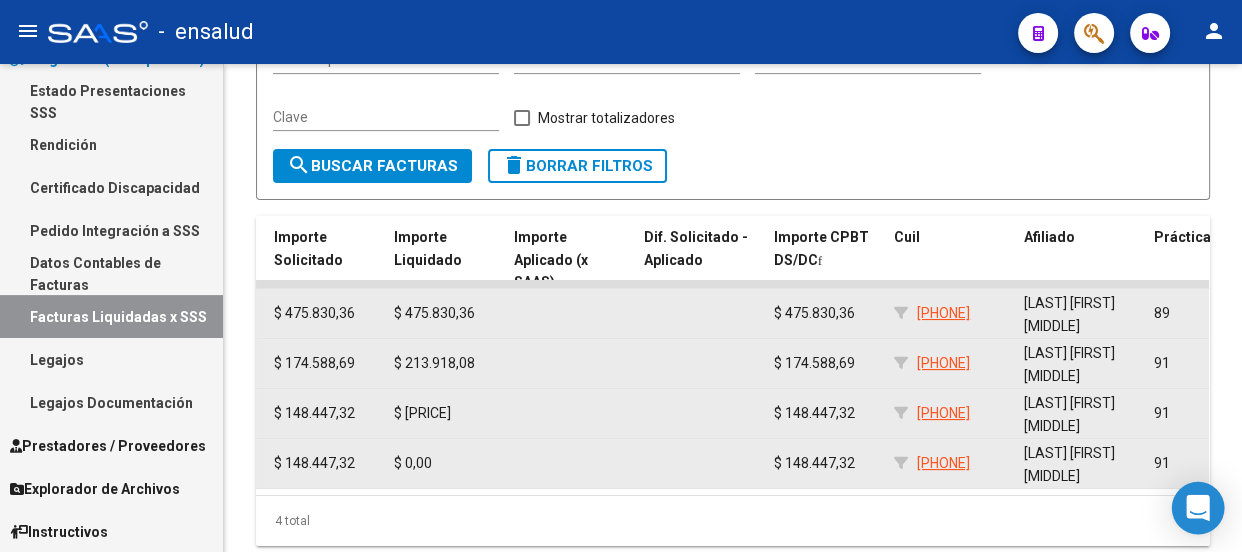 click 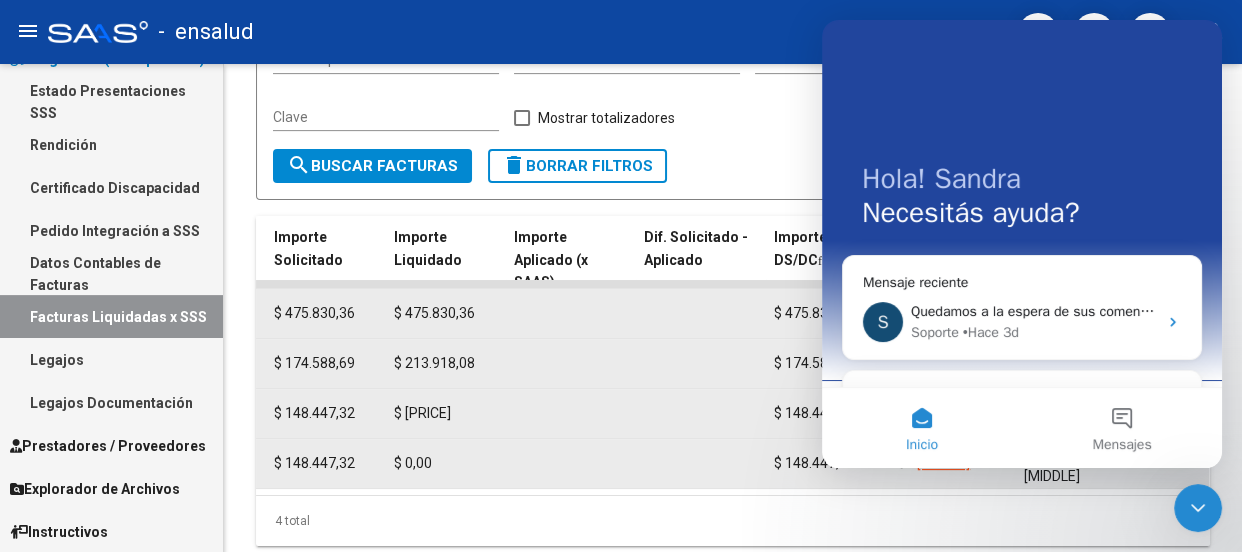 scroll, scrollTop: 0, scrollLeft: 0, axis: both 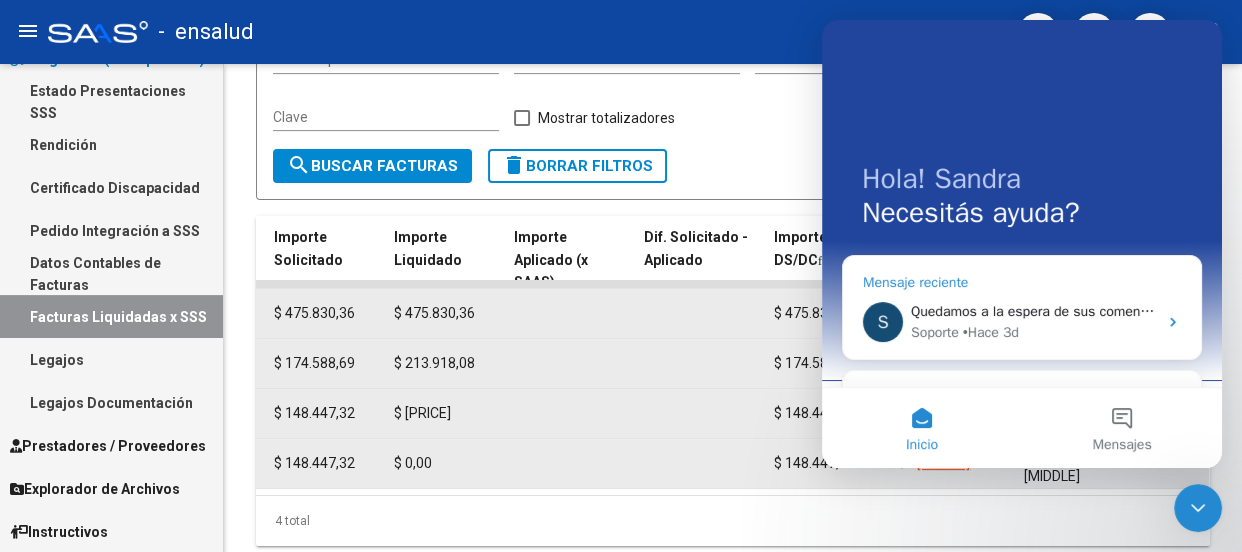click on "Soporte •  Hace 3d" at bounding box center [1034, 332] 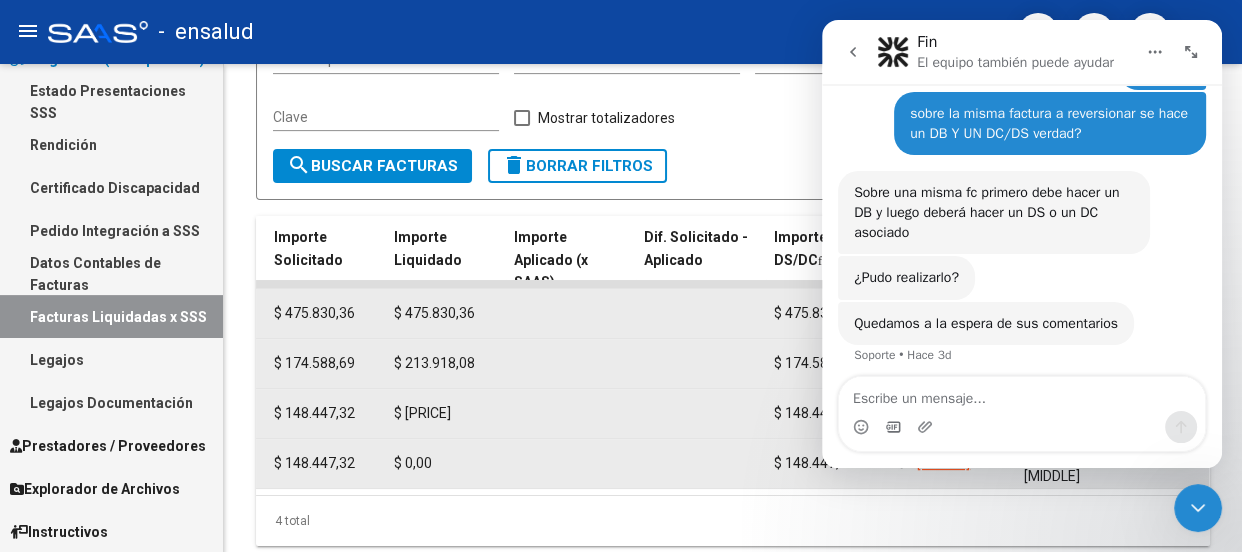 scroll, scrollTop: 5305, scrollLeft: 0, axis: vertical 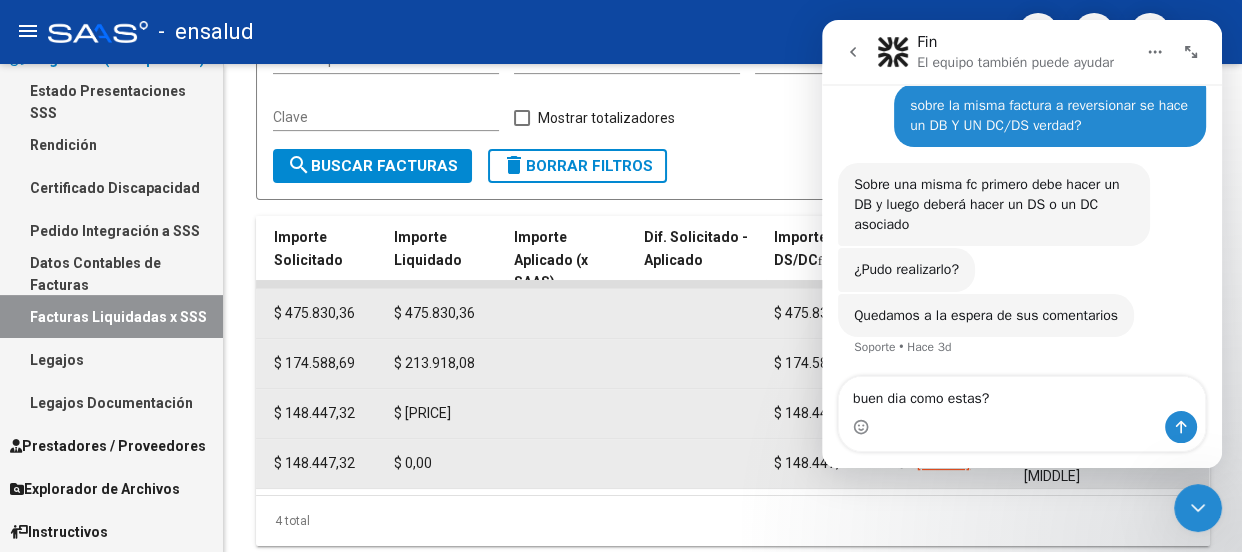 type on "buen dia como estas?" 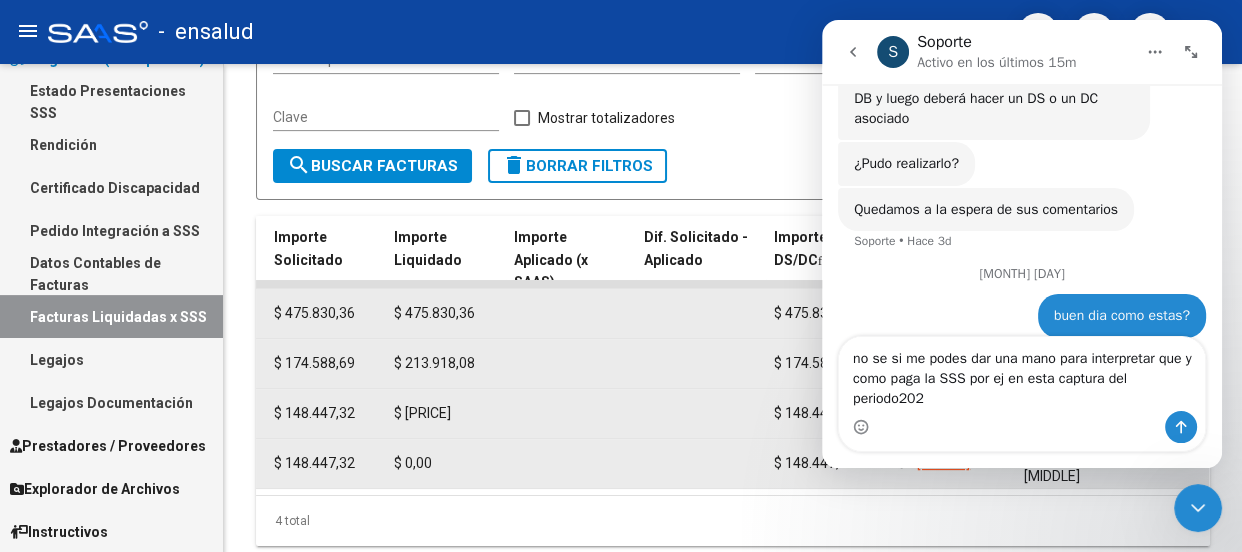 scroll, scrollTop: 5431, scrollLeft: 0, axis: vertical 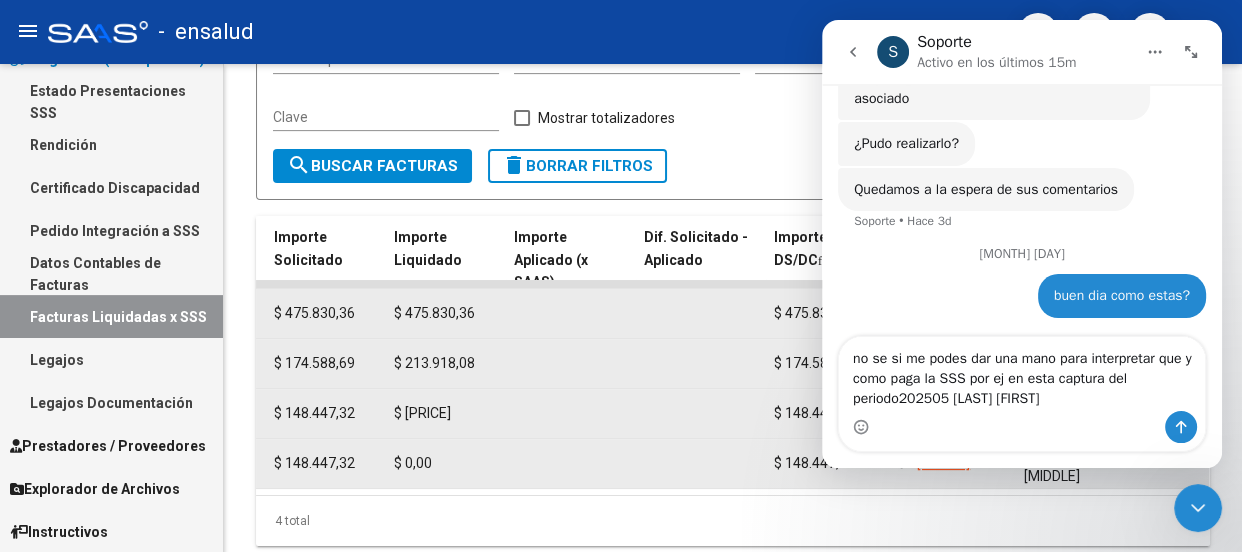 type on "no se si me podes dar una mano para interpretar que y como paga la SSS por ej en esta captura del periodo202505 [LAST] [FIRST]" 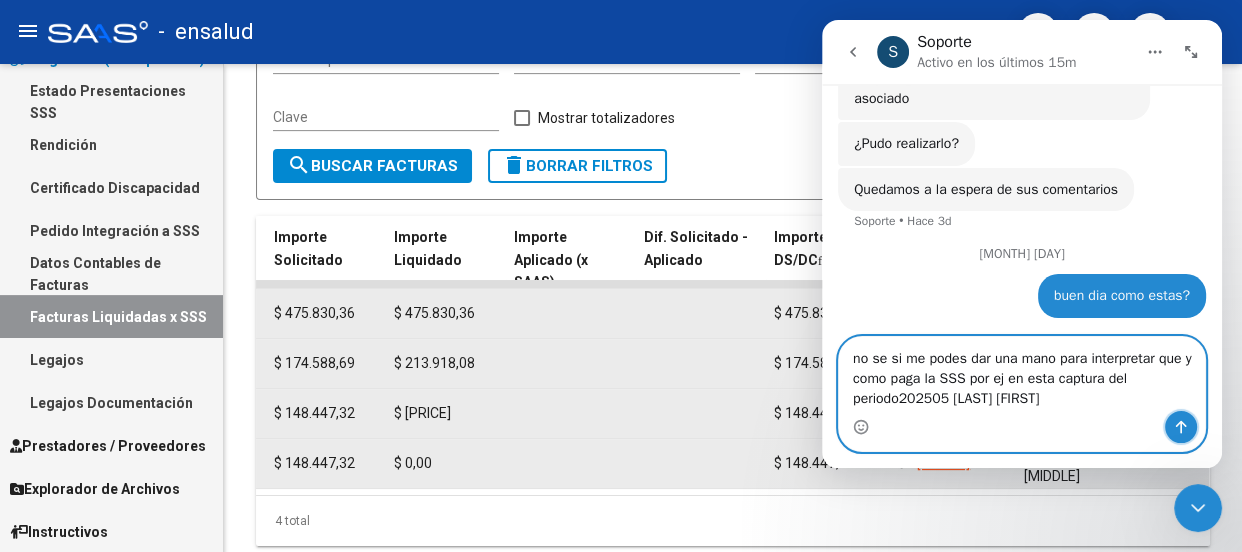 click at bounding box center [1181, 427] 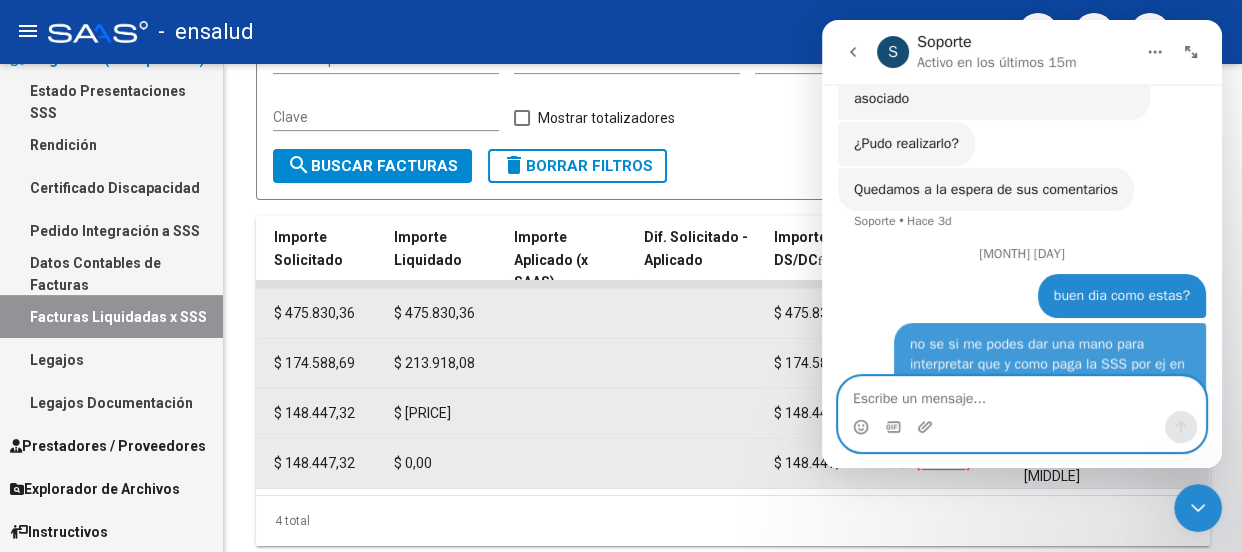 scroll, scrollTop: 5496, scrollLeft: 0, axis: vertical 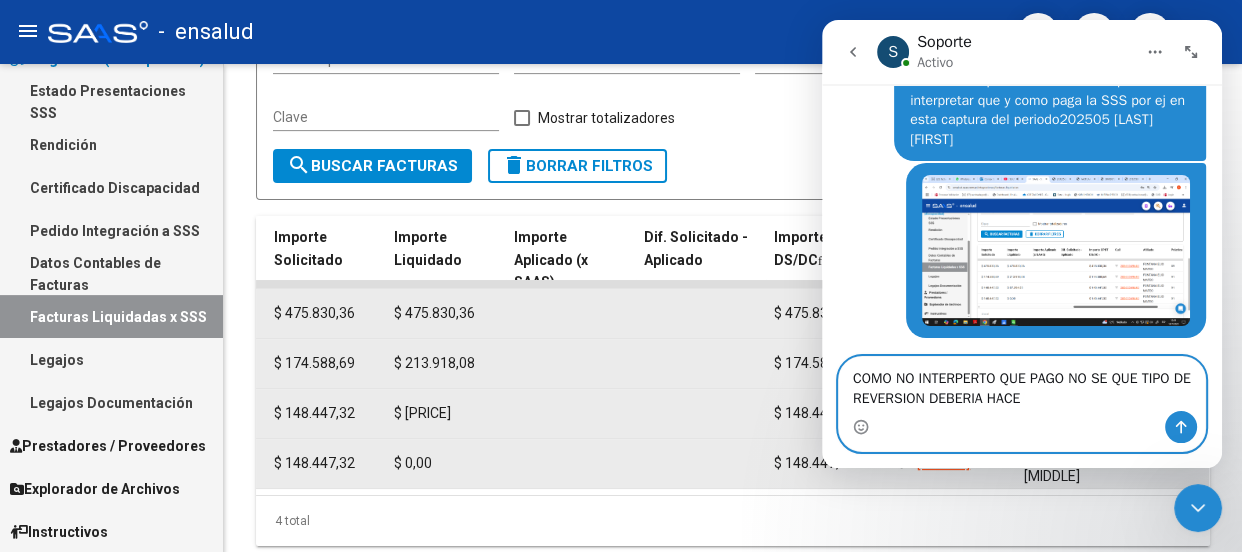 type on "COMO NO INTERPERTO QUE PAGO NO SE QUE TIPO DE REVERSION DEBERIA HACER" 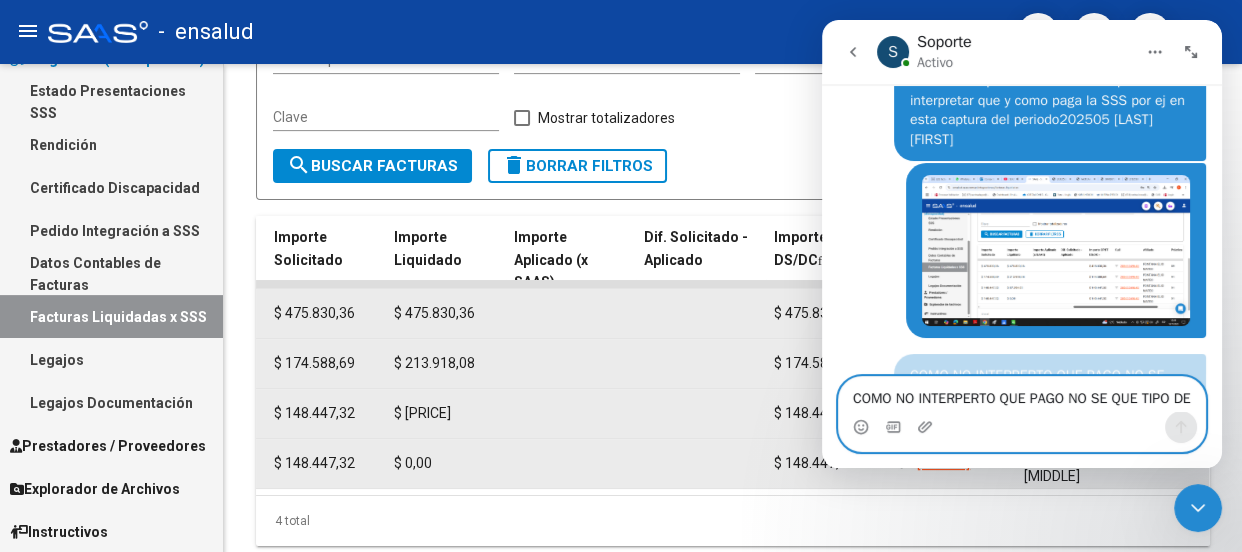 type 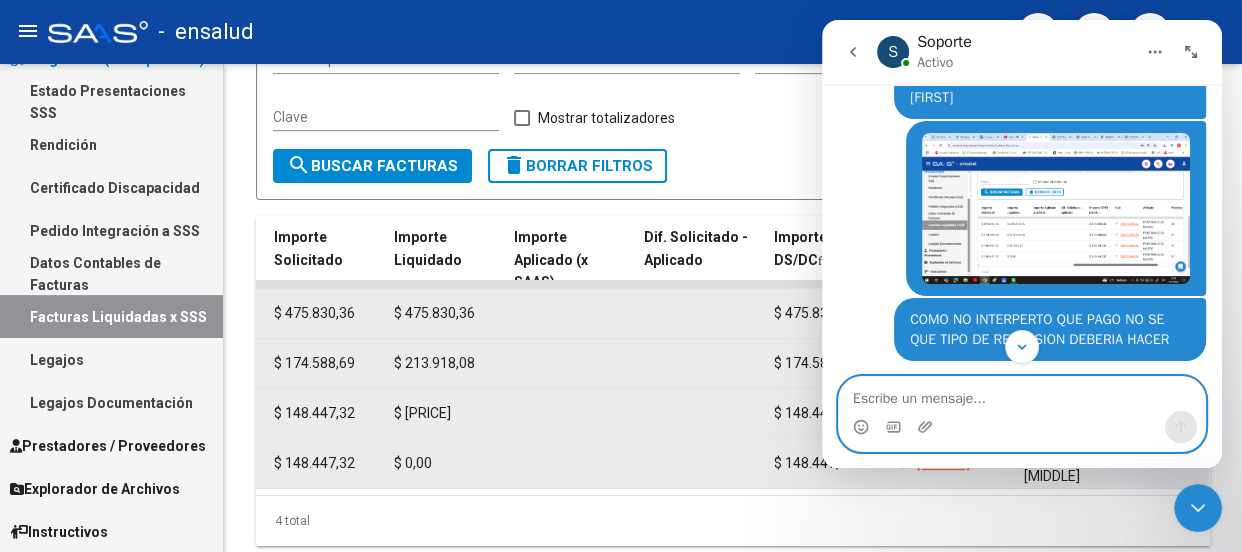 scroll, scrollTop: 5738, scrollLeft: 0, axis: vertical 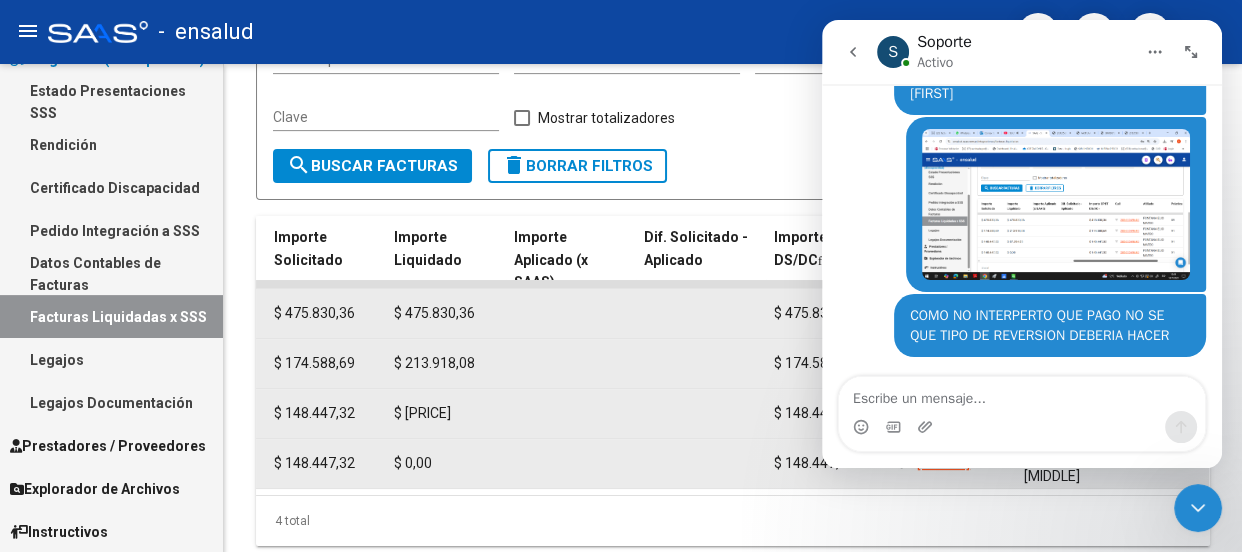 click 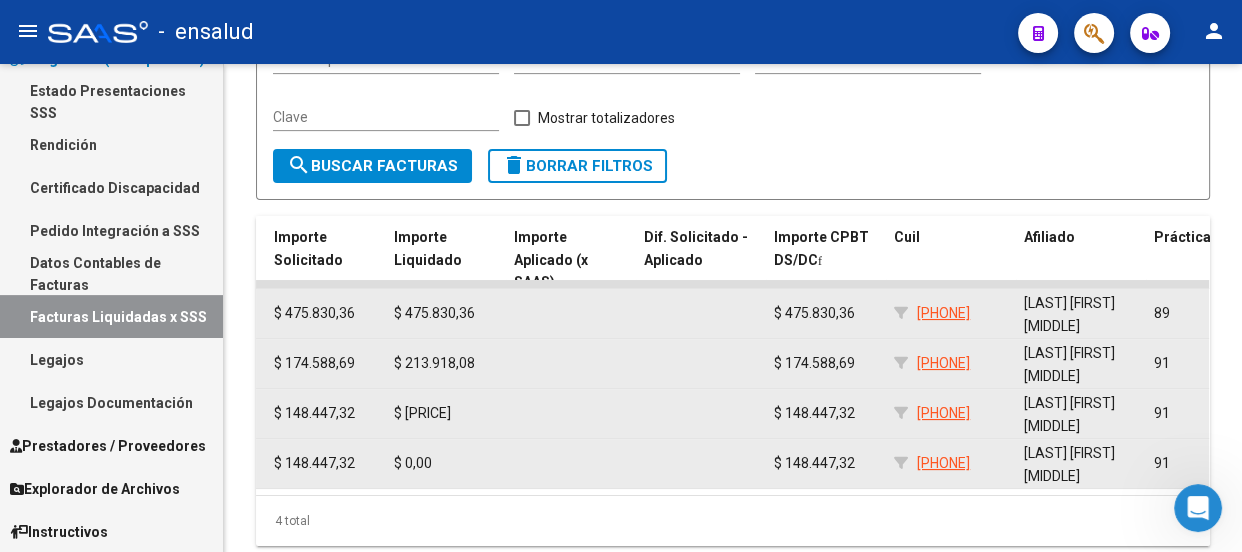 scroll, scrollTop: 0, scrollLeft: 0, axis: both 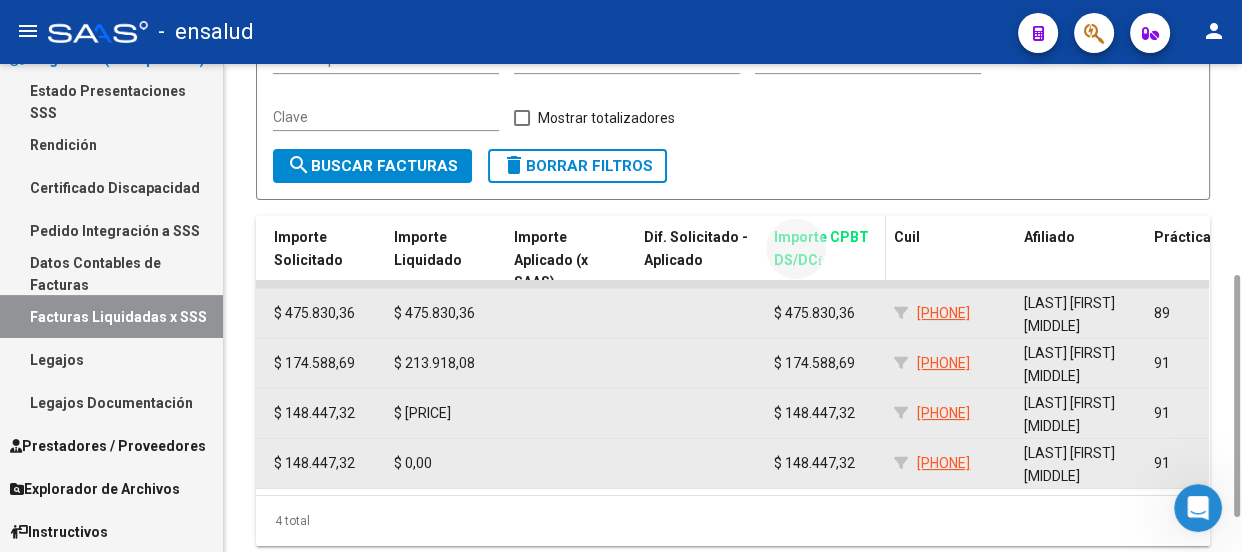 drag, startPoint x: 772, startPoint y: 230, endPoint x: 865, endPoint y: 234, distance: 93.08598 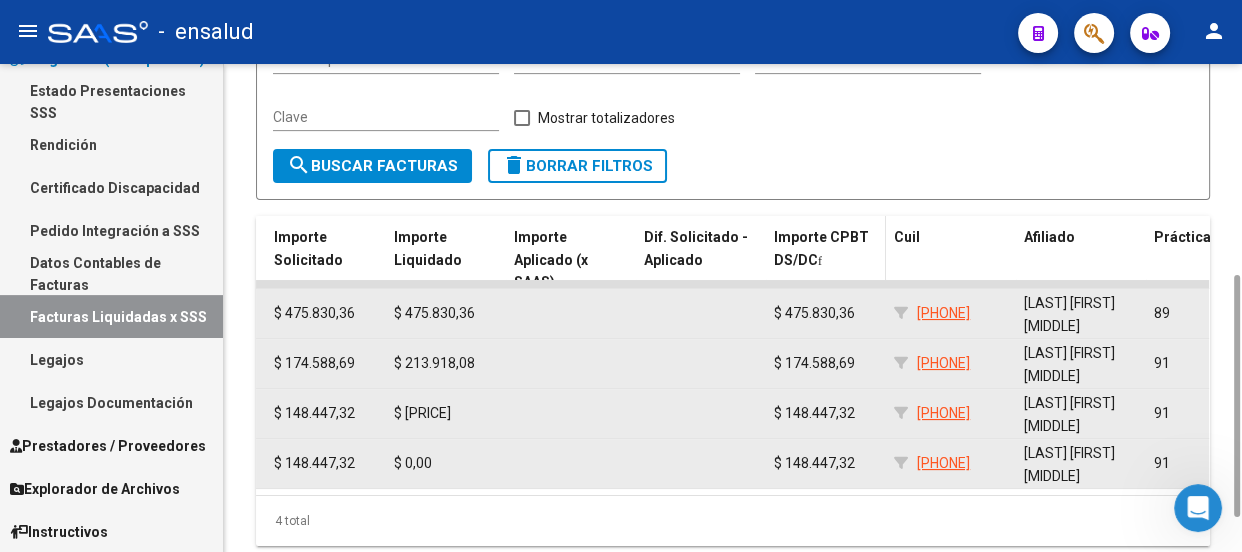 copy on "Importe CPBT" 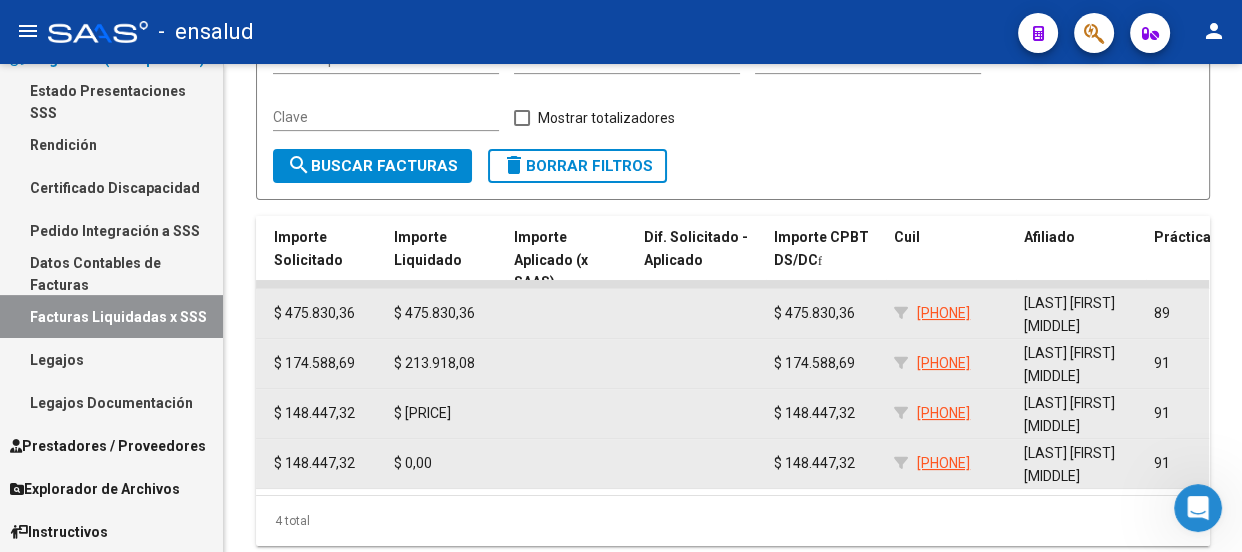 click 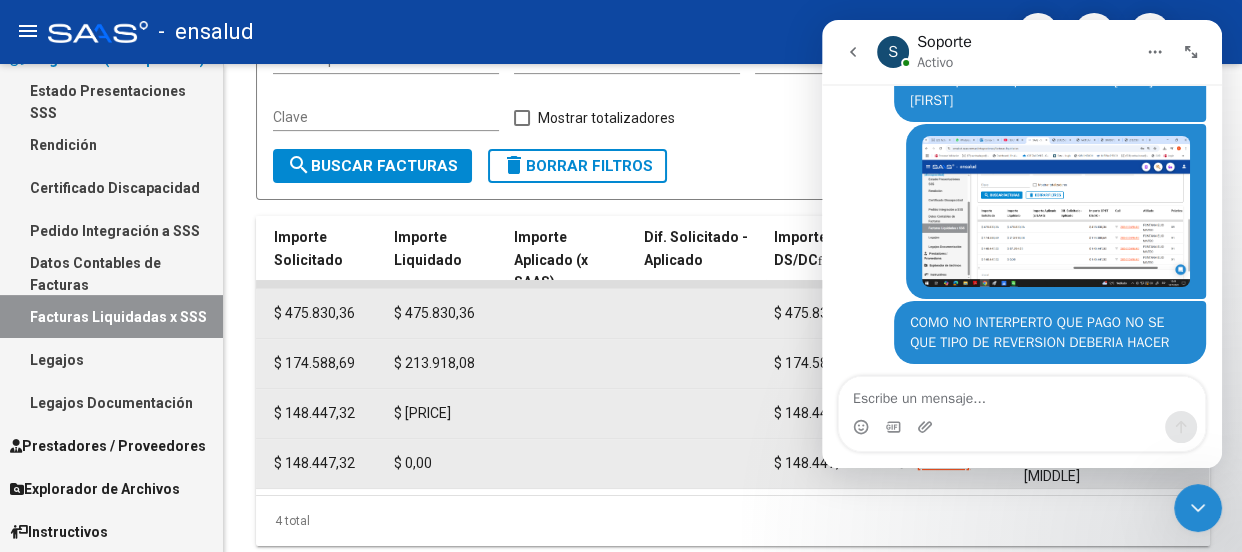 scroll, scrollTop: 5738, scrollLeft: 0, axis: vertical 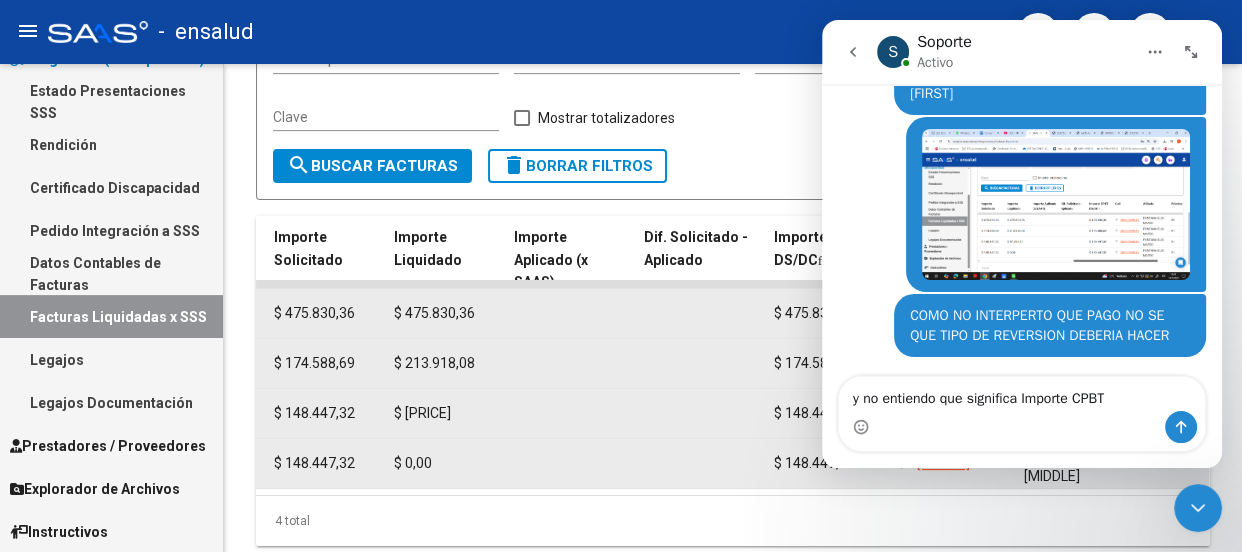 type on "y no entiendo que significa Importe CPBT" 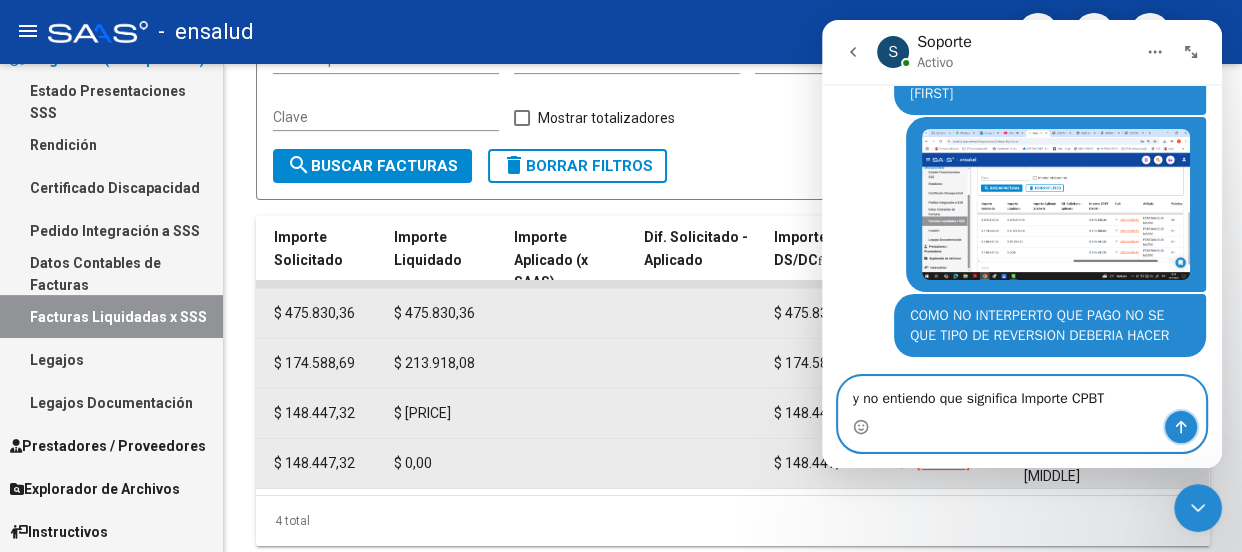 click 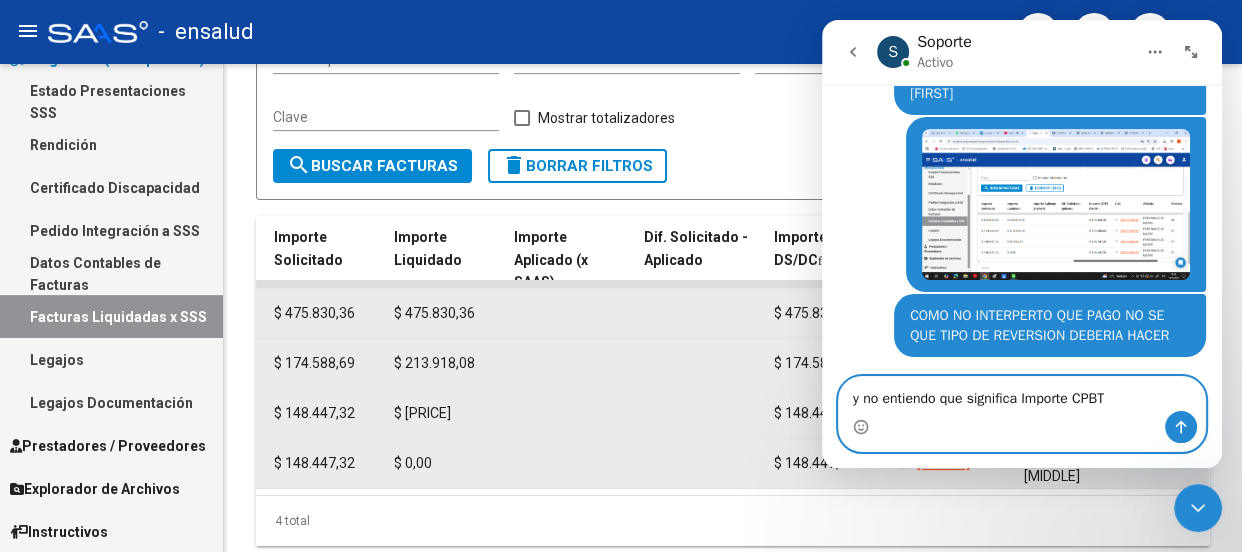 type 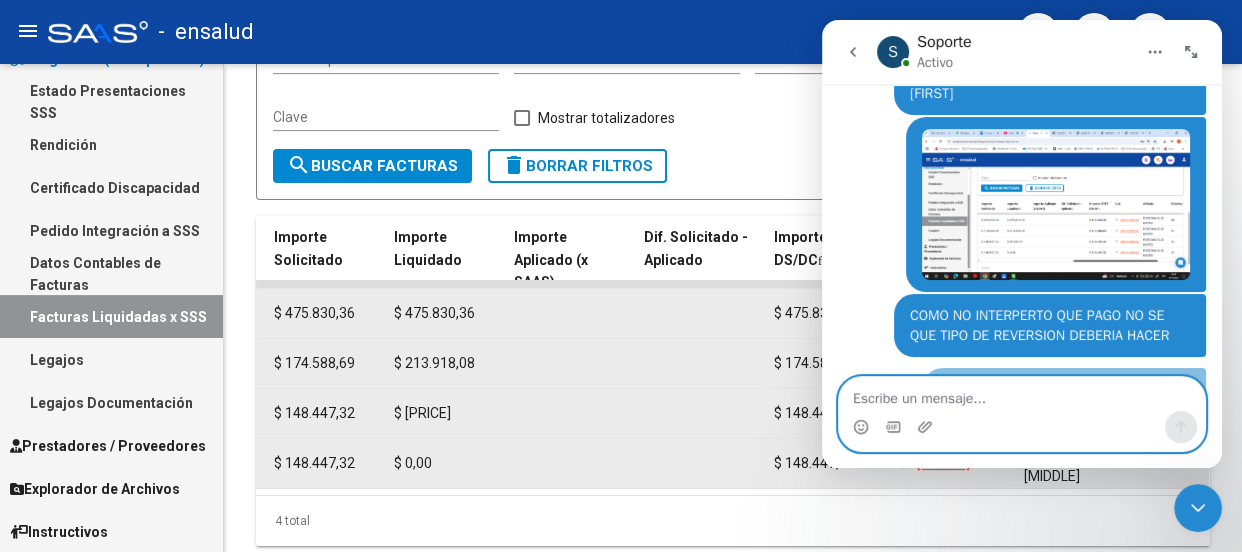 scroll, scrollTop: 5783, scrollLeft: 0, axis: vertical 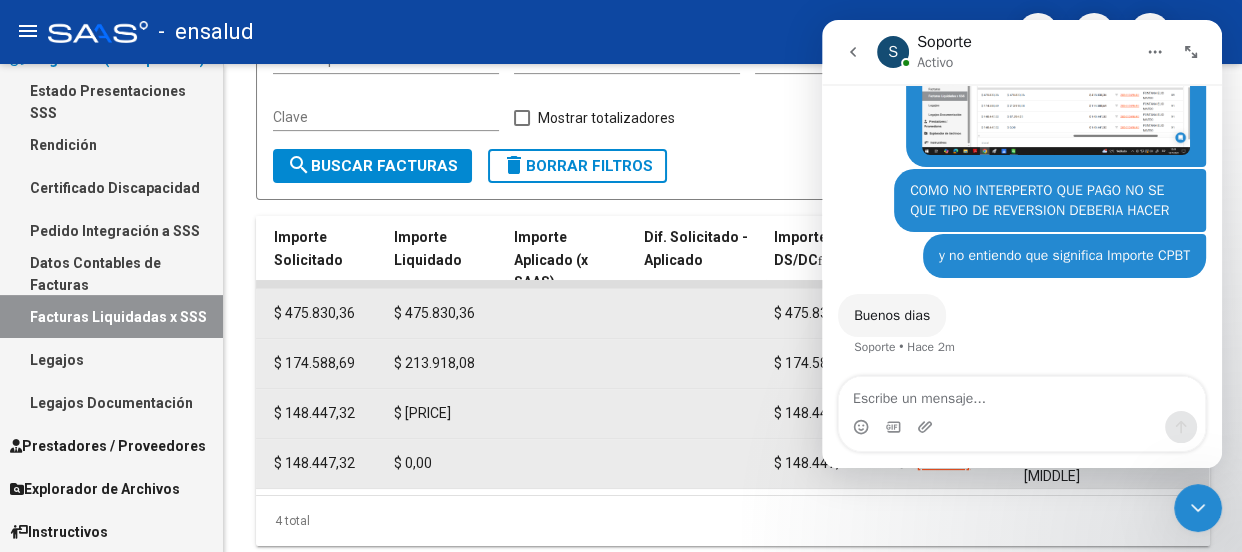 click 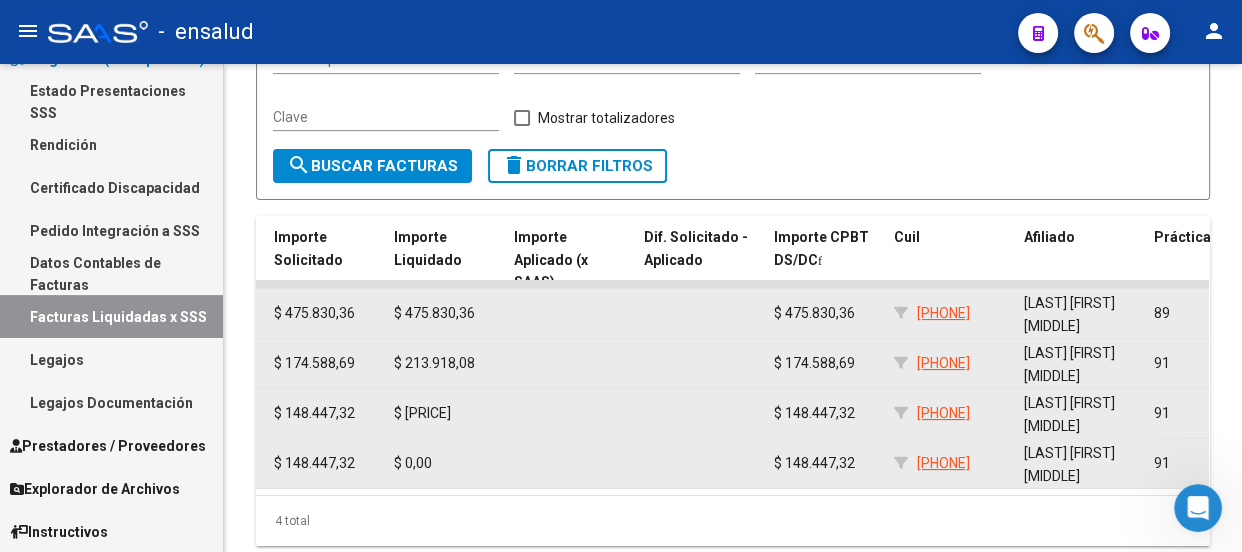 click 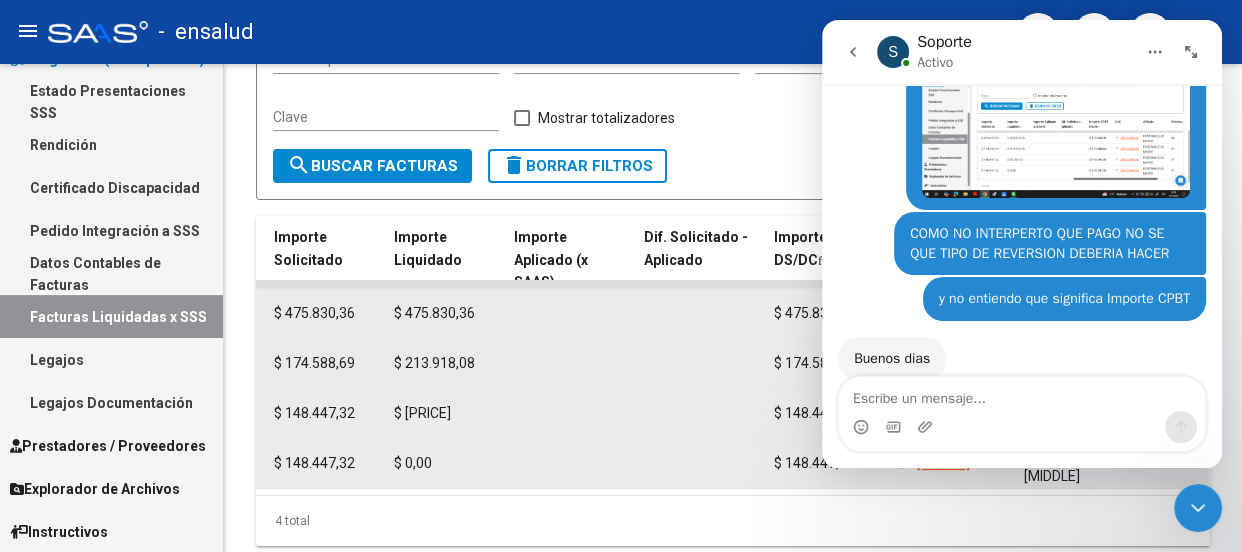 scroll, scrollTop: 5843, scrollLeft: 0, axis: vertical 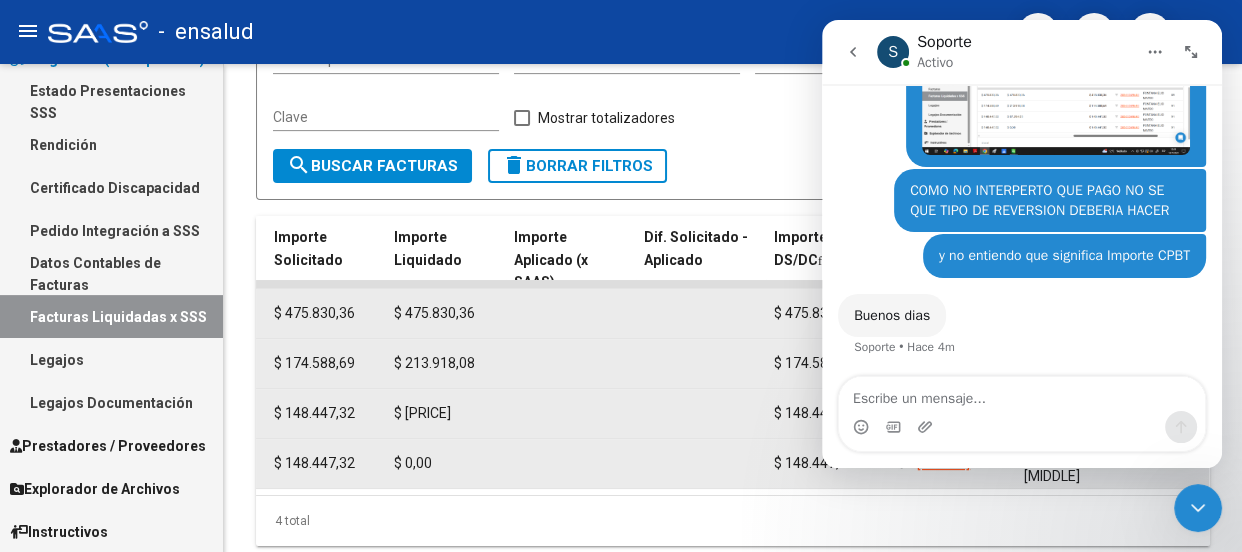 drag, startPoint x: 1196, startPoint y: 515, endPoint x: 2130, endPoint y: 958, distance: 1033.7335 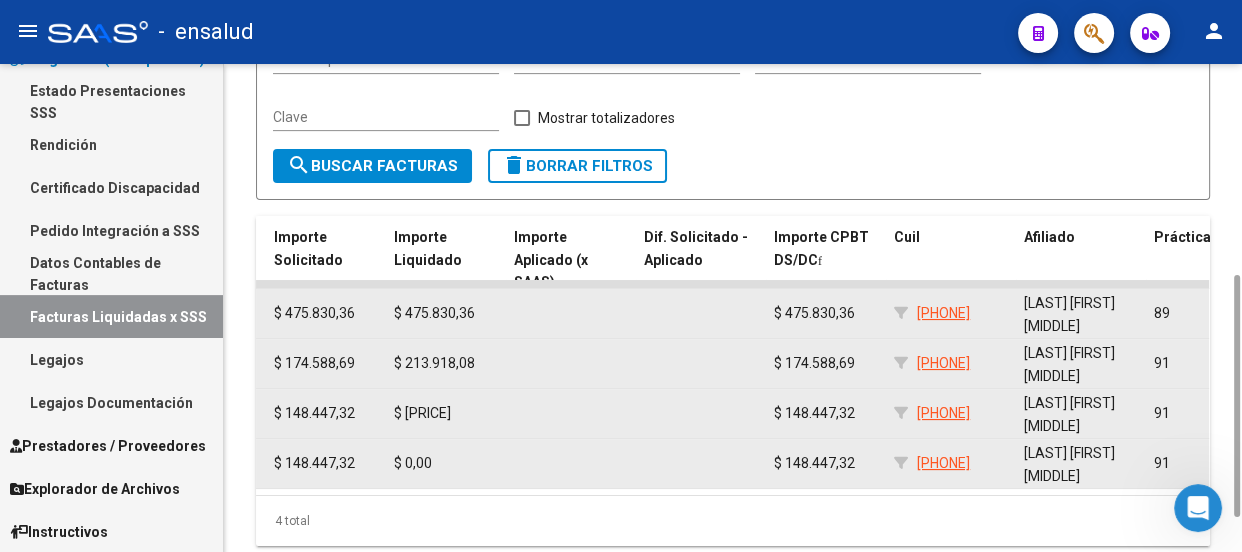 scroll, scrollTop: 5843, scrollLeft: 0, axis: vertical 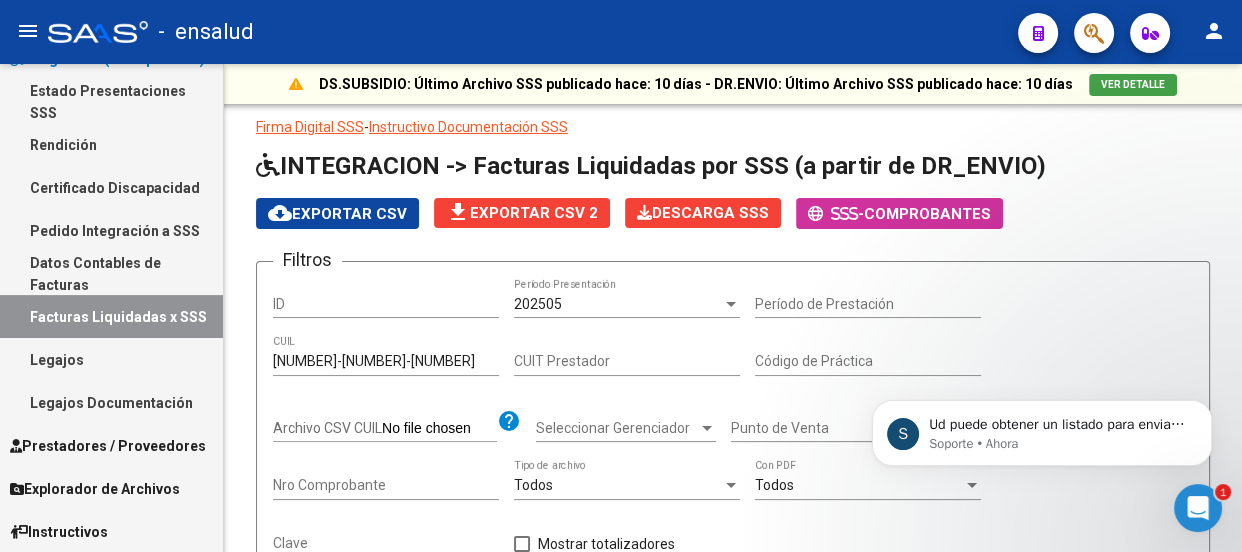 click 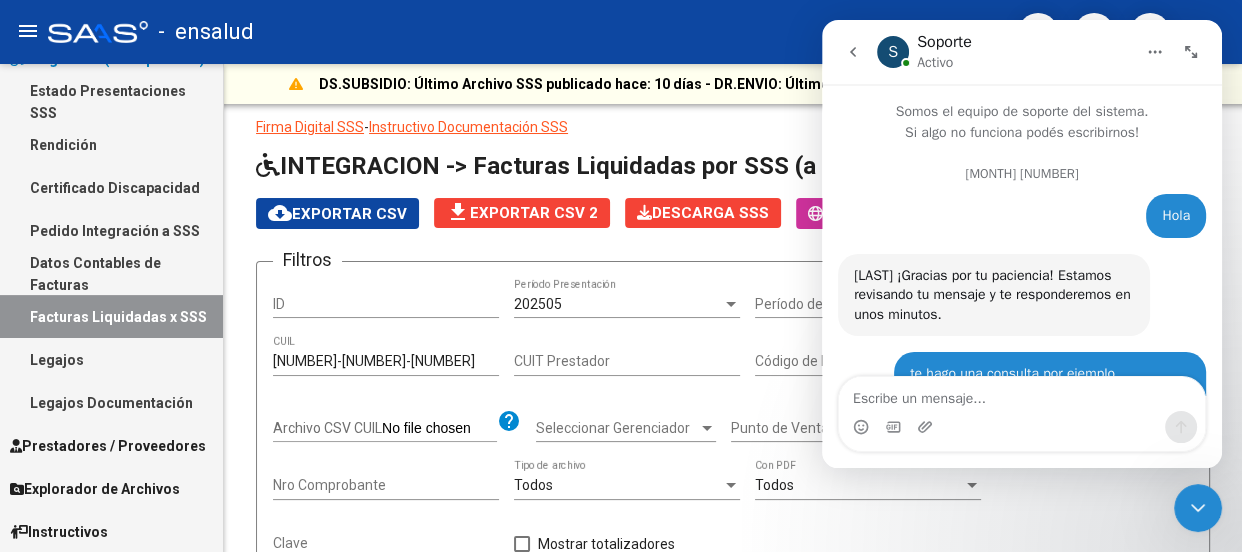 scroll, scrollTop: 576, scrollLeft: 0, axis: vertical 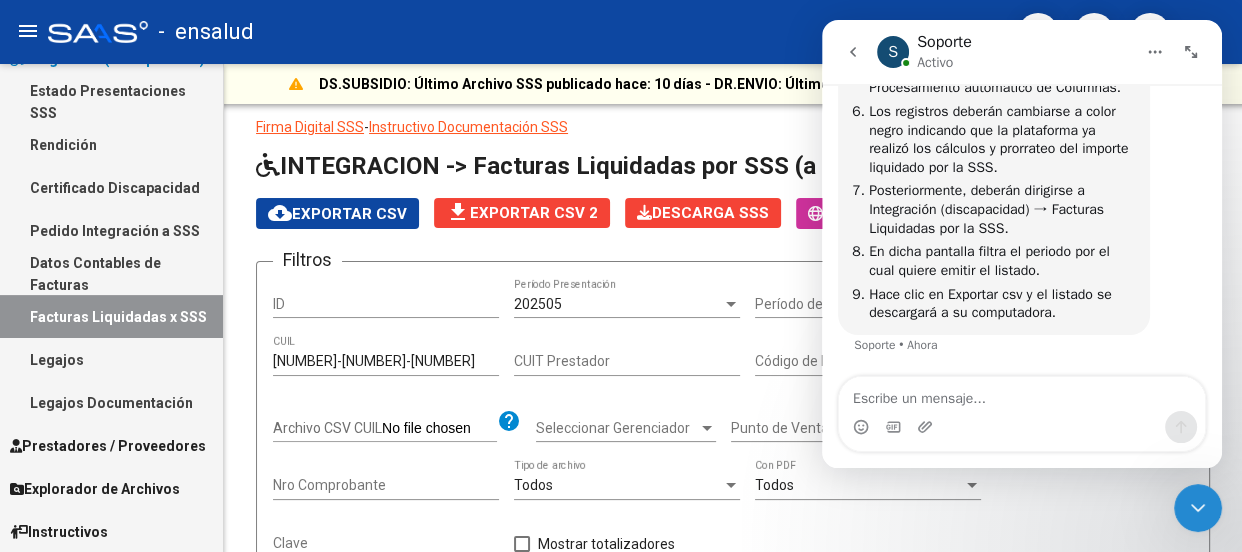 click at bounding box center [1022, 394] 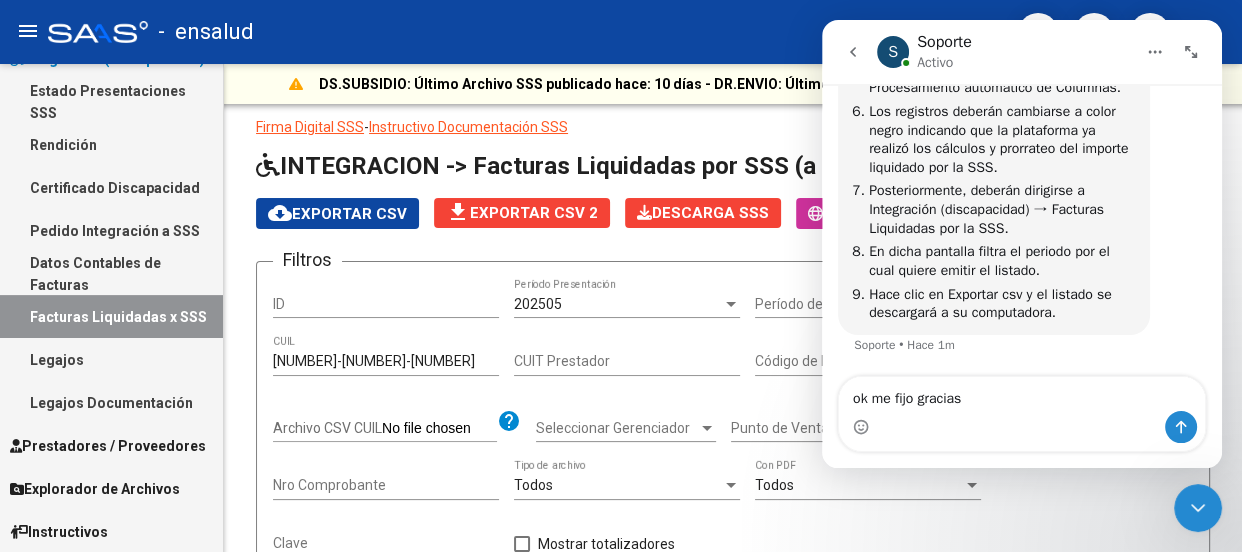 click on "ok me fijo gracias" at bounding box center [1022, 394] 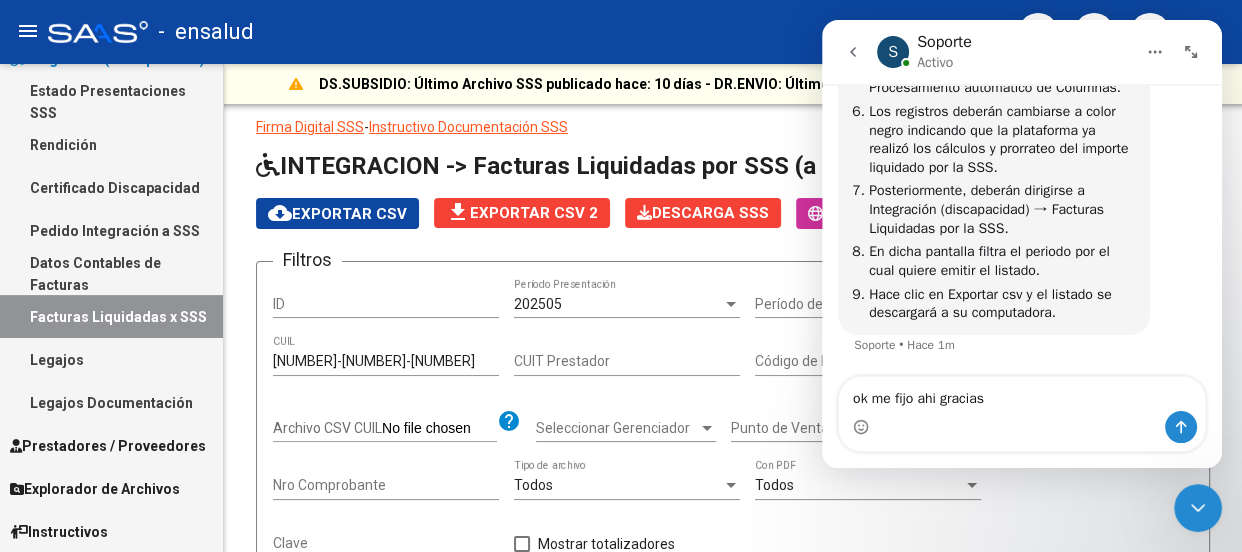 type on "ok me fijo ahi gracias" 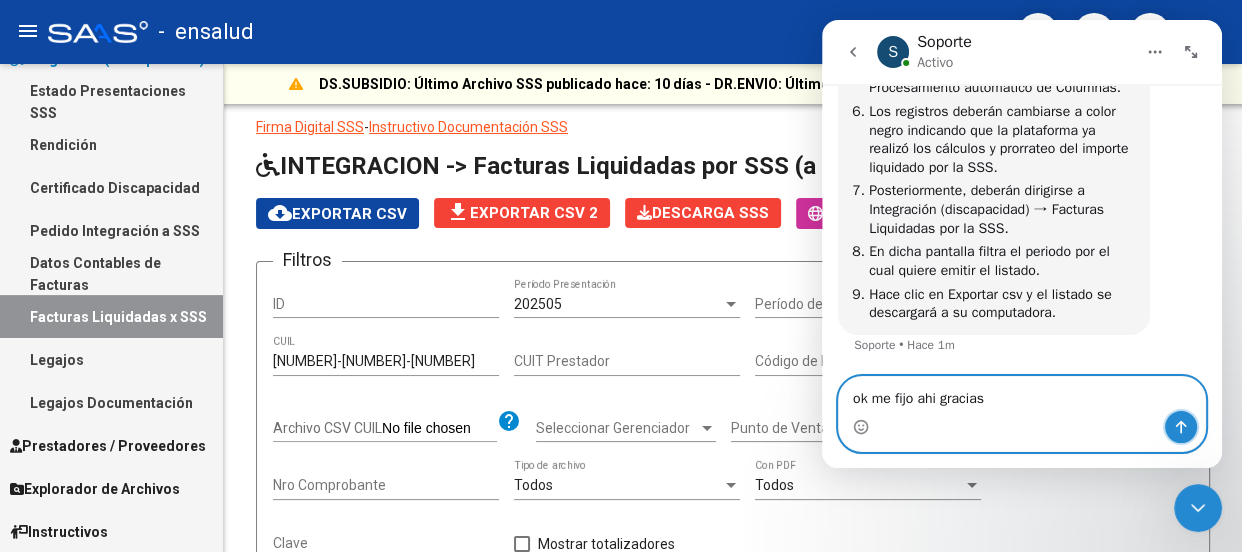 click 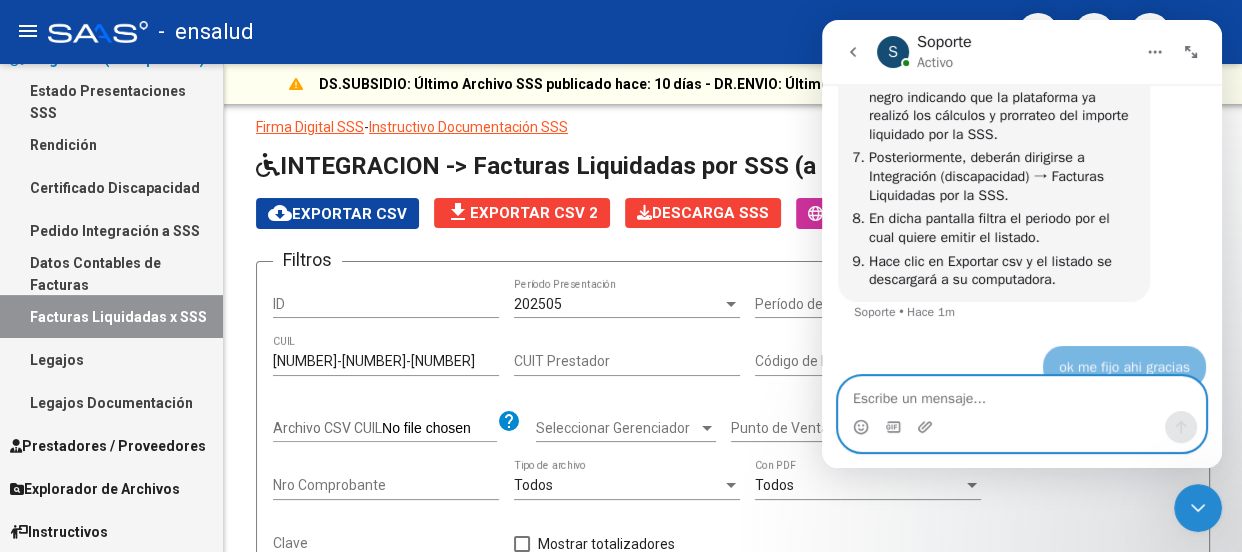 scroll, scrollTop: 6475, scrollLeft: 0, axis: vertical 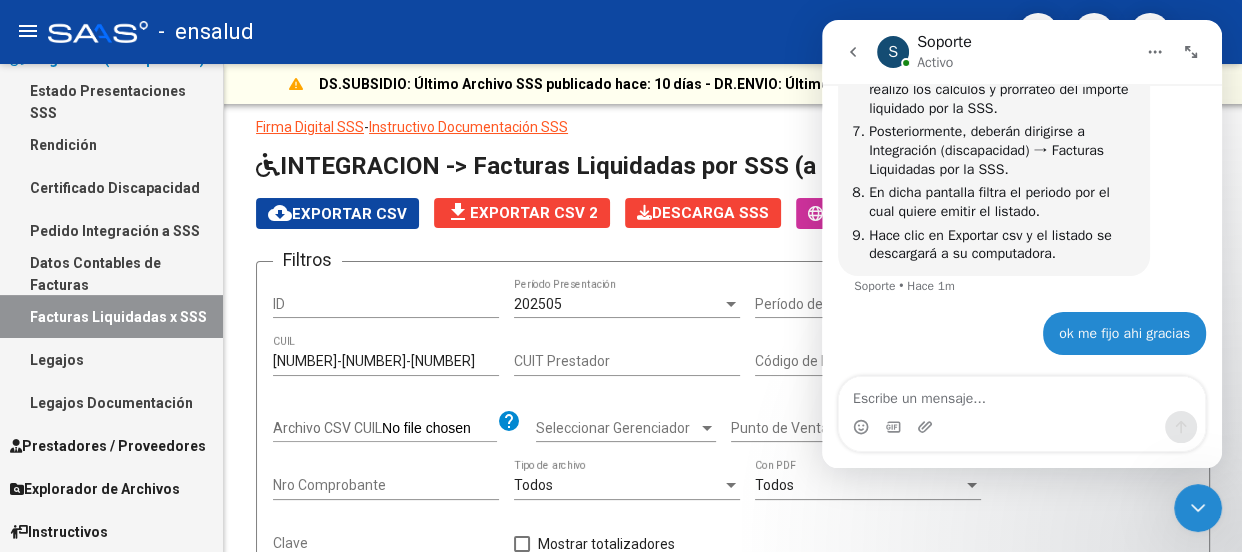 click 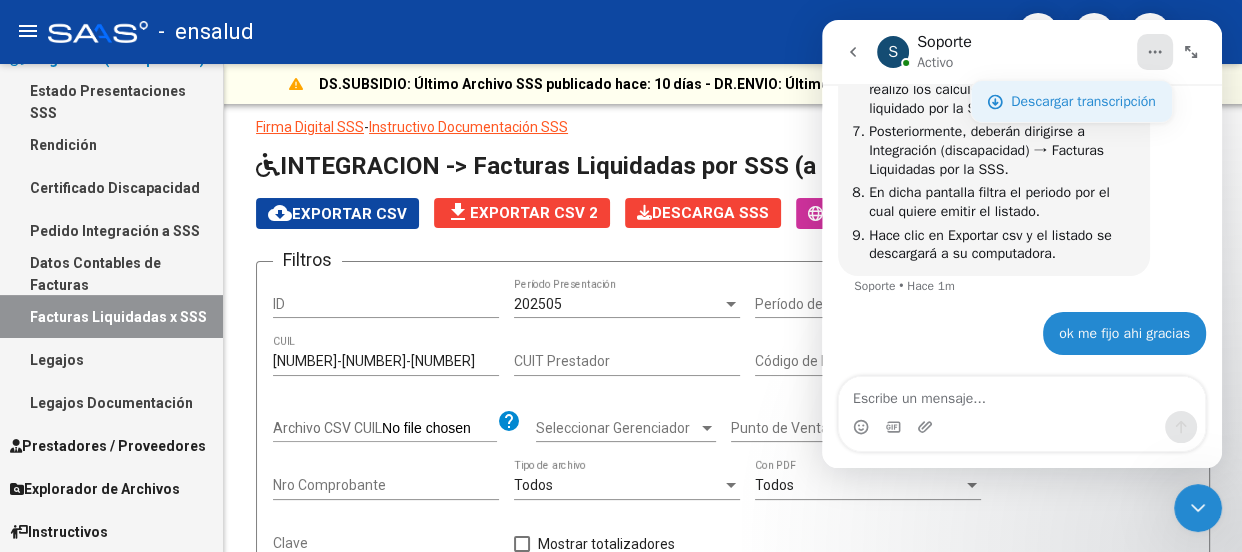 click on "Descargar transcripción" at bounding box center (1083, 101) 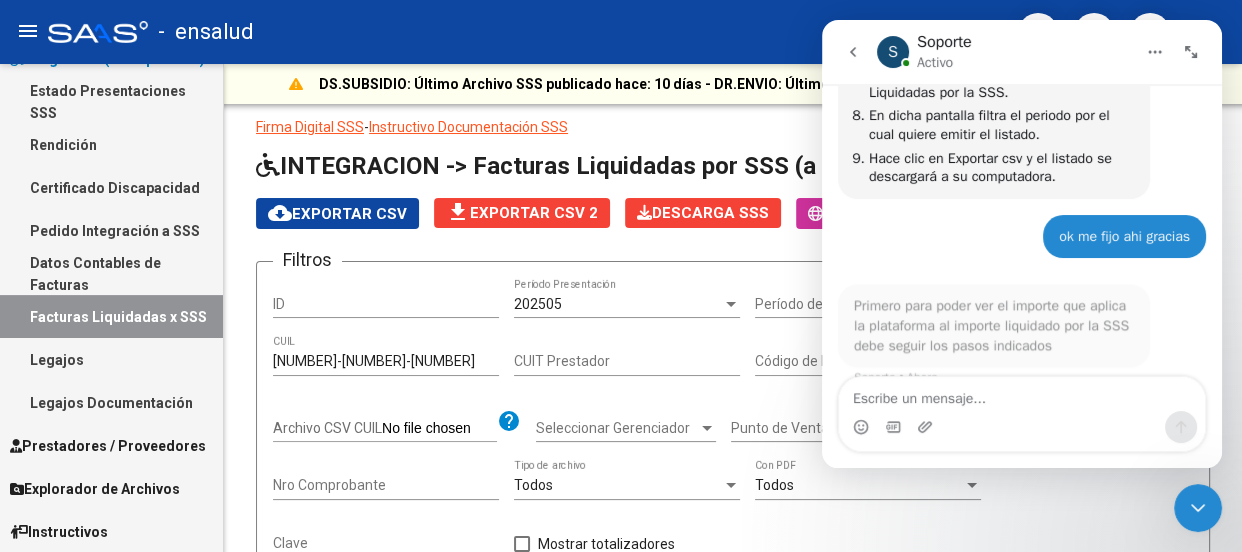 scroll, scrollTop: 6574, scrollLeft: 0, axis: vertical 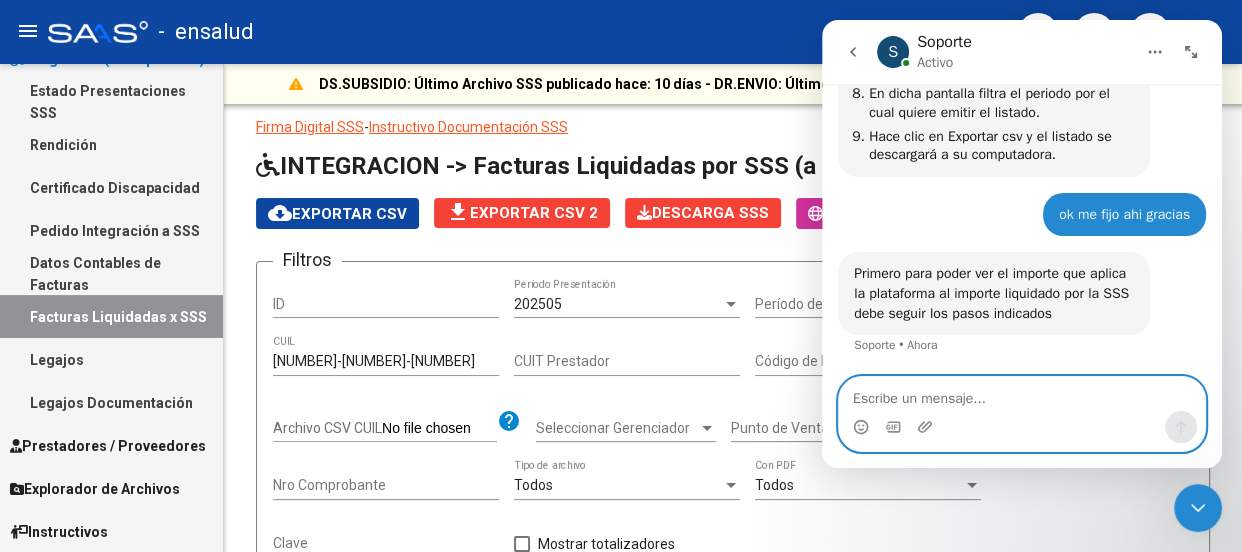 click at bounding box center [1022, 394] 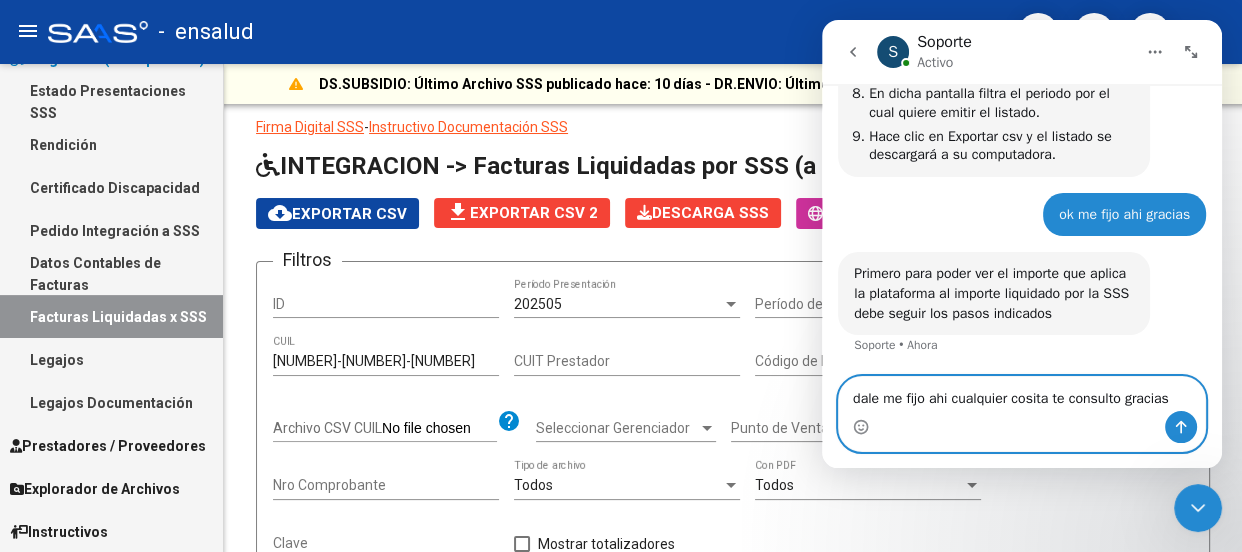 type on "dale me fijo ahi cualquier cosita te consulto gracias" 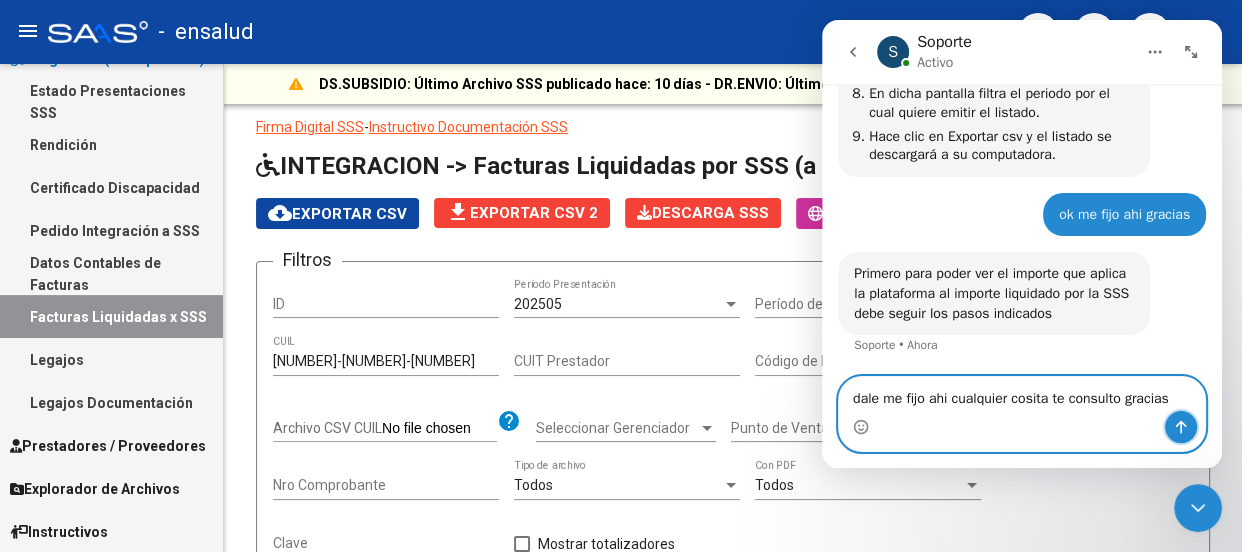 click 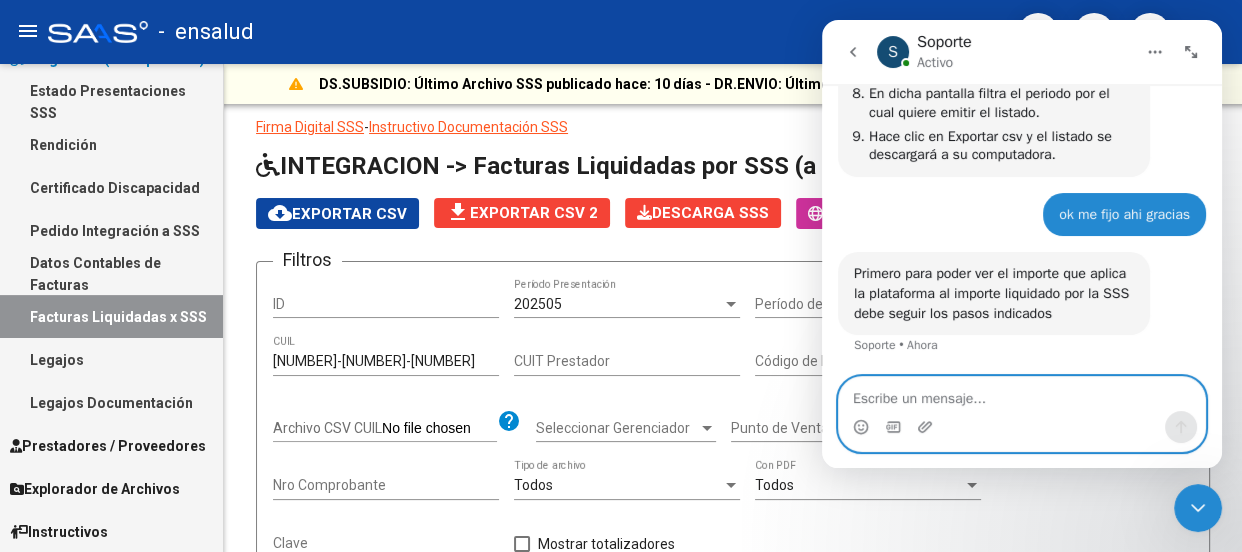scroll, scrollTop: 6653, scrollLeft: 0, axis: vertical 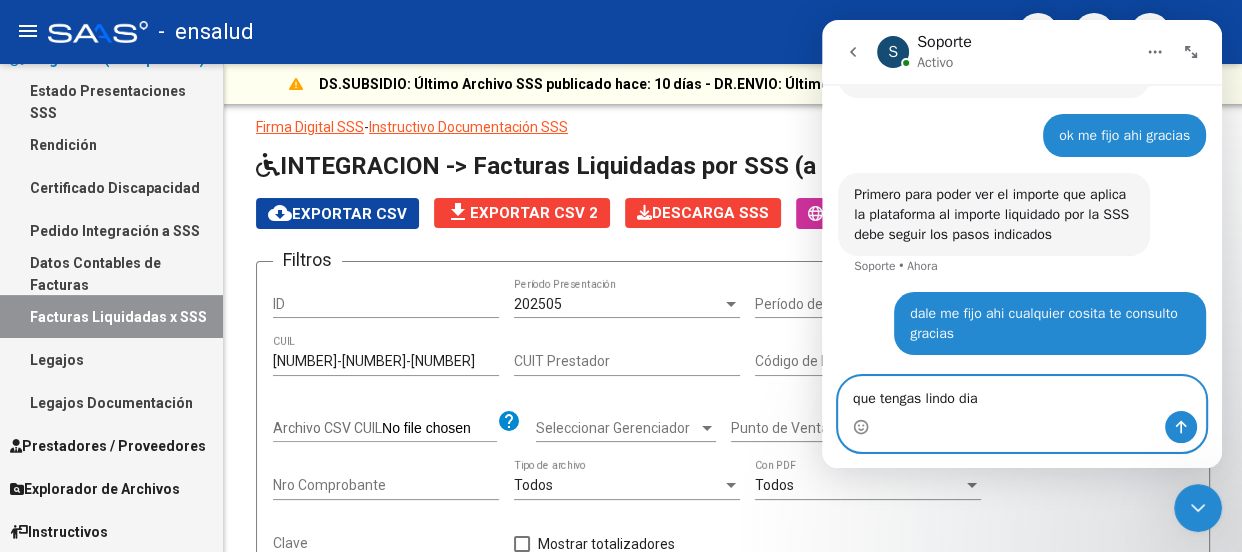 type on "que tengas lindo dia" 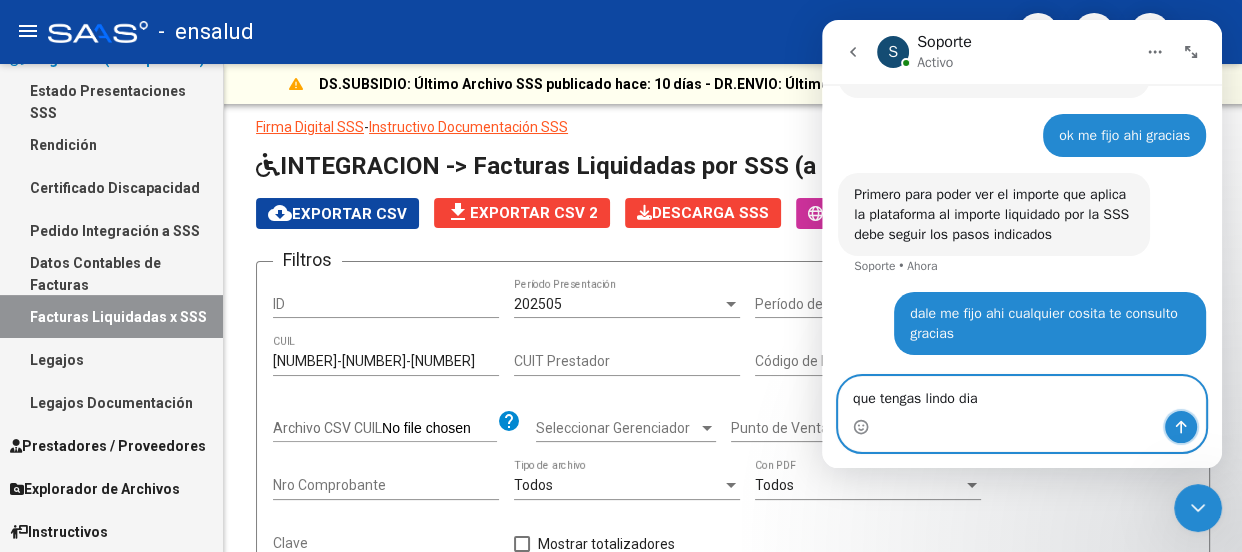click 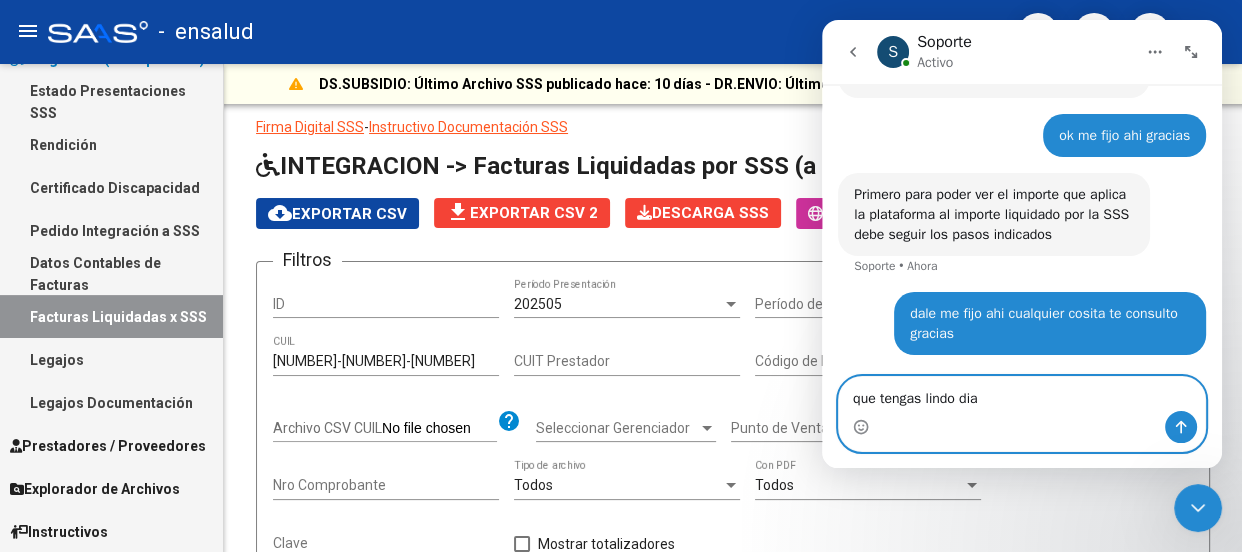 type 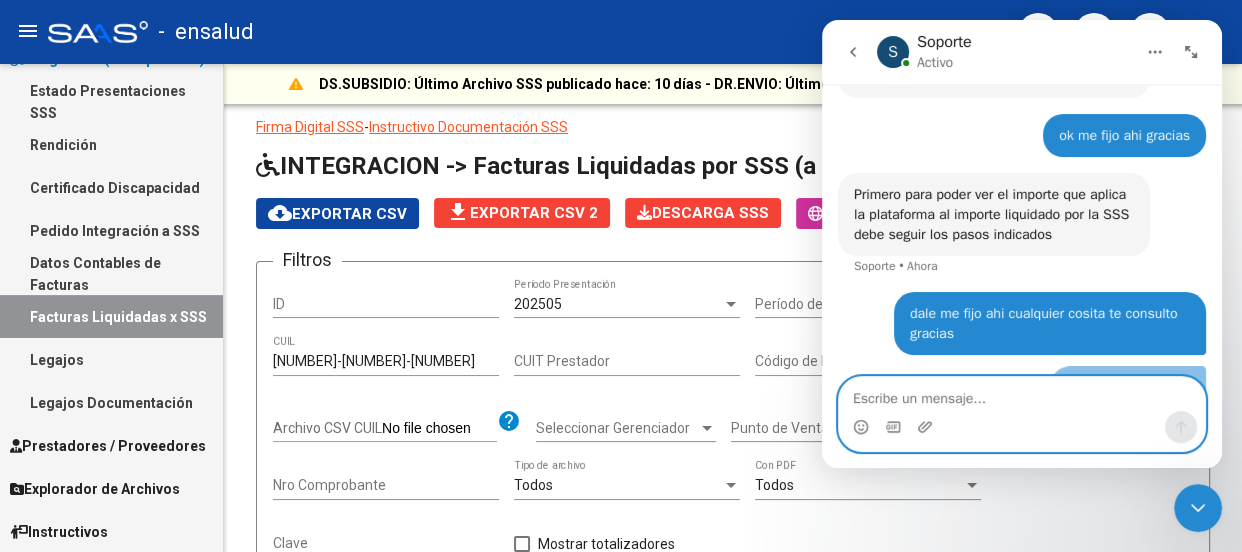 scroll, scrollTop: 6699, scrollLeft: 0, axis: vertical 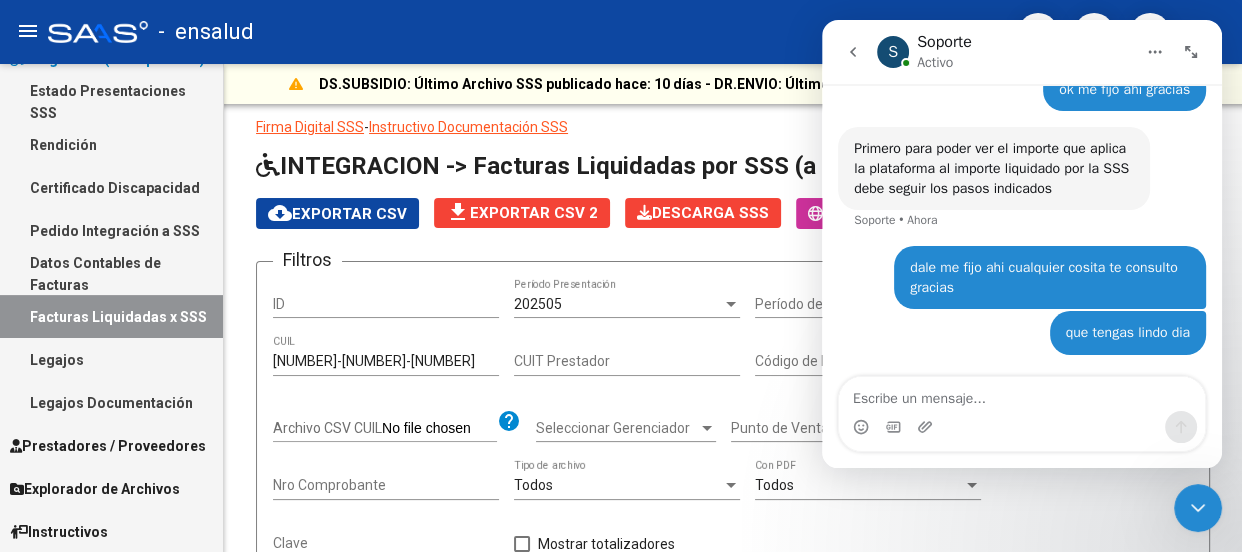 click 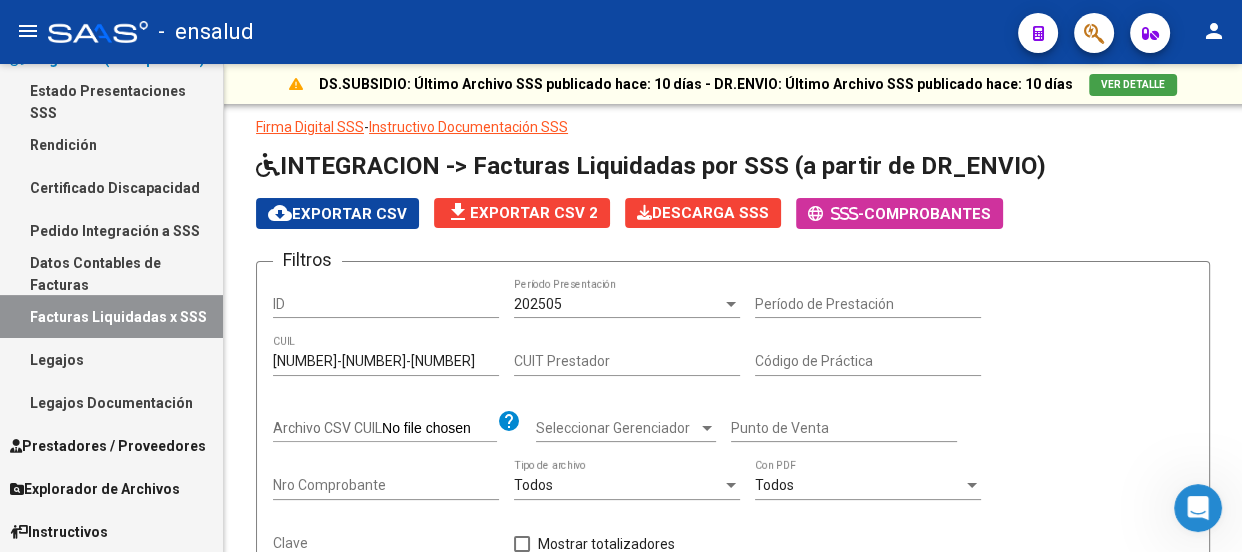 scroll, scrollTop: 6699, scrollLeft: 0, axis: vertical 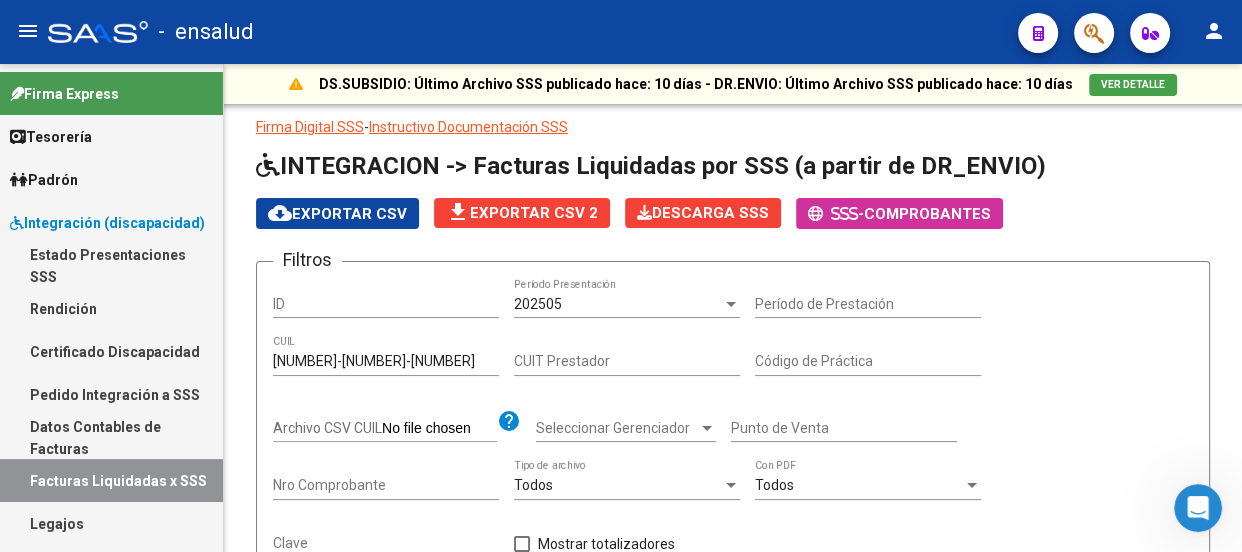 click on "Integración (discapacidad)" at bounding box center (107, 223) 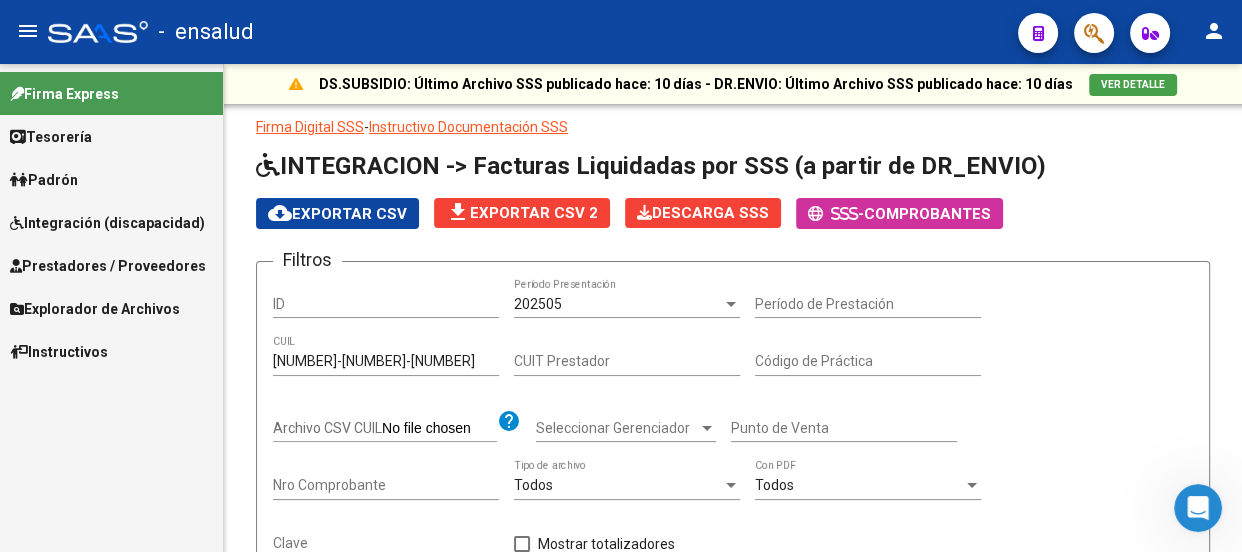 click on "Integración (discapacidad)" at bounding box center [107, 223] 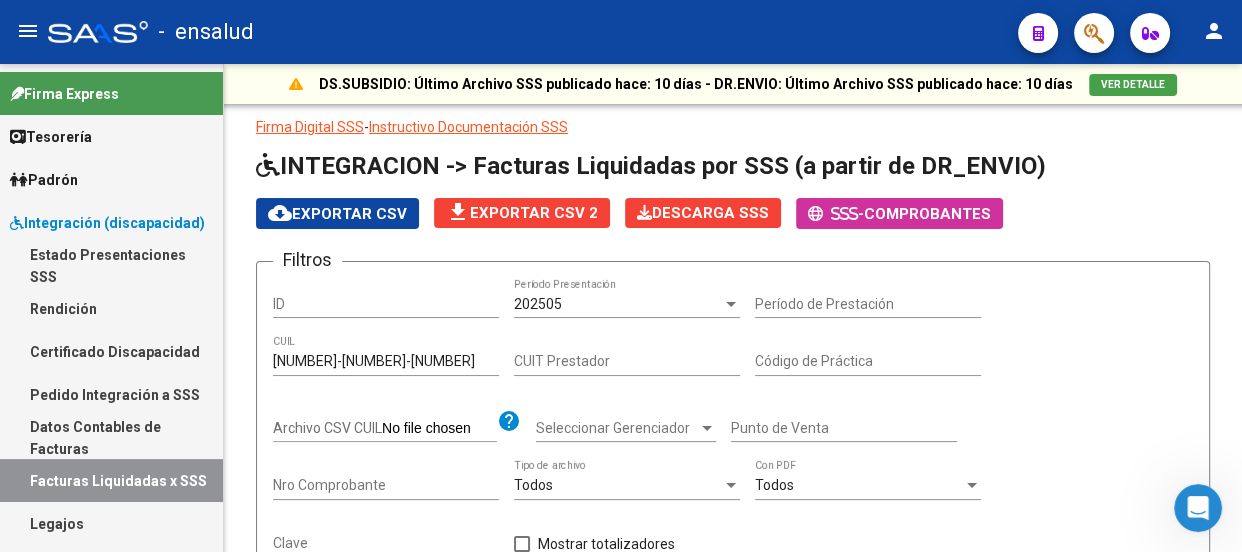 click on "Rendición" at bounding box center [111, 308] 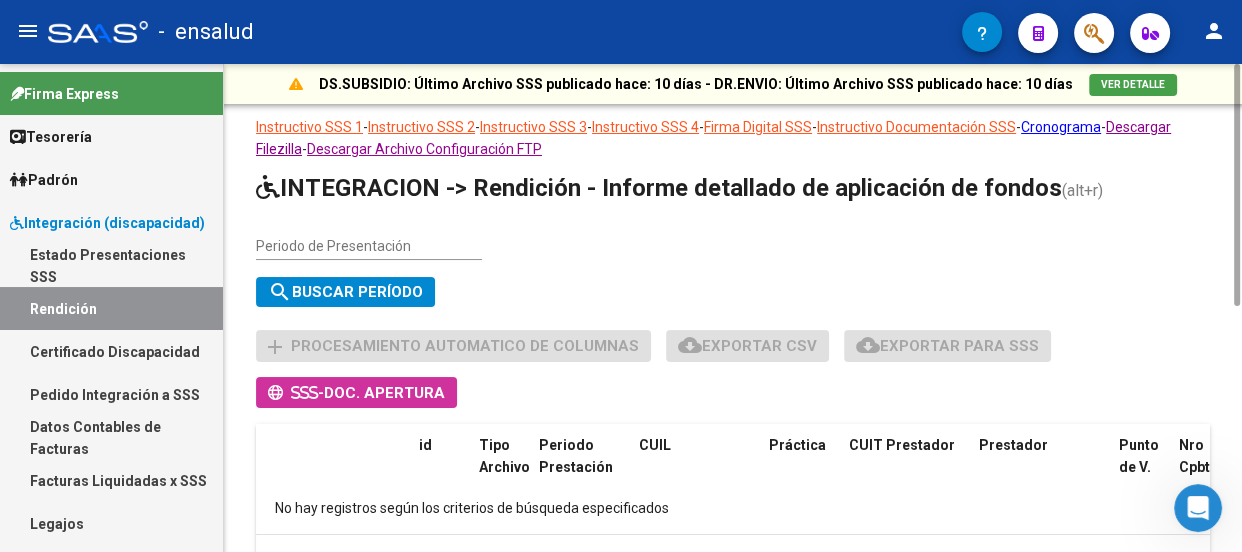scroll, scrollTop: 94, scrollLeft: 0, axis: vertical 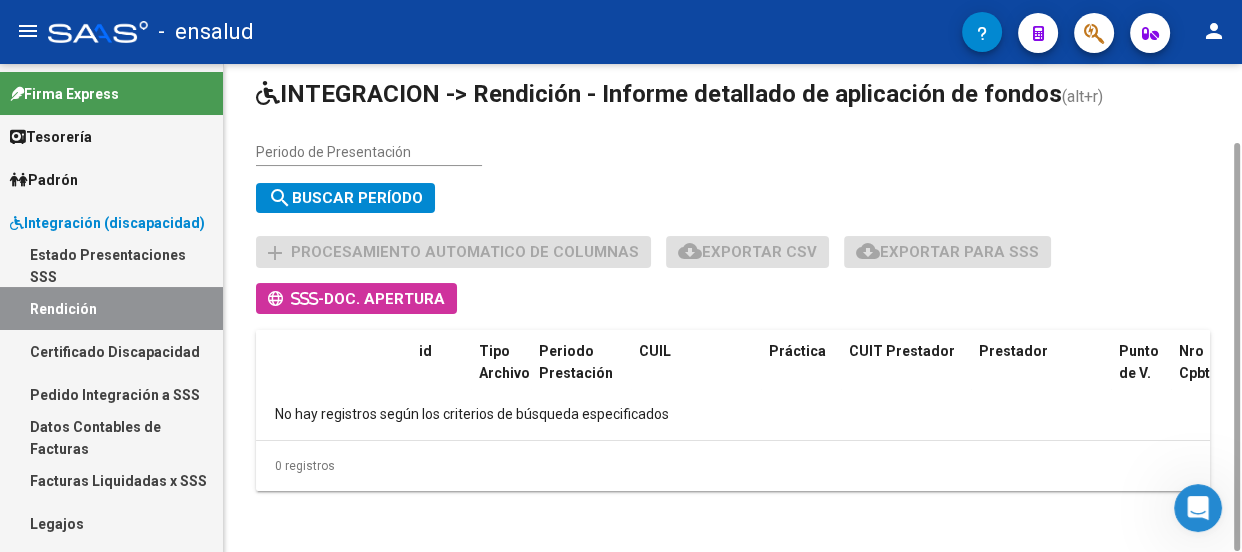 click on "search  Buscar Período" 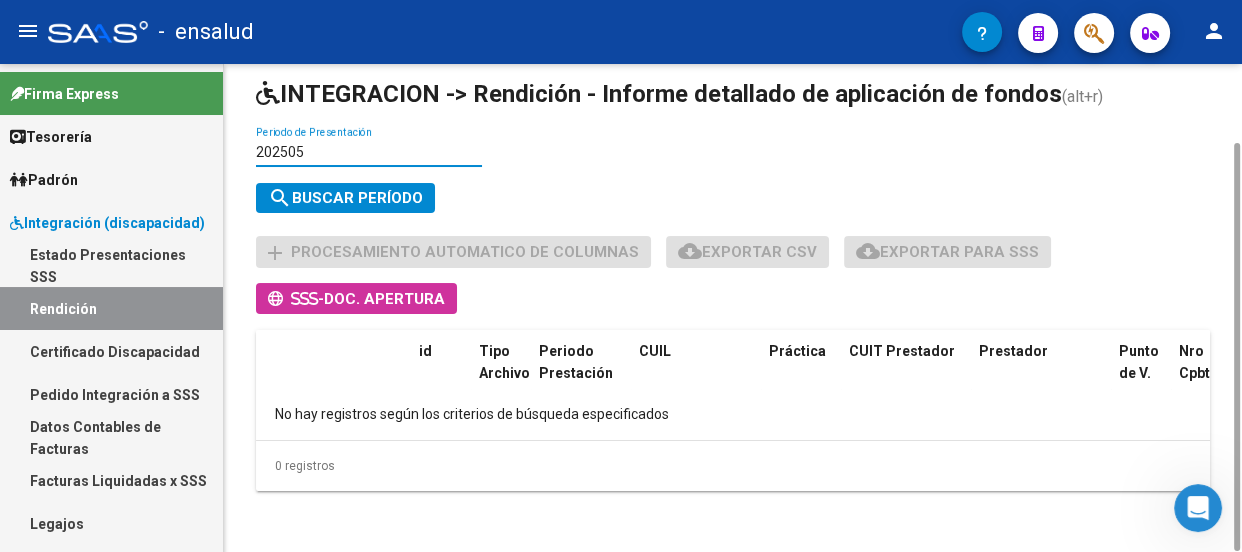 type on "202505" 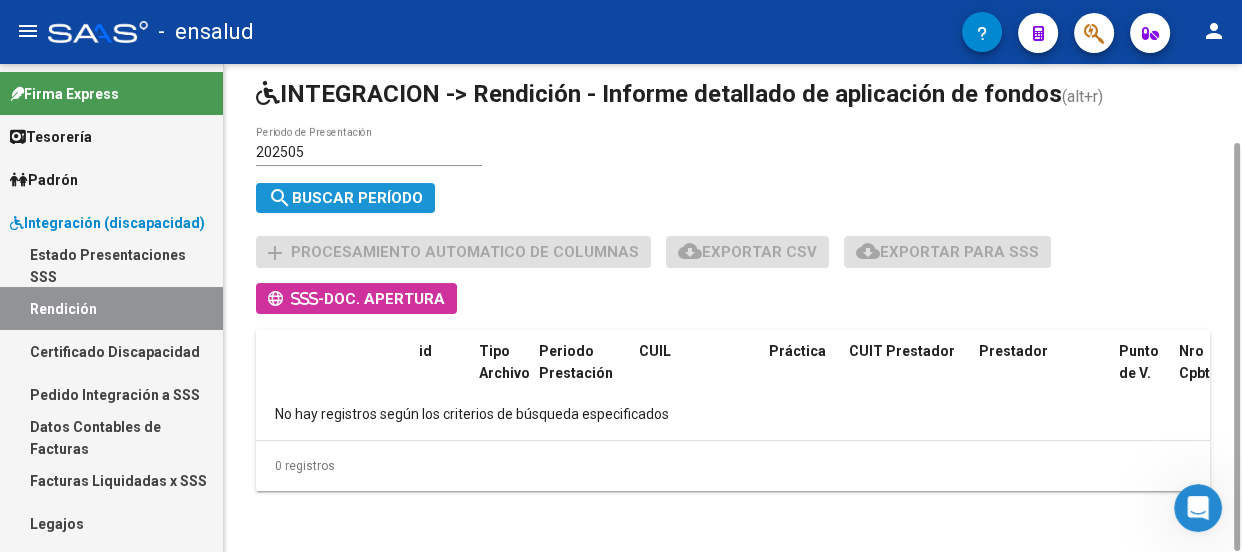 click on "search  Buscar Período" 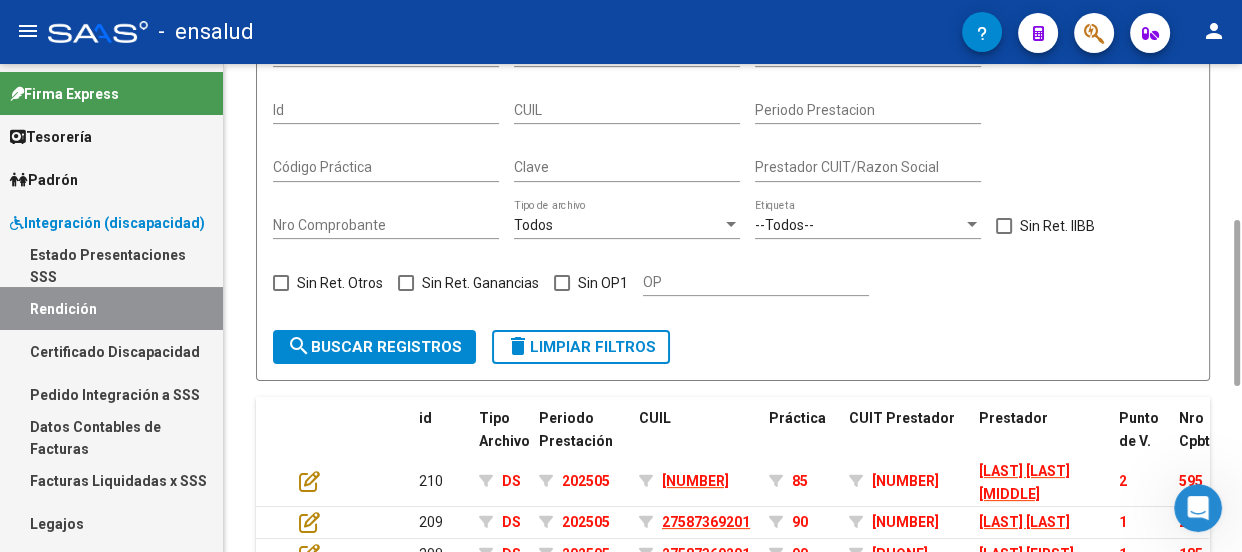 scroll, scrollTop: 940, scrollLeft: 0, axis: vertical 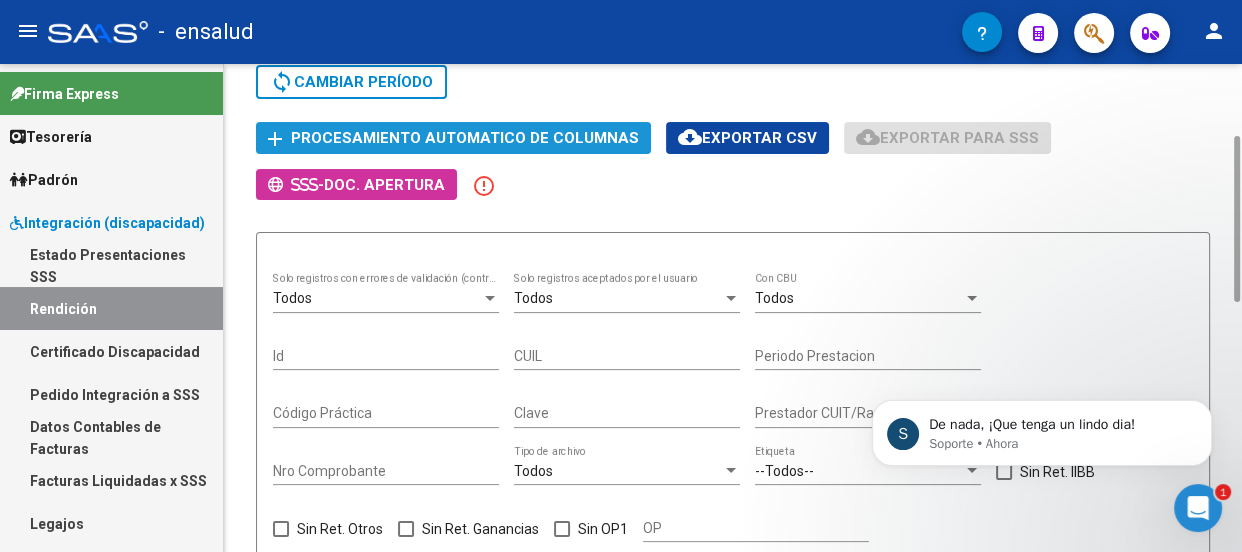 click on "Procesamiento automatico de columnas" 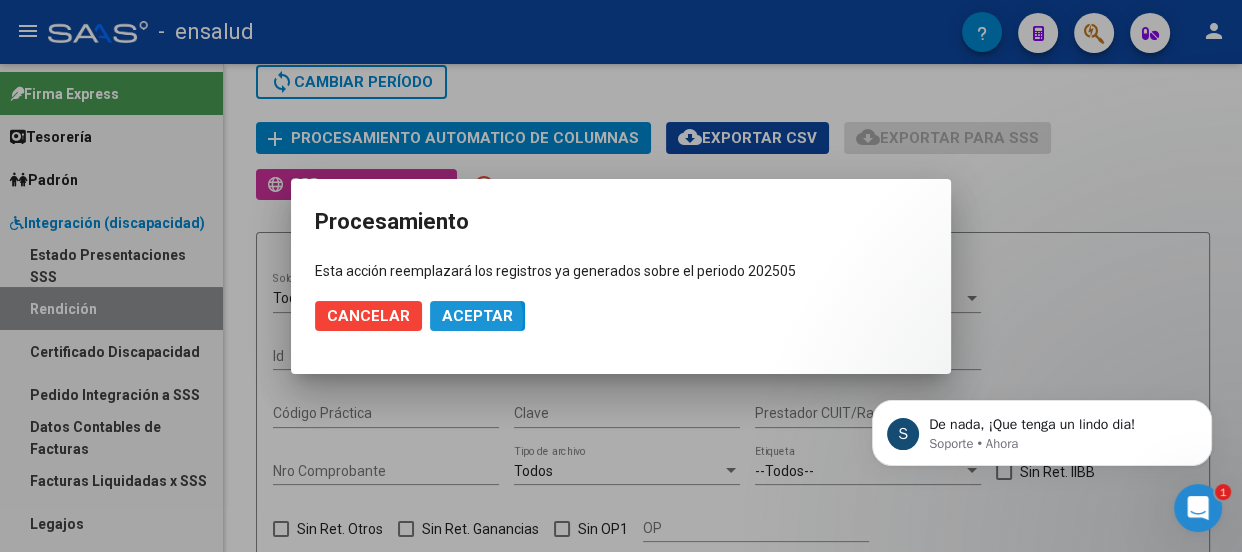 click on "Aceptar" at bounding box center (477, 316) 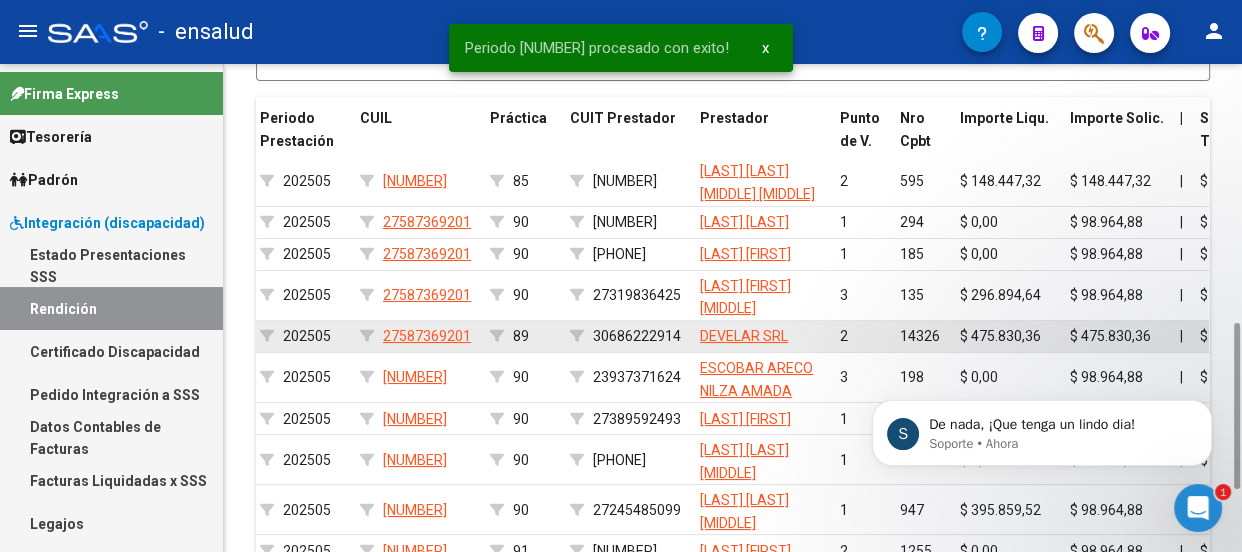 scroll, scrollTop: 576, scrollLeft: 0, axis: vertical 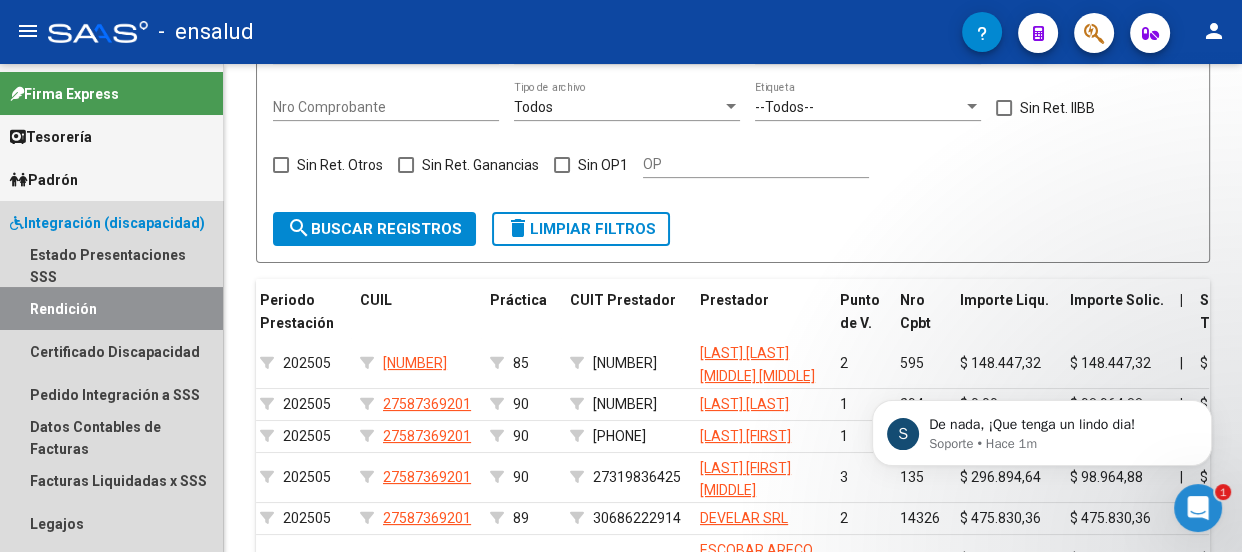 click on "Integración (discapacidad)" at bounding box center [107, 223] 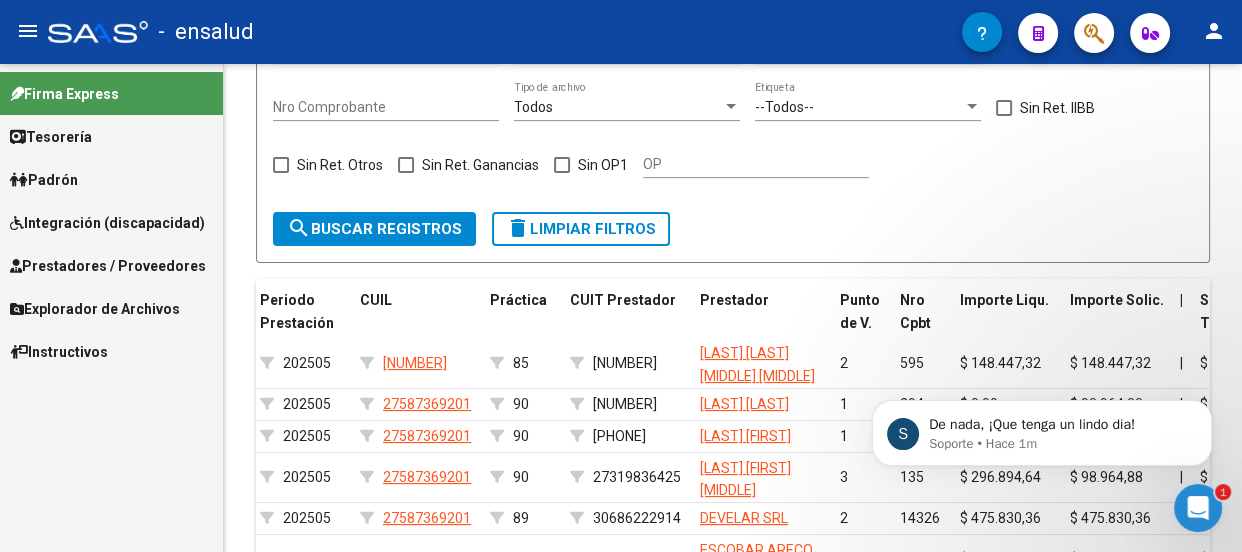 click on "Integración (discapacidad)" at bounding box center [107, 223] 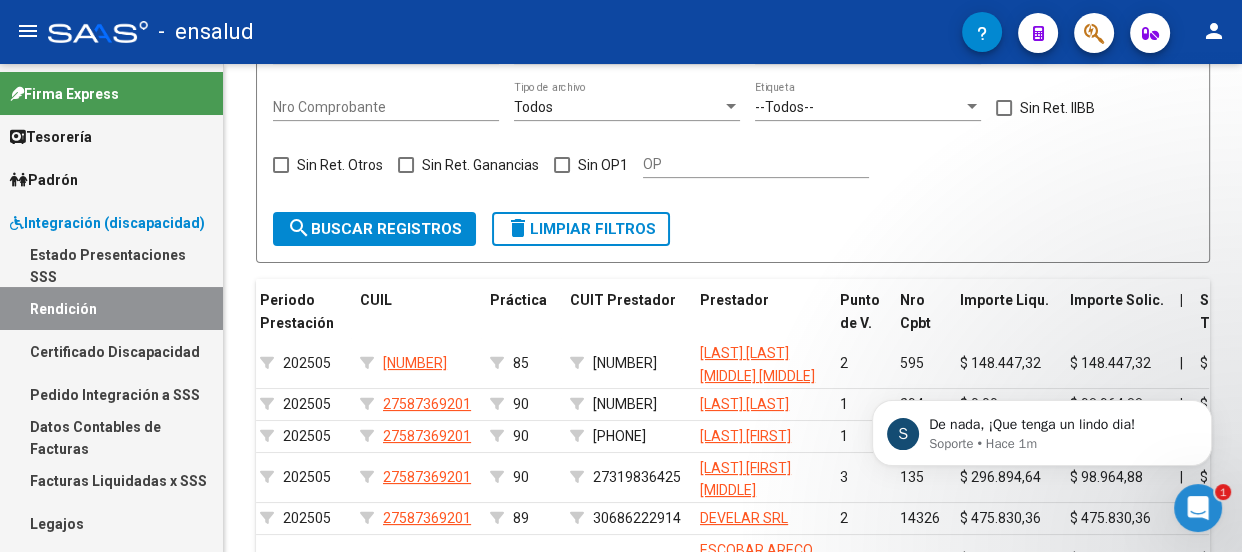 click on "Facturas Liquidadas x SSS" at bounding box center [111, 480] 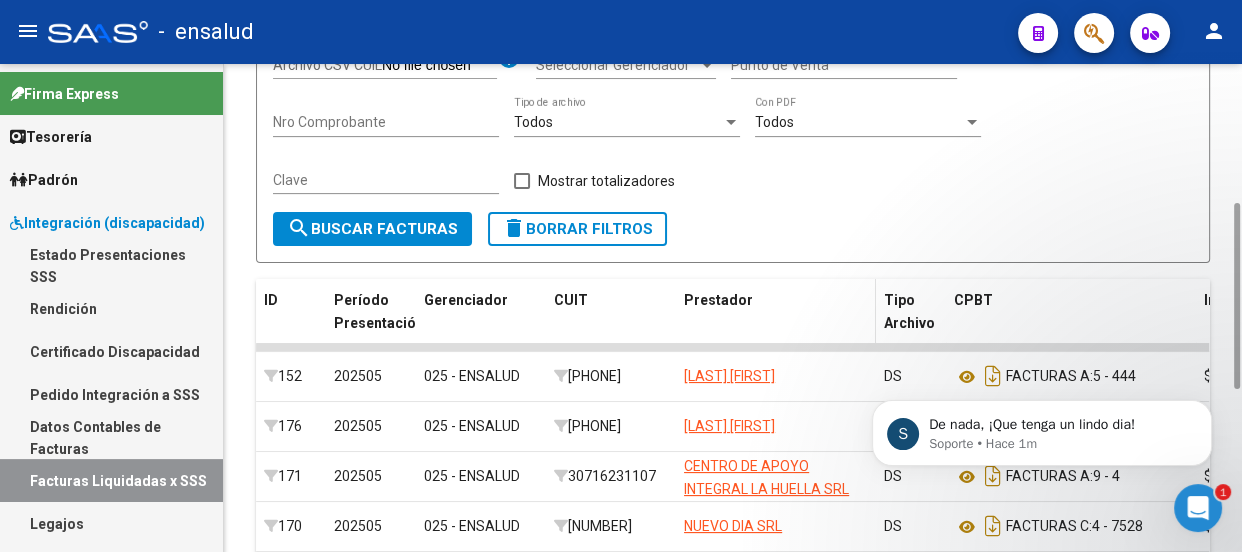 scroll, scrollTop: 0, scrollLeft: 0, axis: both 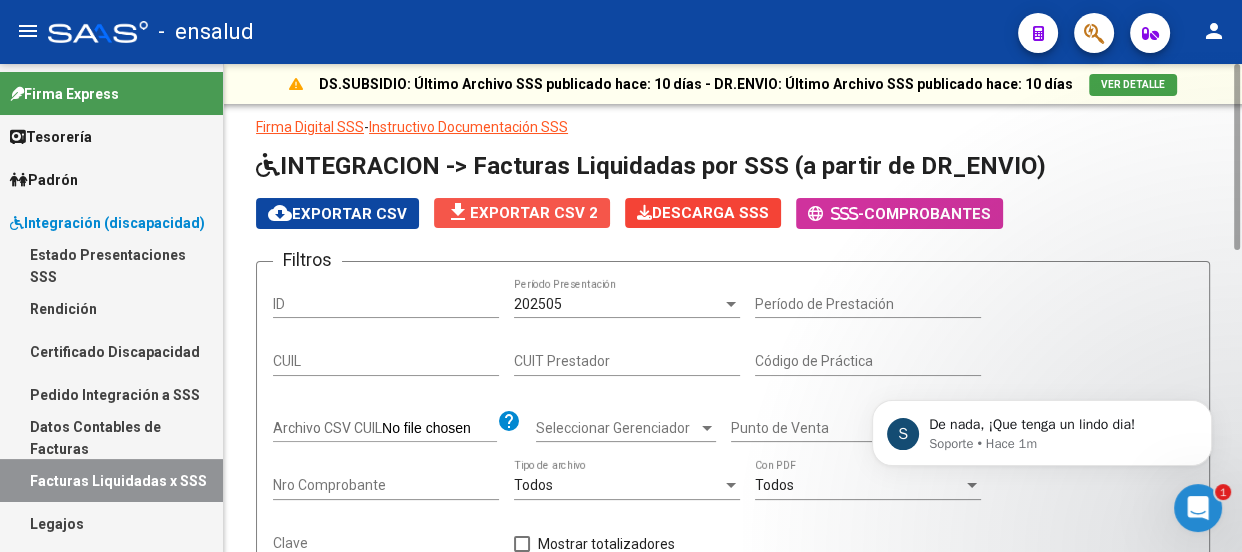 click on "file_download  Exportar CSV 2" 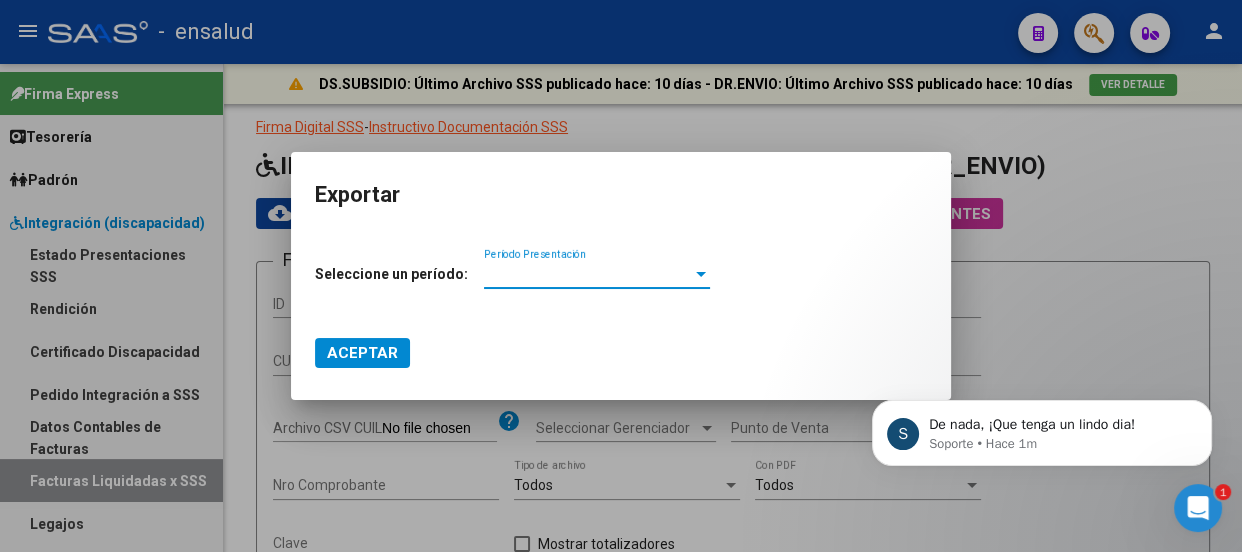 click at bounding box center [701, 274] 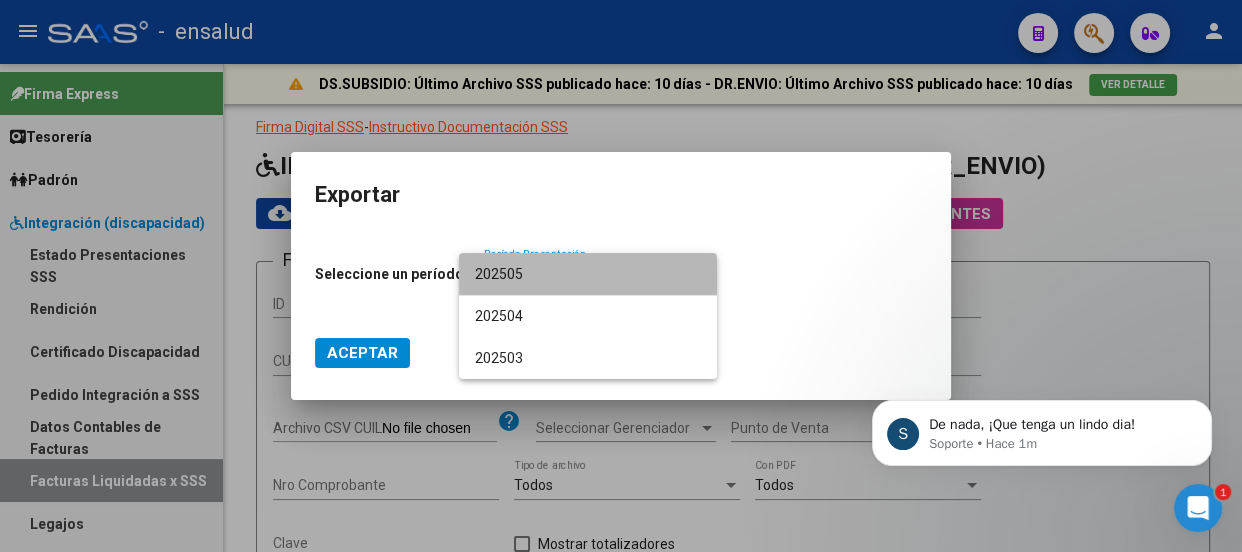 click on "202505" at bounding box center [588, 274] 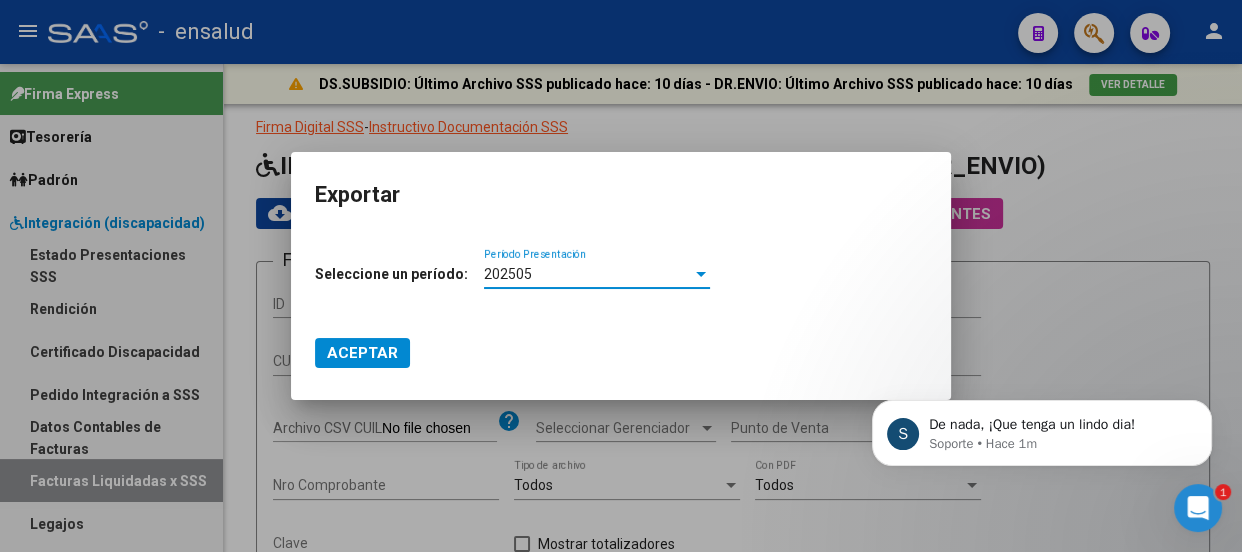 click on "Aceptar" 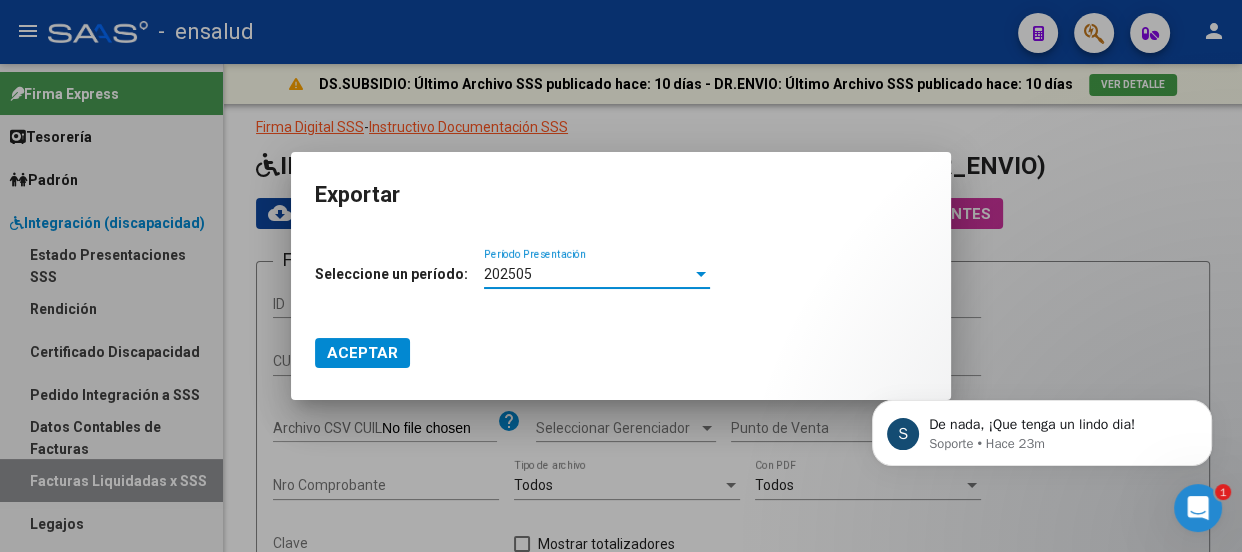click at bounding box center (701, 274) 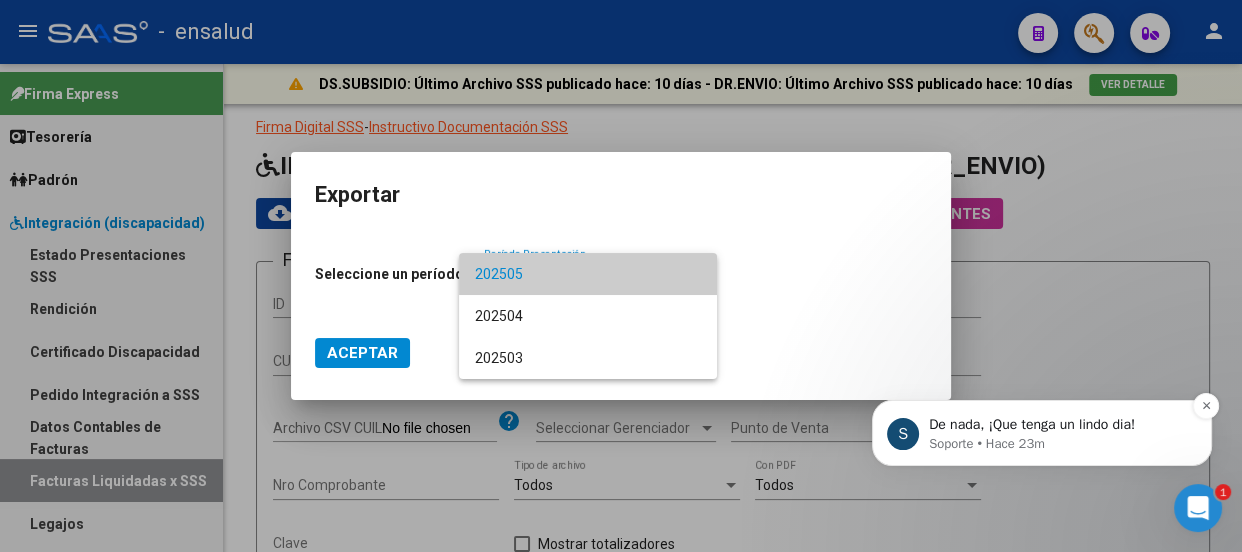 click on "S De nada, ¡Que tenga un lindo dia! Soporte • Hace [NUMBER]m" at bounding box center (1042, 433) 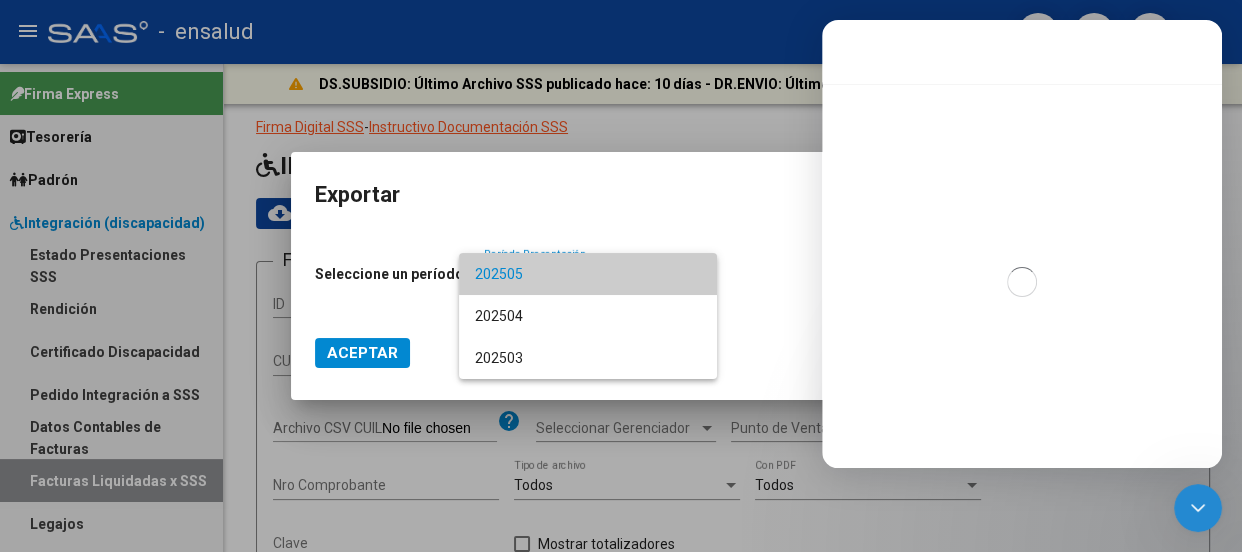 click 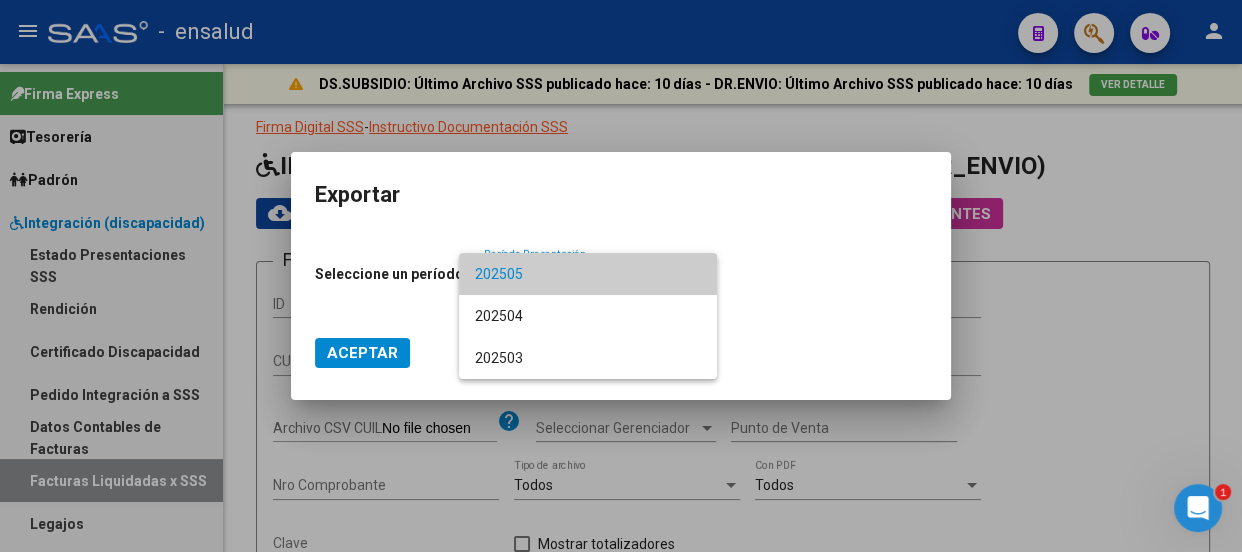 scroll, scrollTop: 2, scrollLeft: 0, axis: vertical 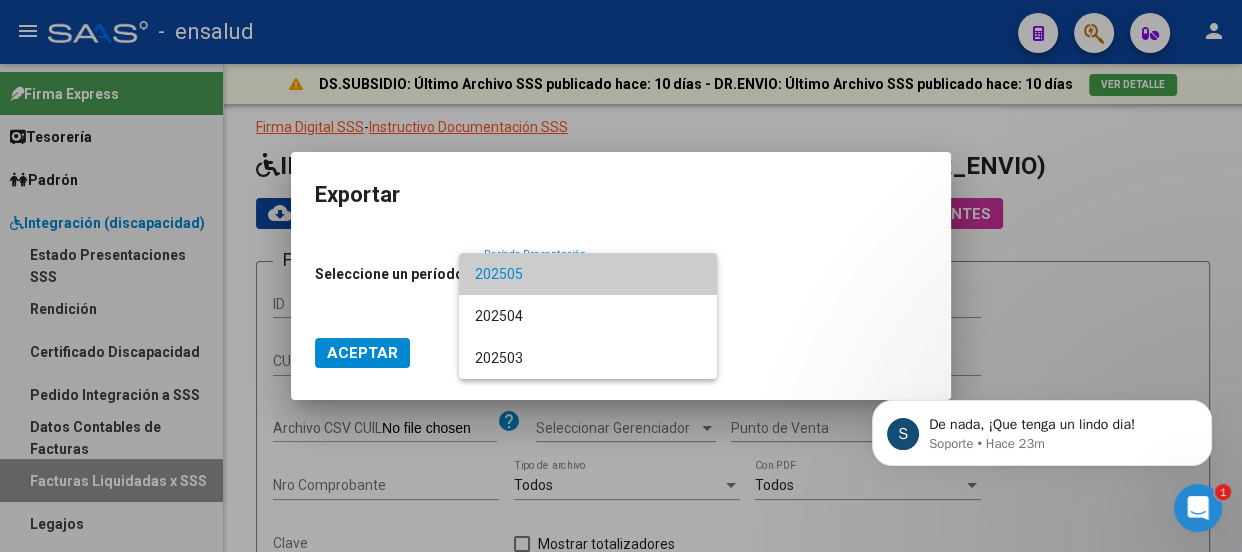 click at bounding box center (621, 276) 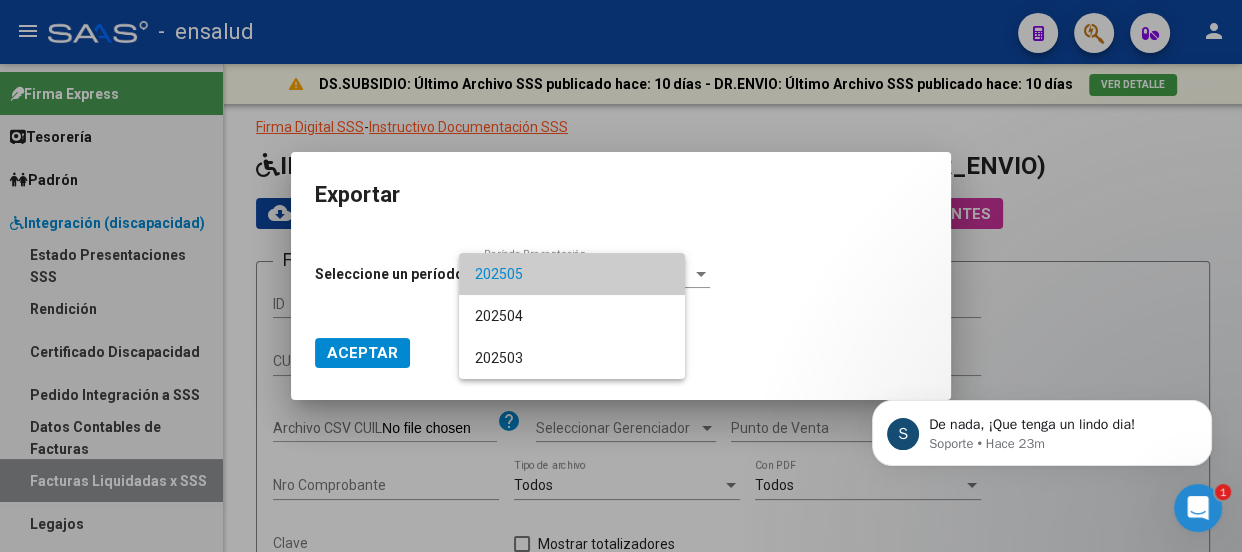 scroll, scrollTop: 6857, scrollLeft: 0, axis: vertical 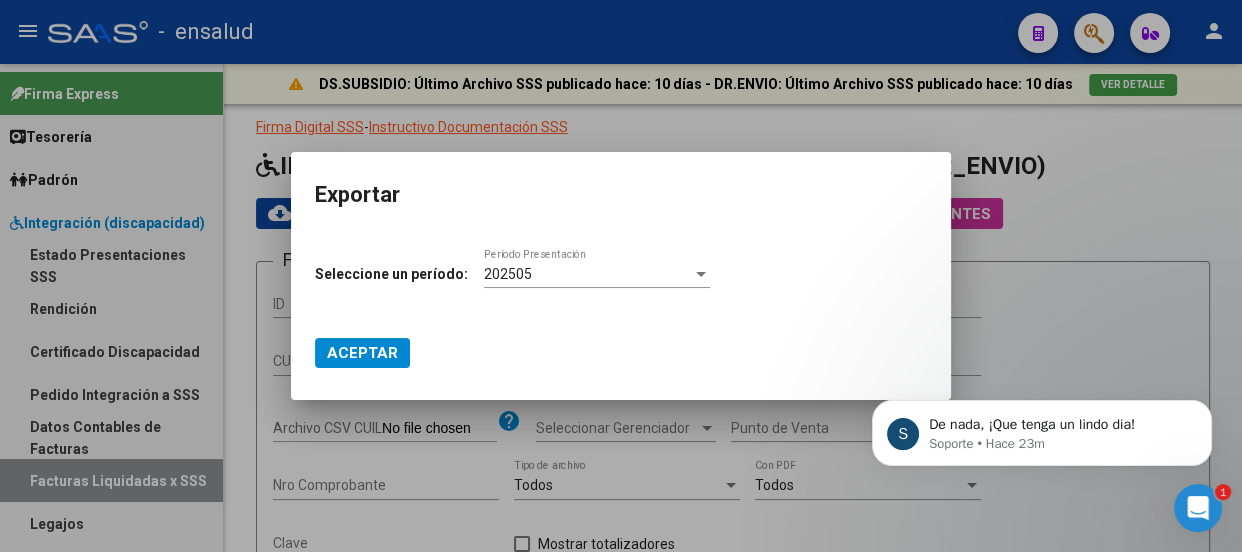 click at bounding box center (621, 276) 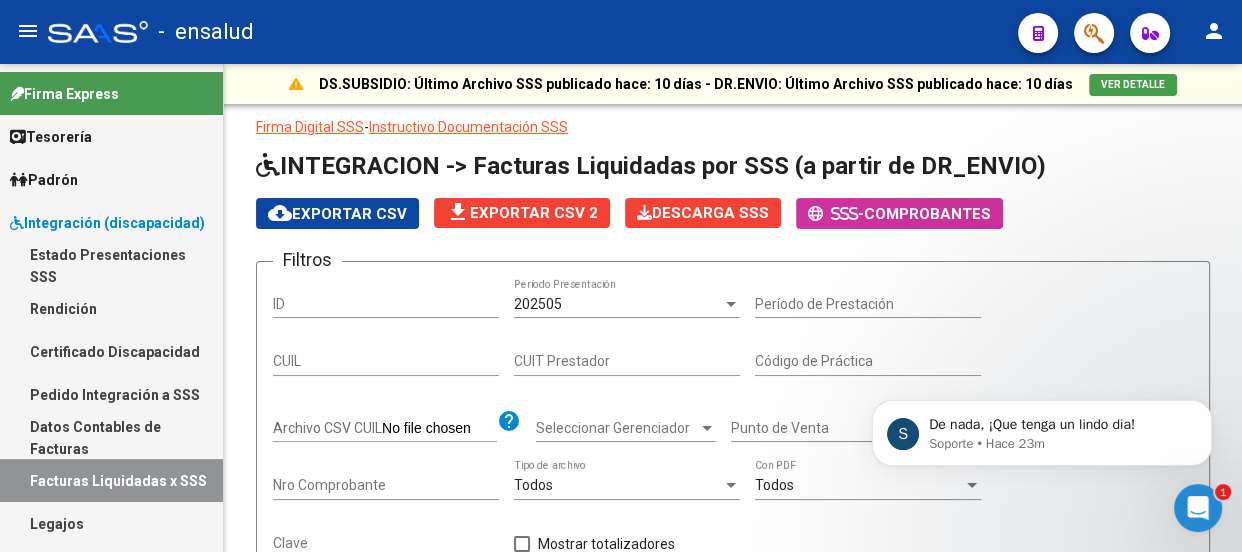 scroll, scrollTop: 164, scrollLeft: 0, axis: vertical 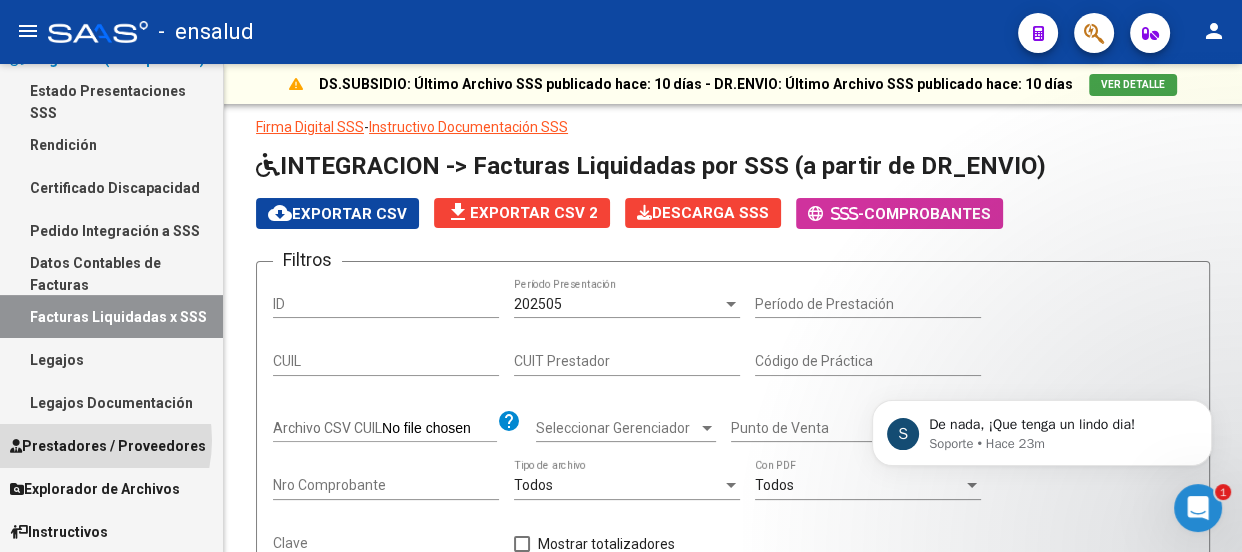 click on "Prestadores / Proveedores" at bounding box center [108, 446] 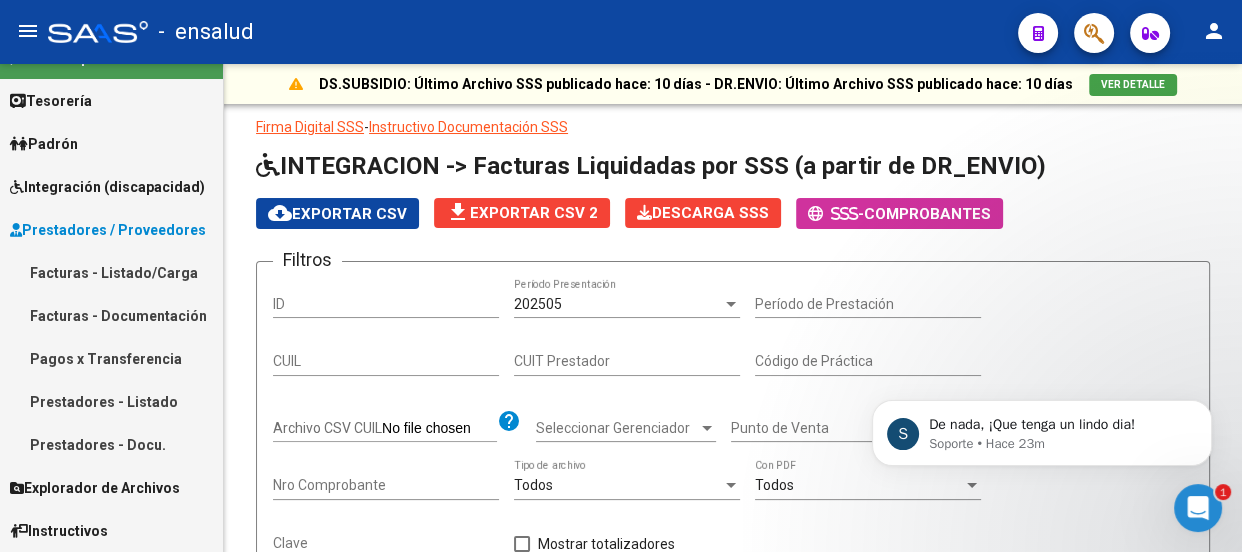 scroll, scrollTop: 35, scrollLeft: 0, axis: vertical 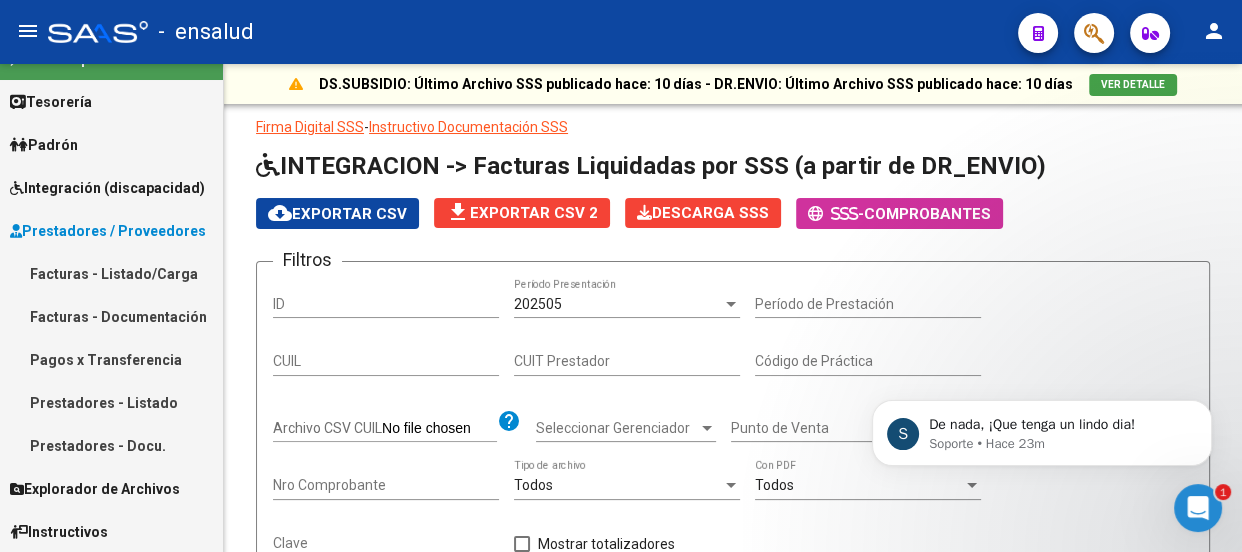 click on "Facturas - Listado/Carga" at bounding box center (111, 273) 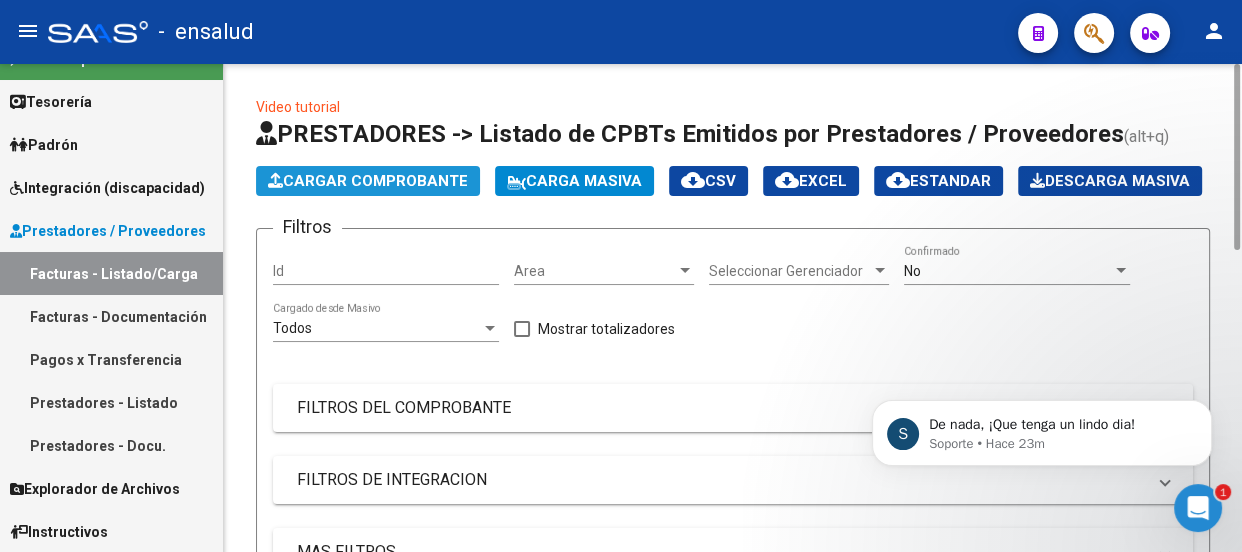 click on "Cargar Comprobante" 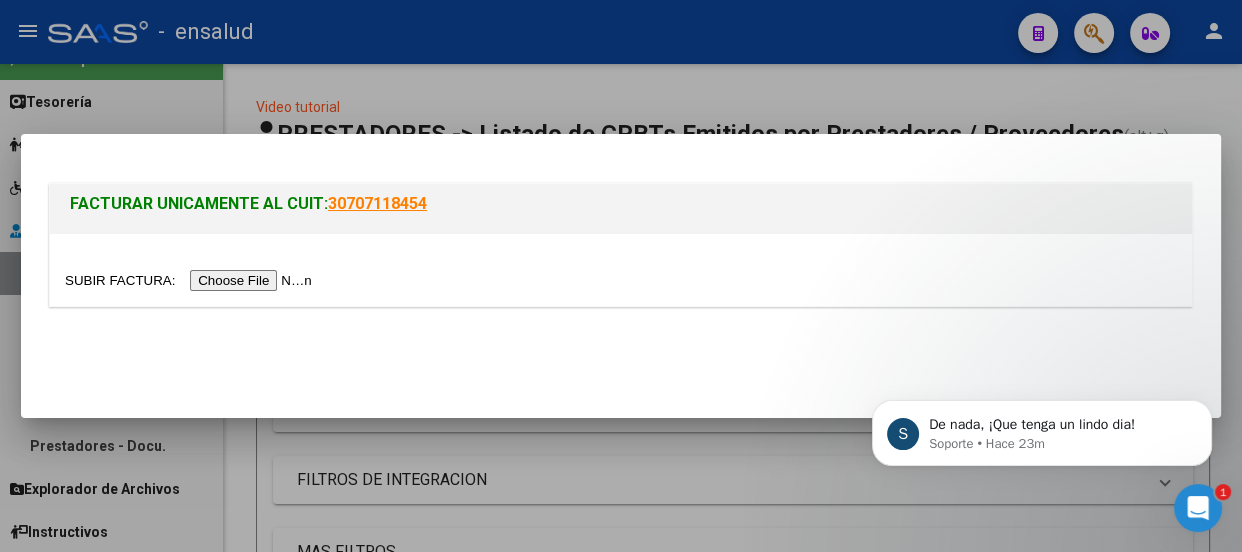 click at bounding box center (191, 280) 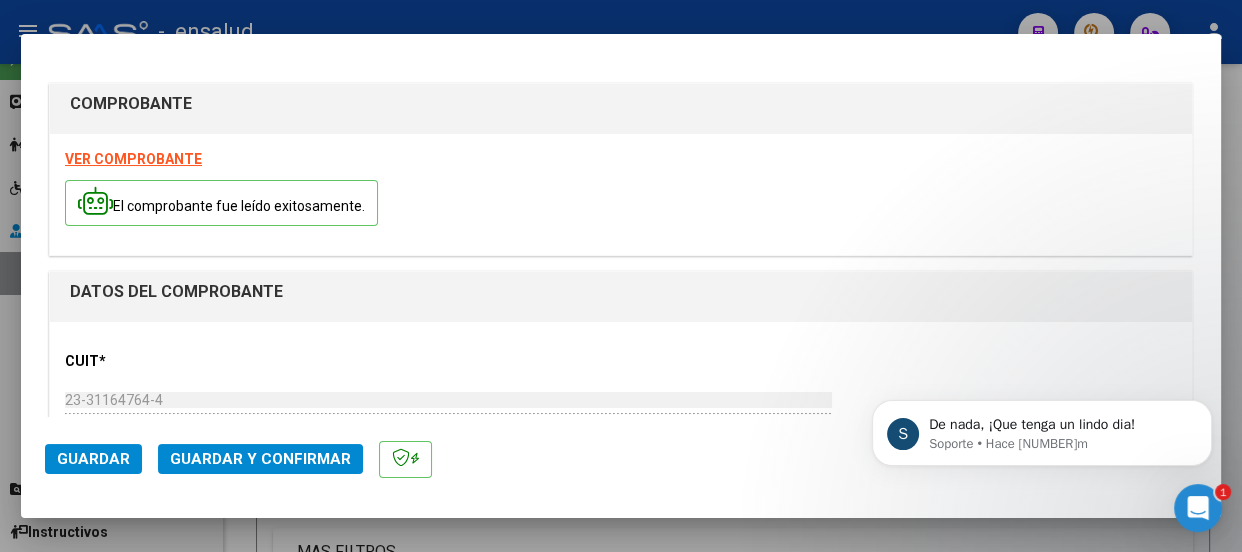 click 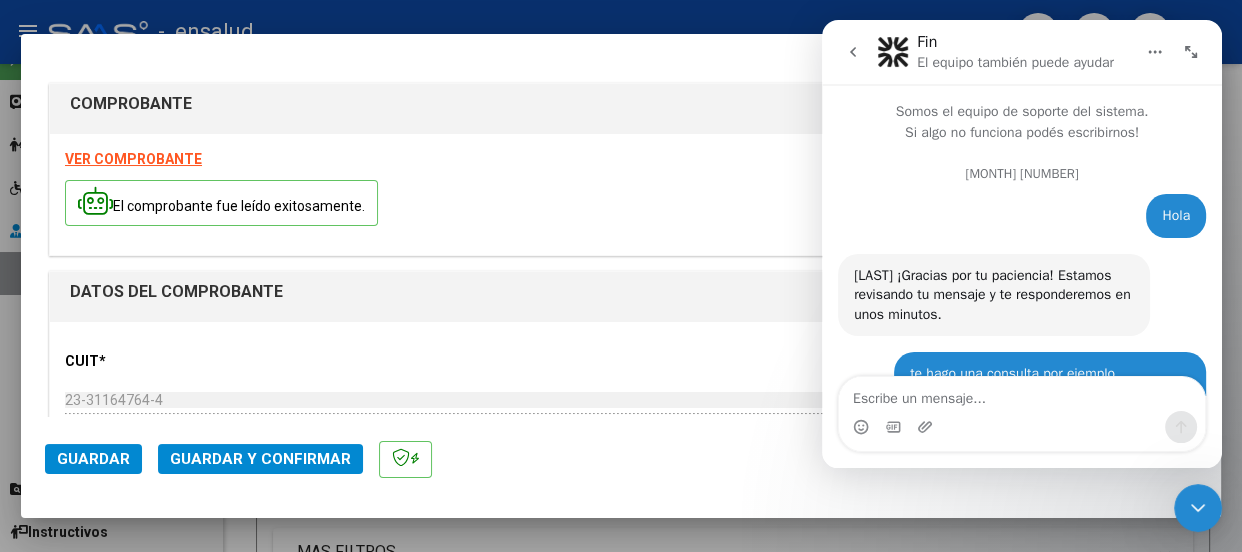 scroll, scrollTop: 137, scrollLeft: 0, axis: vertical 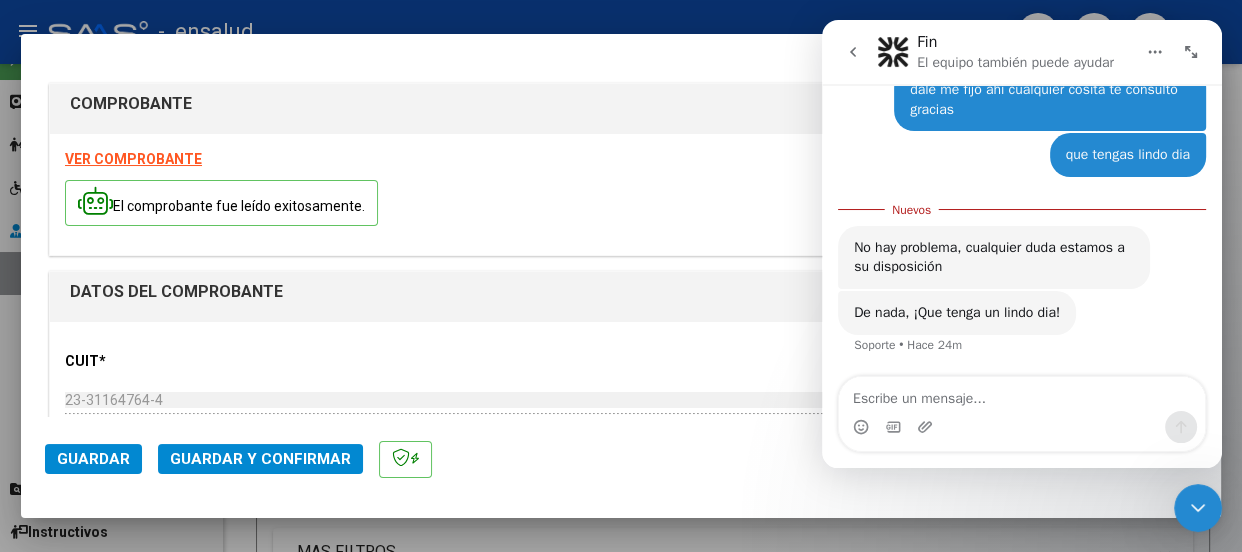 click 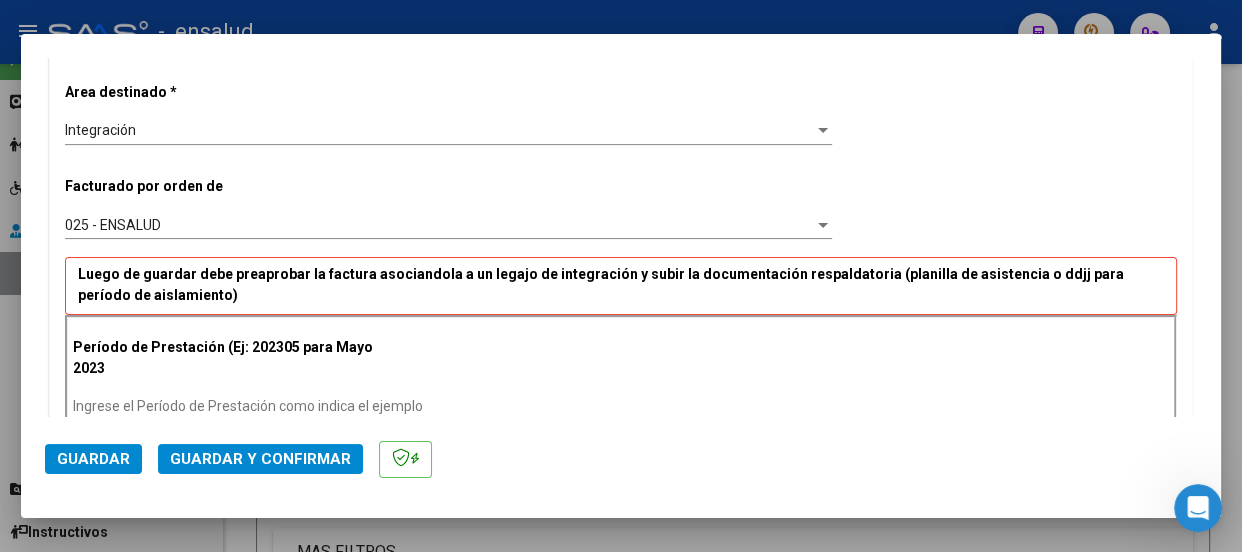 scroll, scrollTop: 545, scrollLeft: 0, axis: vertical 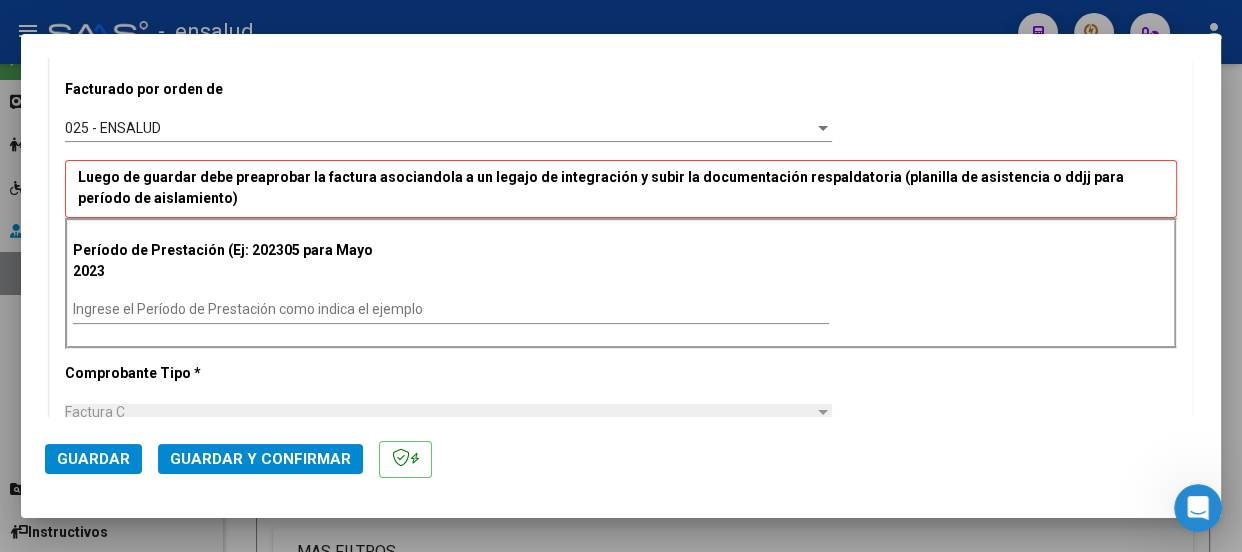 click on "Ingrese el Período de Prestación como indica el ejemplo" at bounding box center (451, 309) 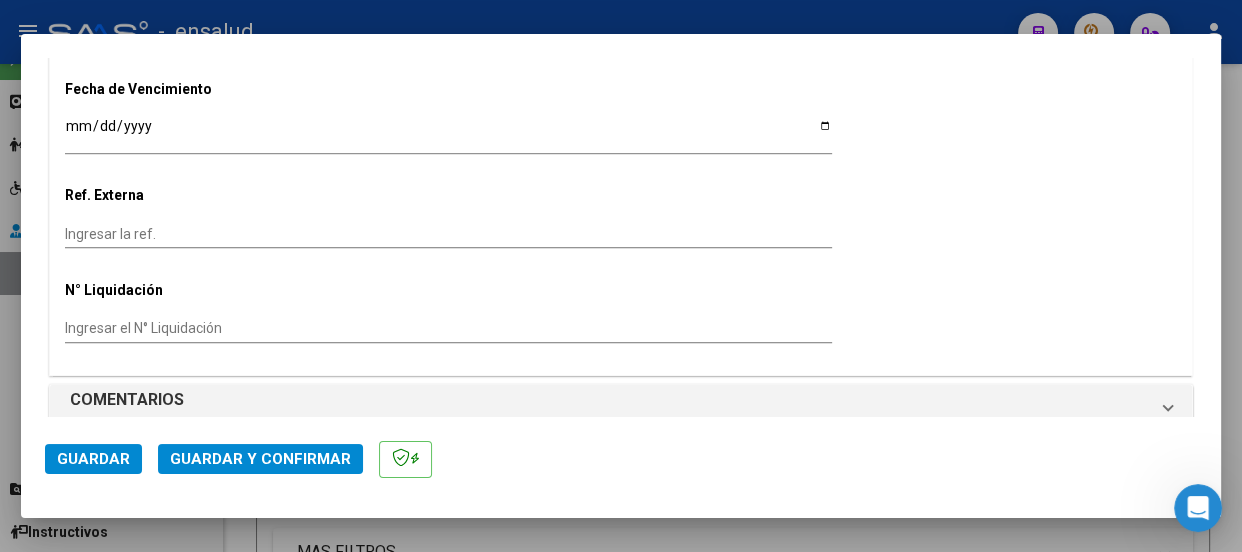 scroll, scrollTop: 1557, scrollLeft: 0, axis: vertical 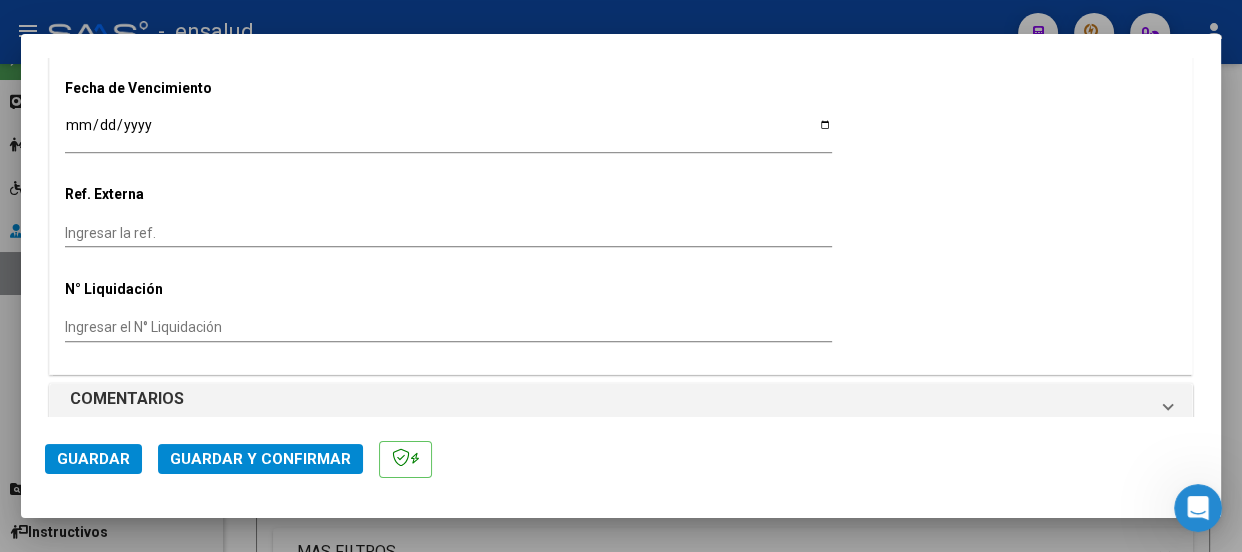 type on "202506" 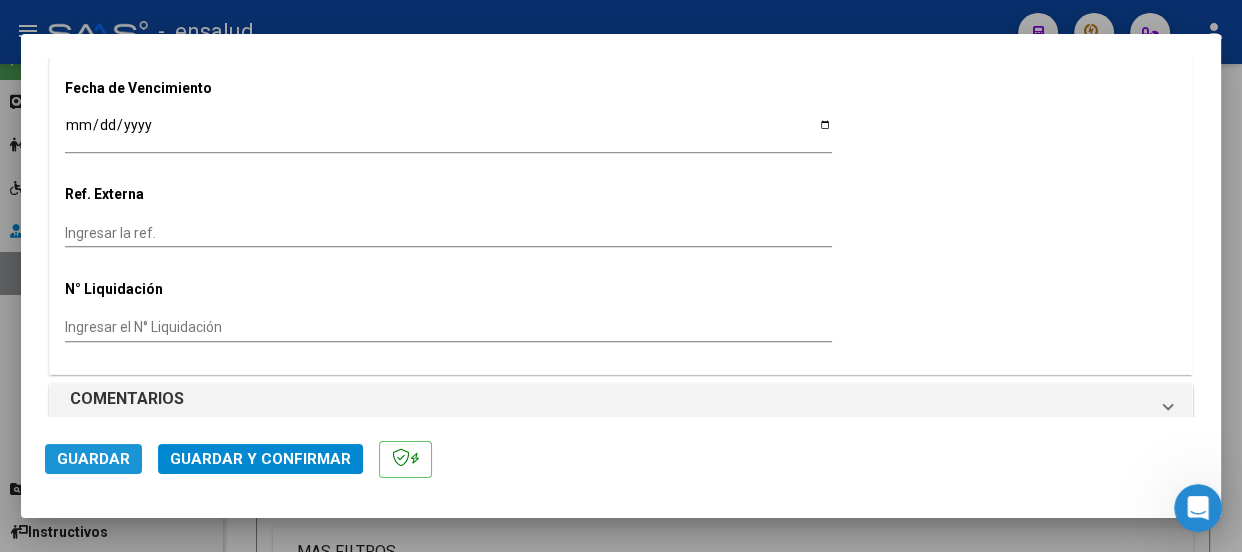 click on "Guardar" 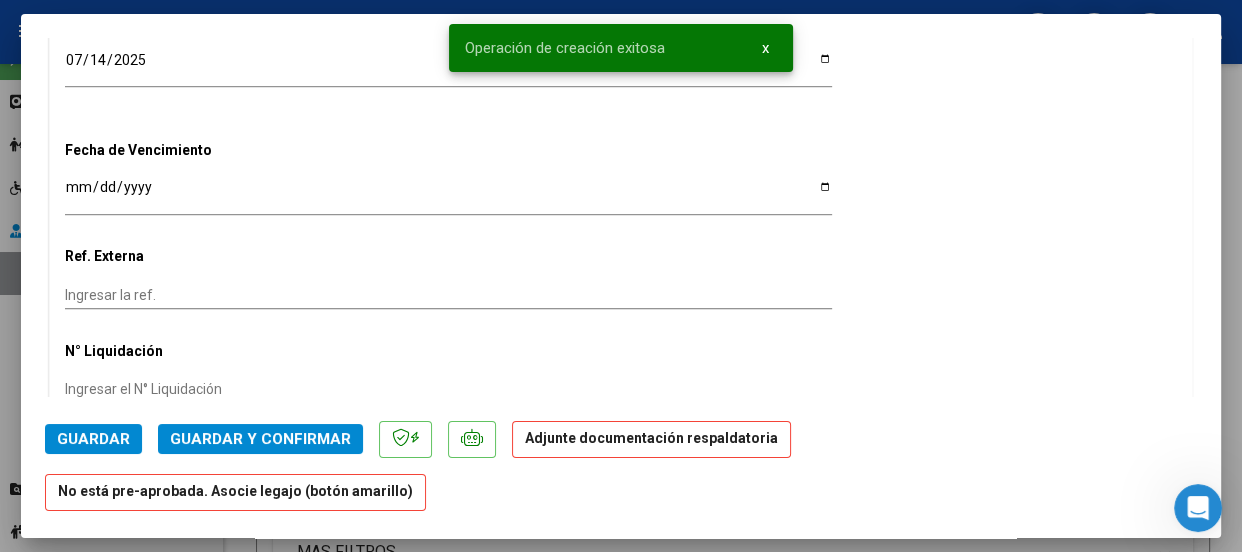 scroll, scrollTop: 1818, scrollLeft: 0, axis: vertical 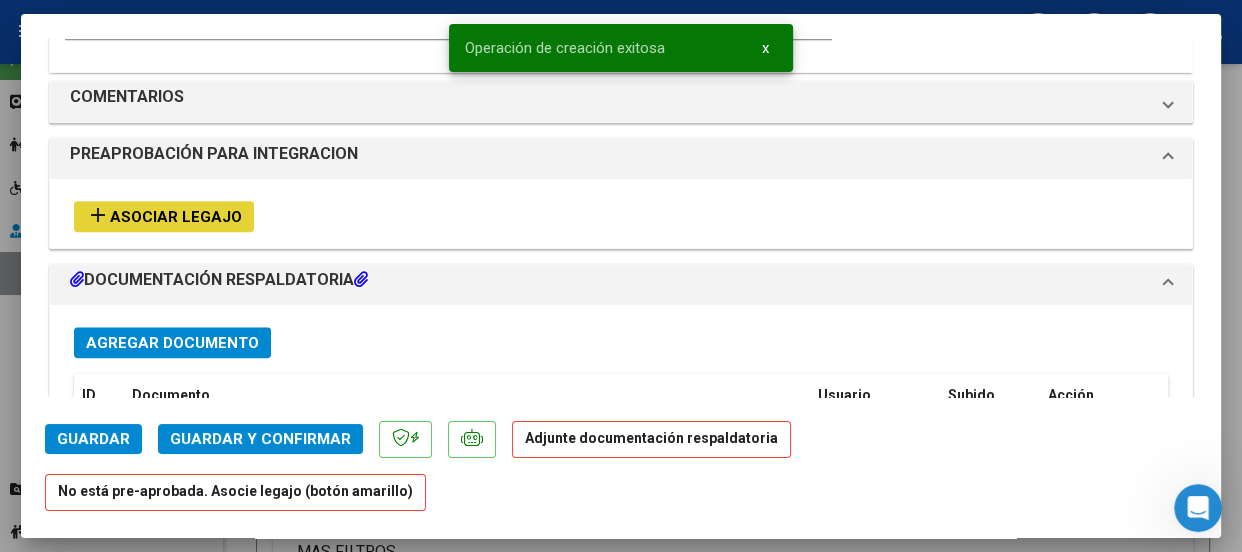 click on "Asociar Legajo" at bounding box center (176, 217) 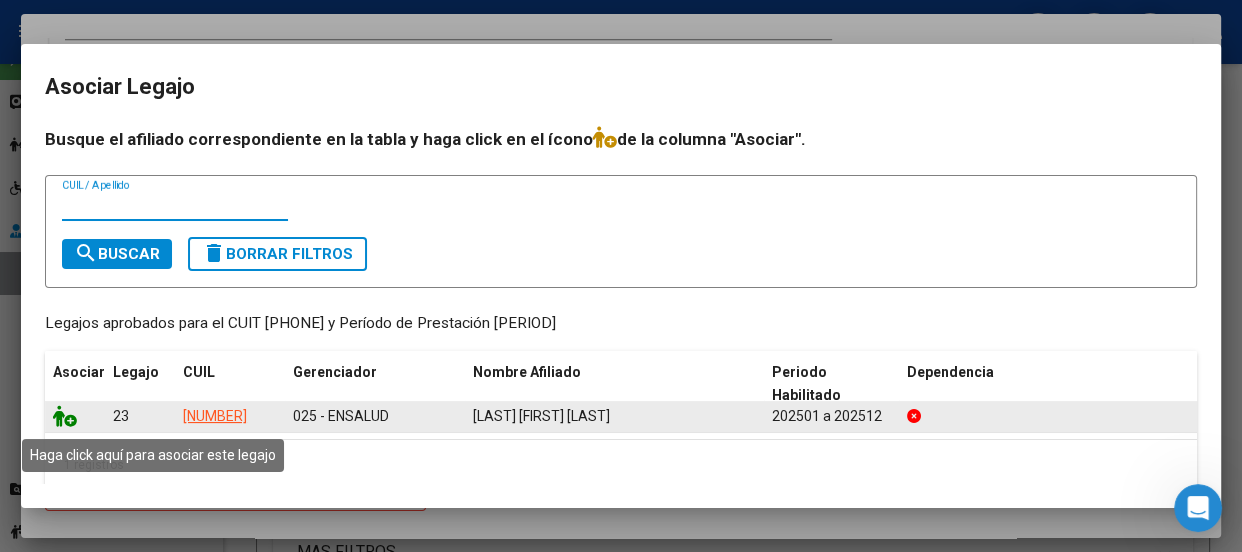 click 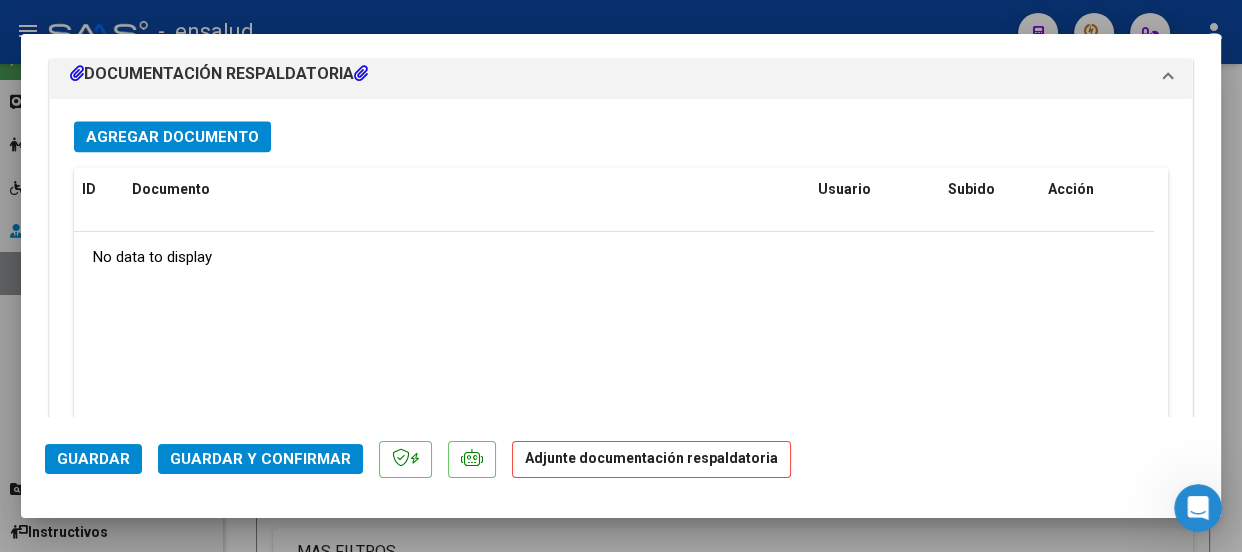scroll, scrollTop: 2154, scrollLeft: 0, axis: vertical 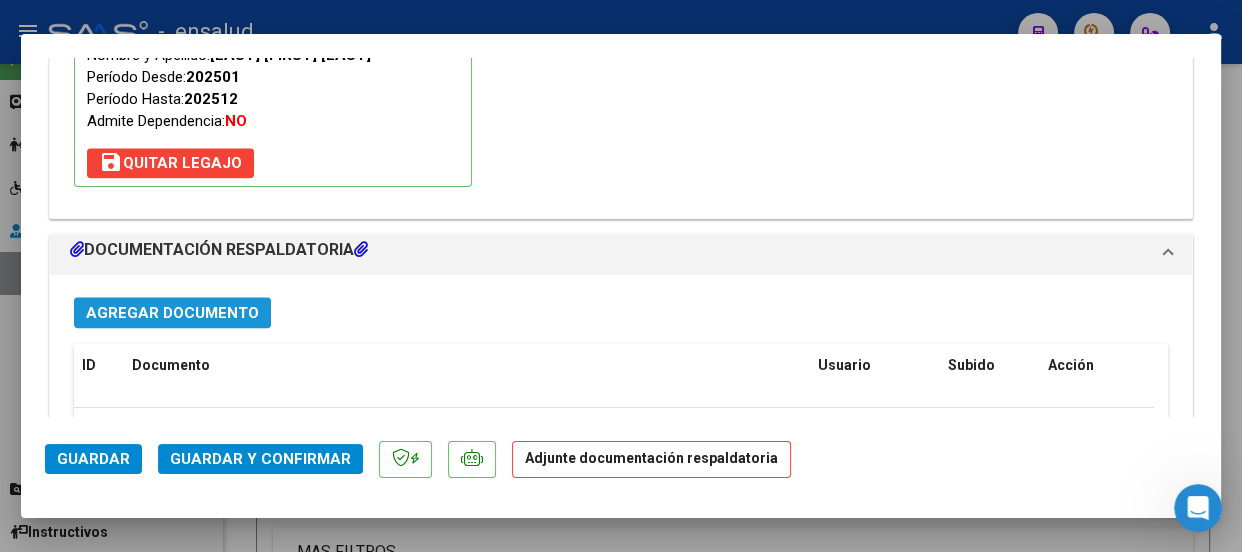 click on "Agregar Documento" at bounding box center (172, 313) 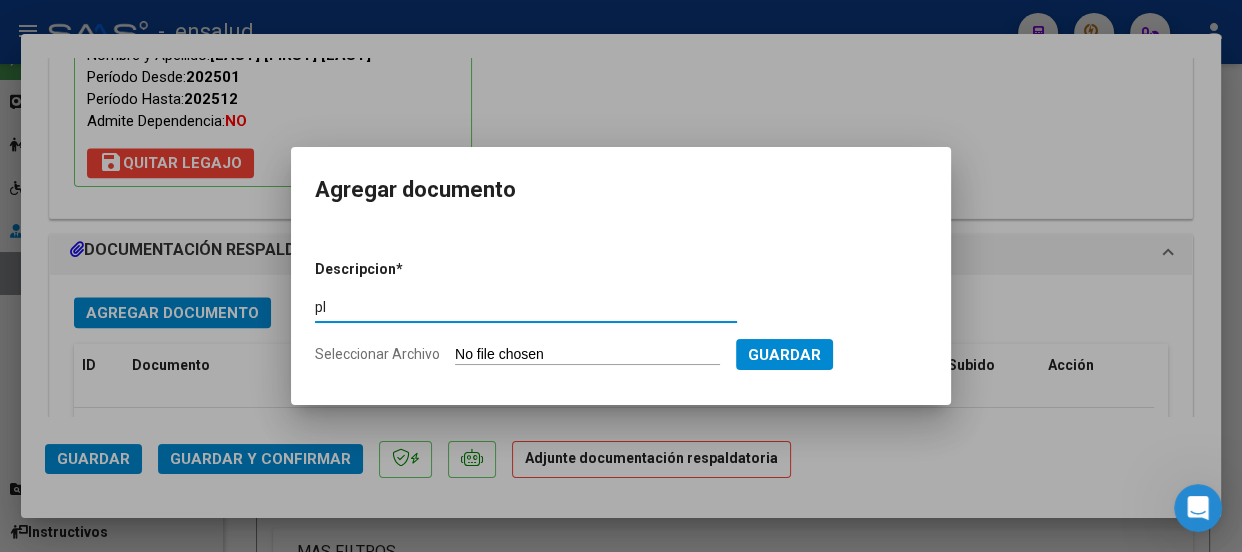 type on "p" 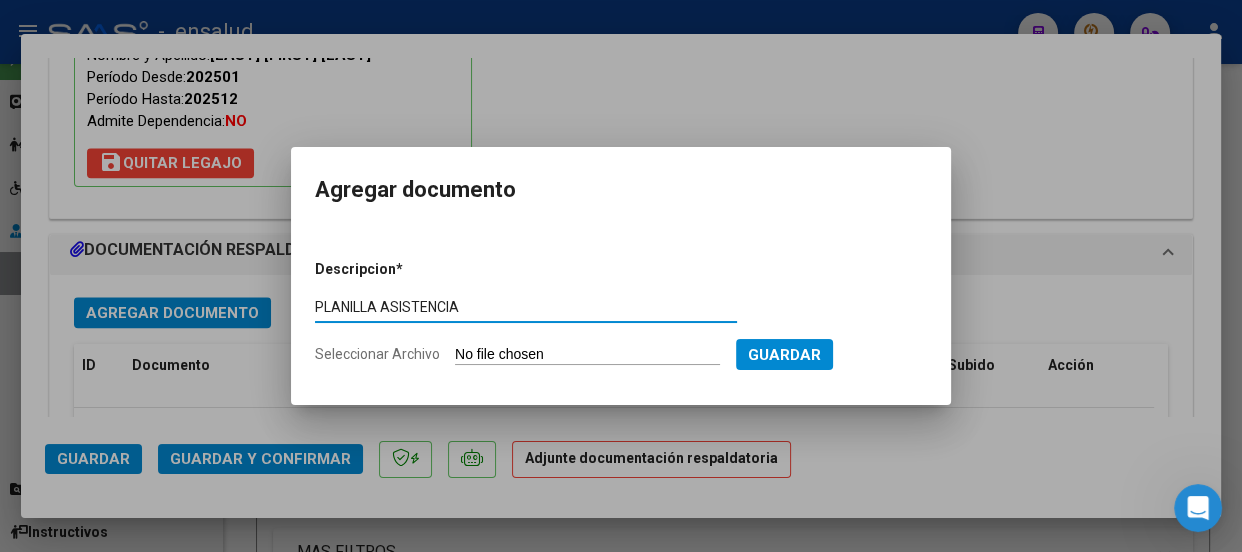 type on "PLANILLA ASISTENCIA" 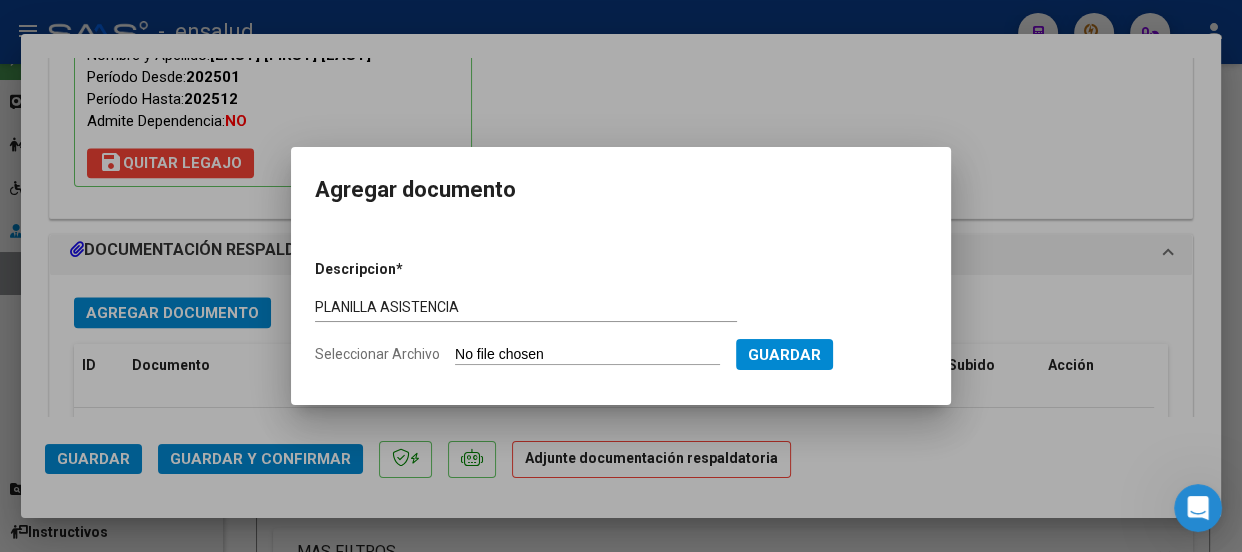 type on "C:\fakepath\[LAST] [FIRST]_[DATE]_[NUMBER]_[LAST] [FIRST]_[NUMBER]-[NUMBER].pdf" 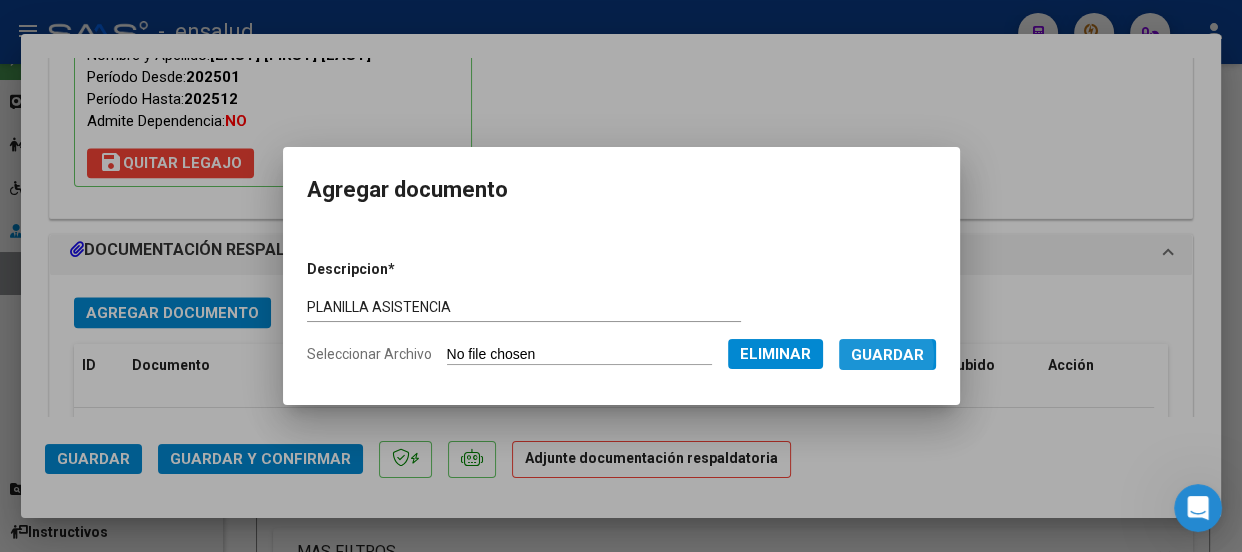 click on "Guardar" at bounding box center (887, 355) 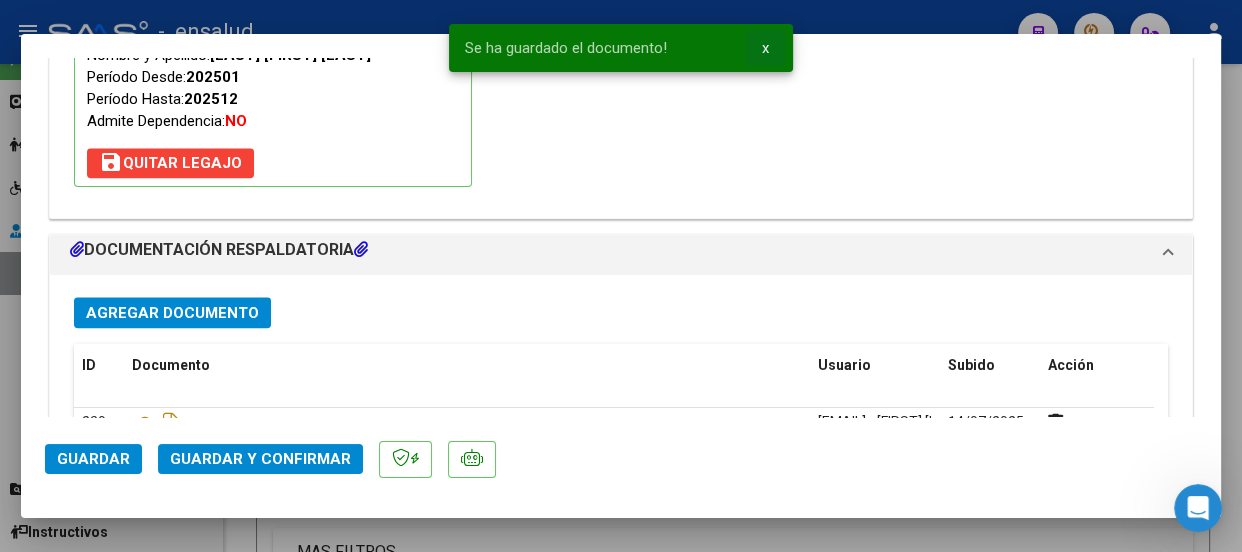 click on "x" at bounding box center (765, 48) 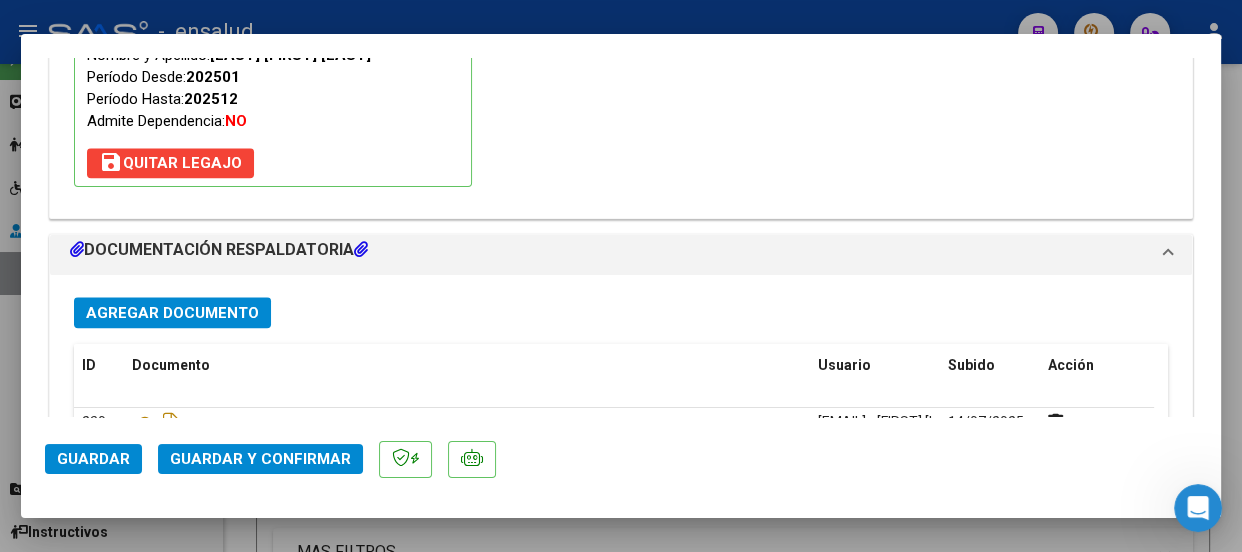 click on "Agregar Documento" at bounding box center [172, 313] 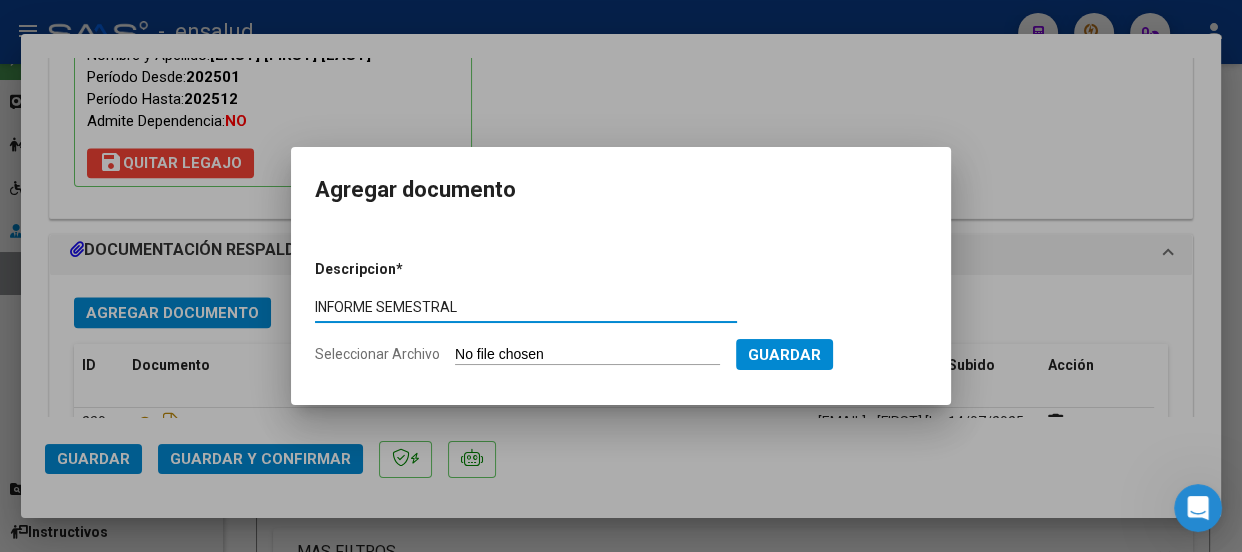 type on "INFORME SEMESTRAL" 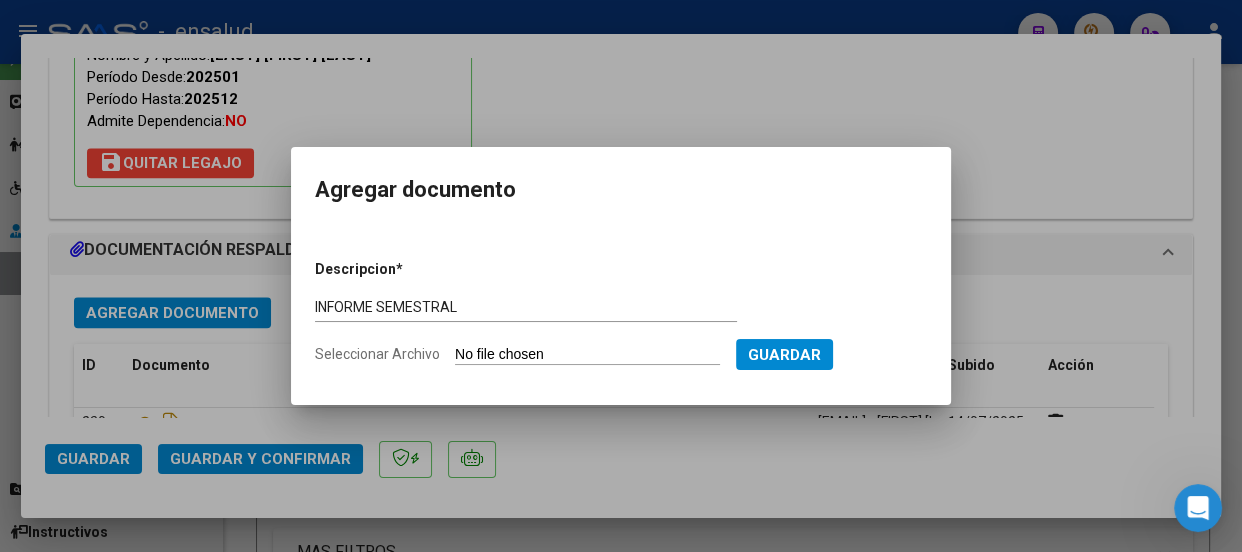 type on "C:\fakepath\[LAST] [LAST]_[PERIOD]_[NUMBER]_[GENDER]_[LAST] [LAST]_[NUMBER]-[NUMBER]-[TEXT].pdf" 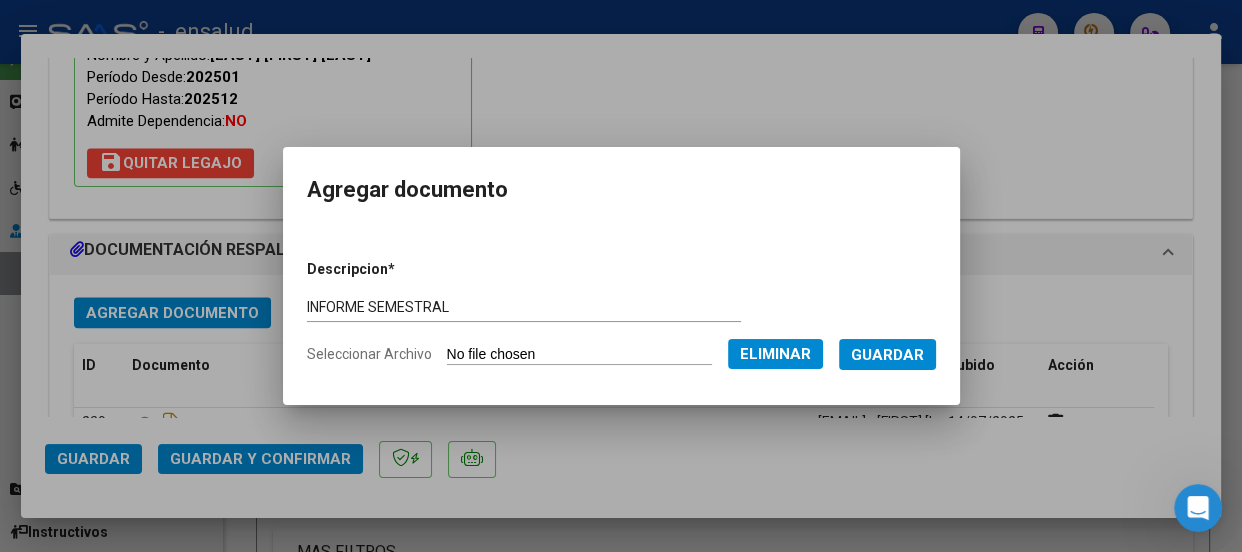 click on "Guardar" at bounding box center (887, 355) 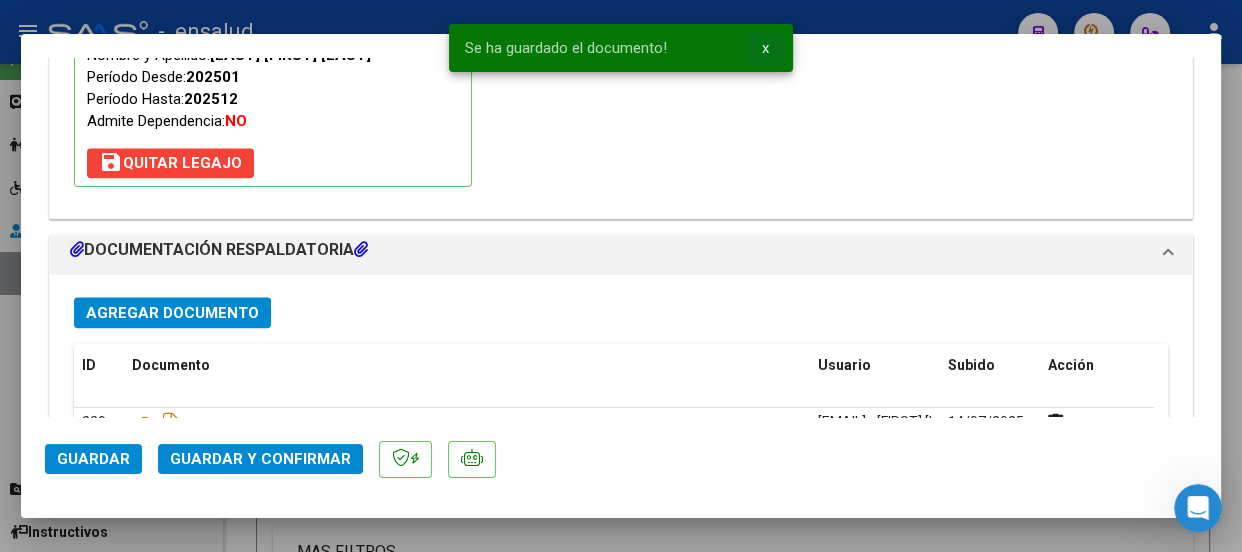 click on "x" at bounding box center [765, 48] 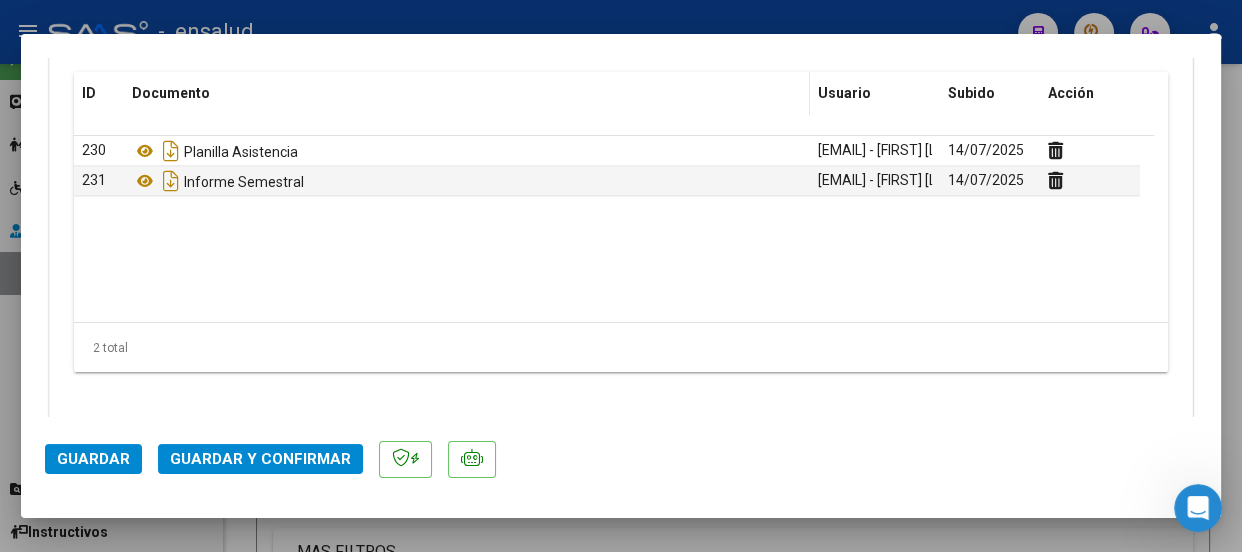 scroll, scrollTop: 2427, scrollLeft: 0, axis: vertical 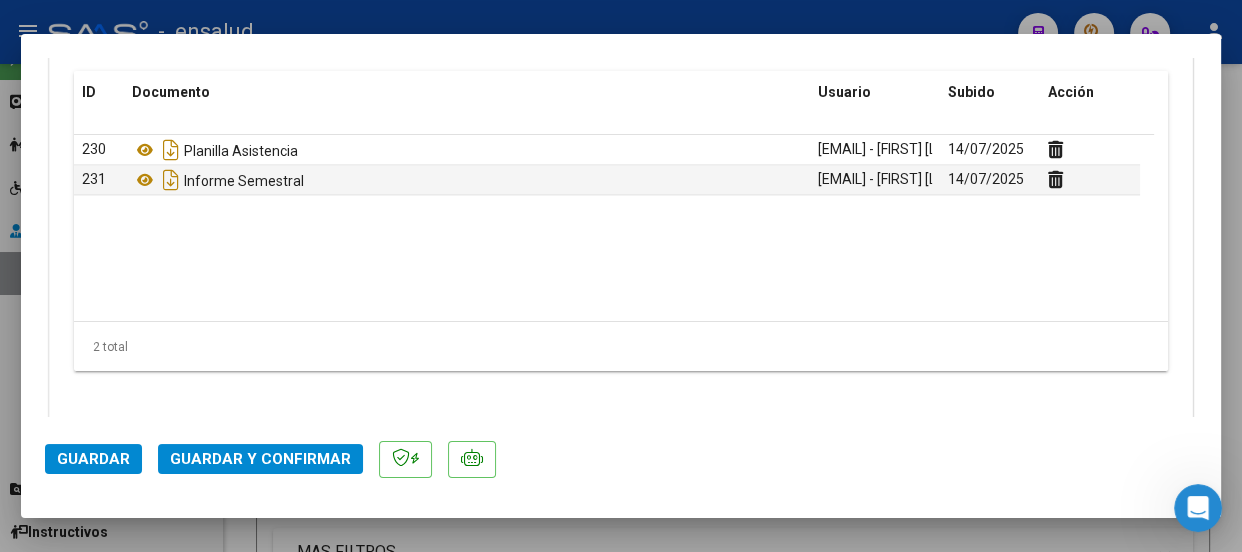 click on "Guardar y Confirmar" 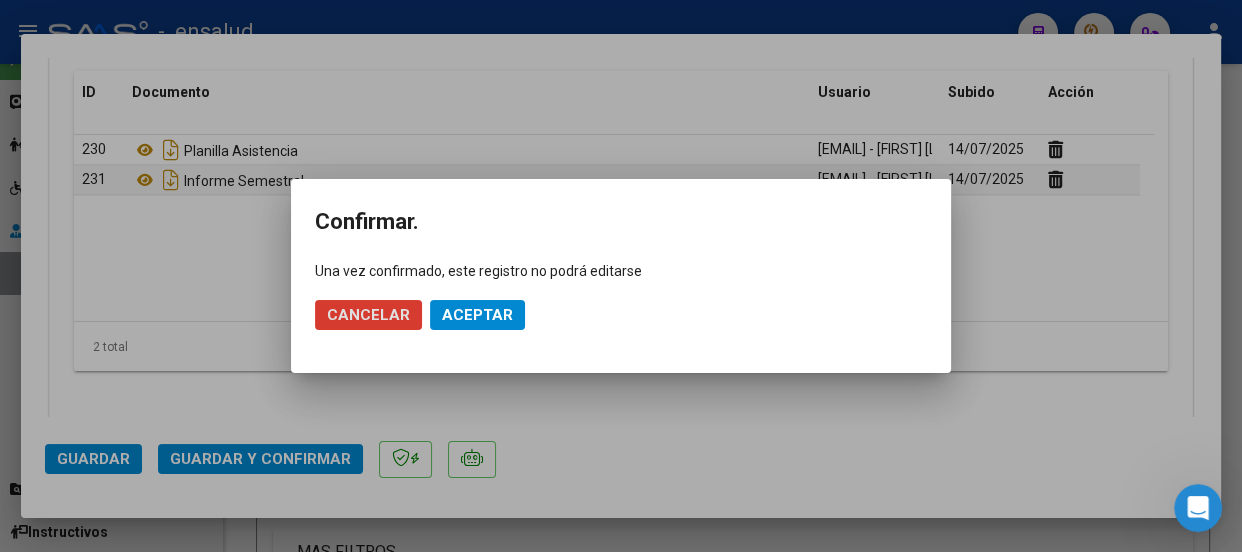 click on "Aceptar" 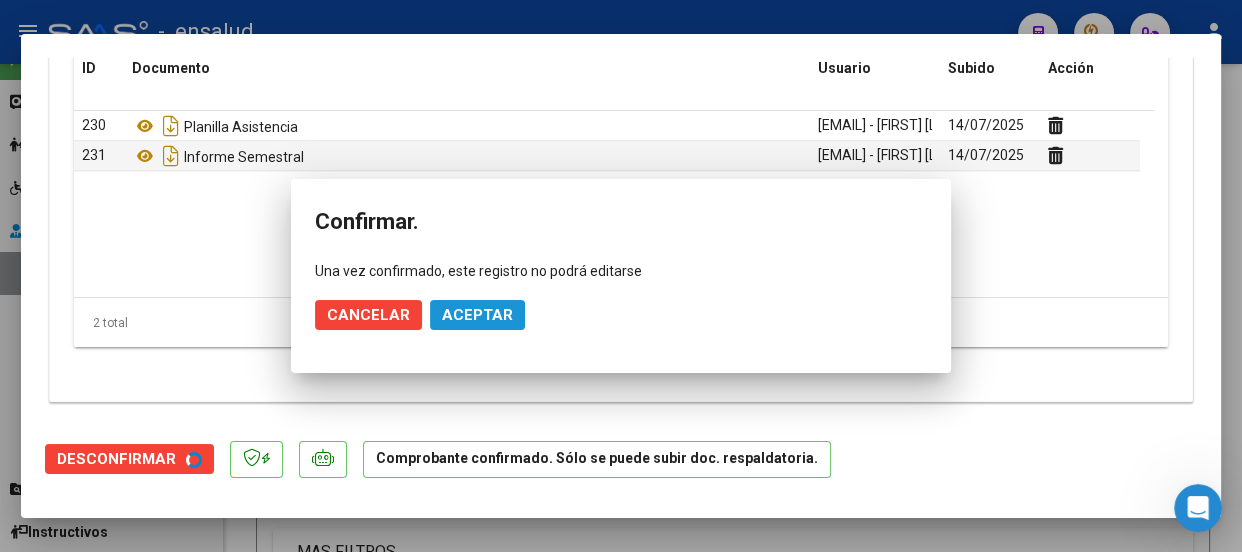 scroll, scrollTop: 2230, scrollLeft: 0, axis: vertical 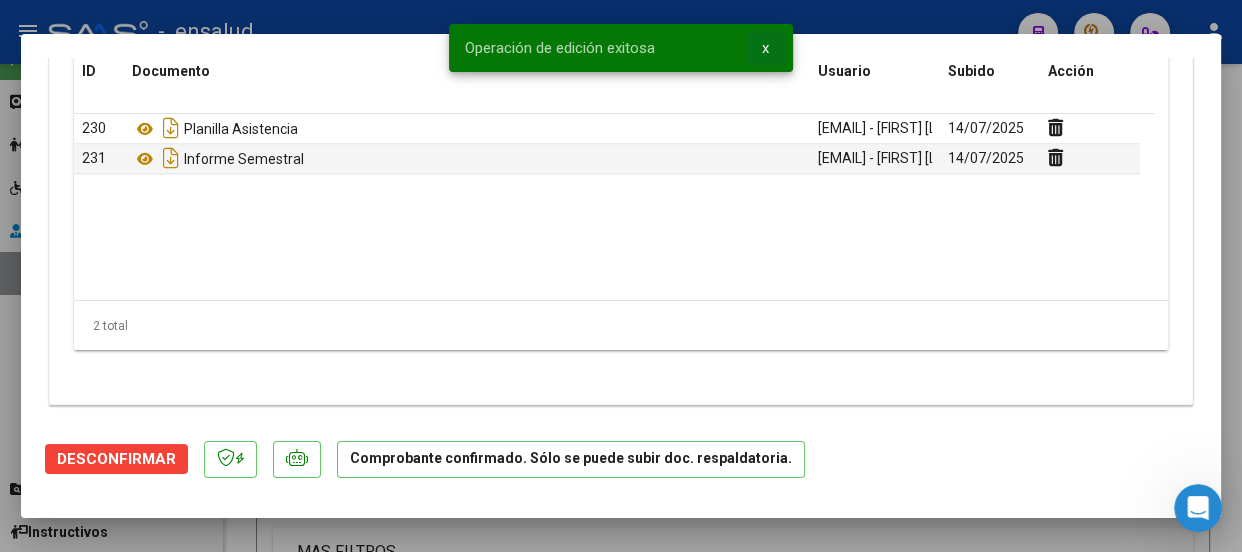 click on "x" at bounding box center [765, 48] 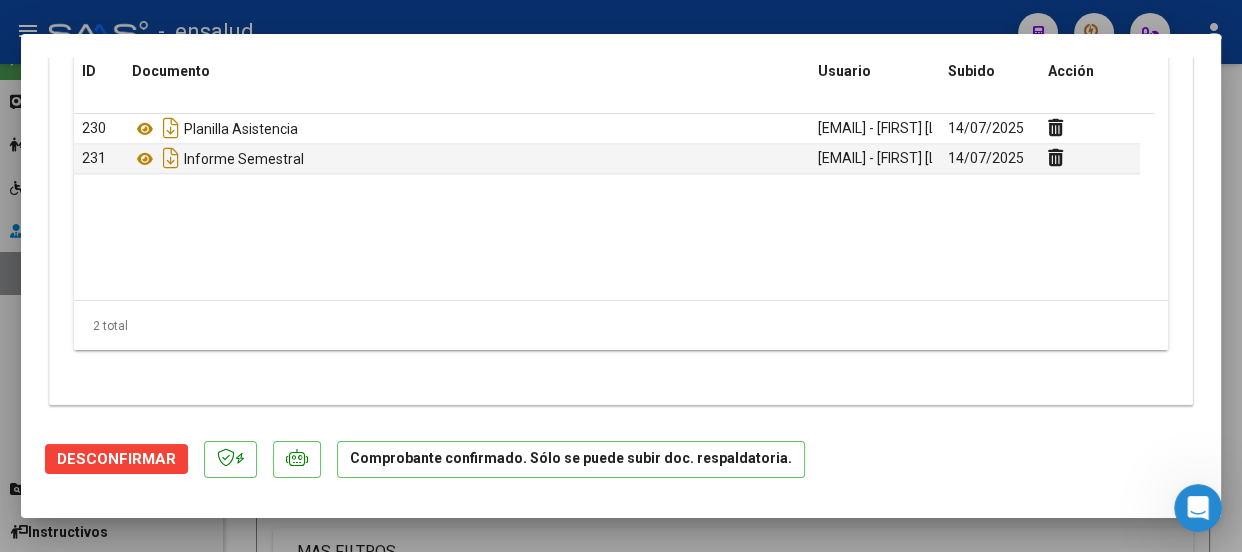 click at bounding box center [621, 276] 